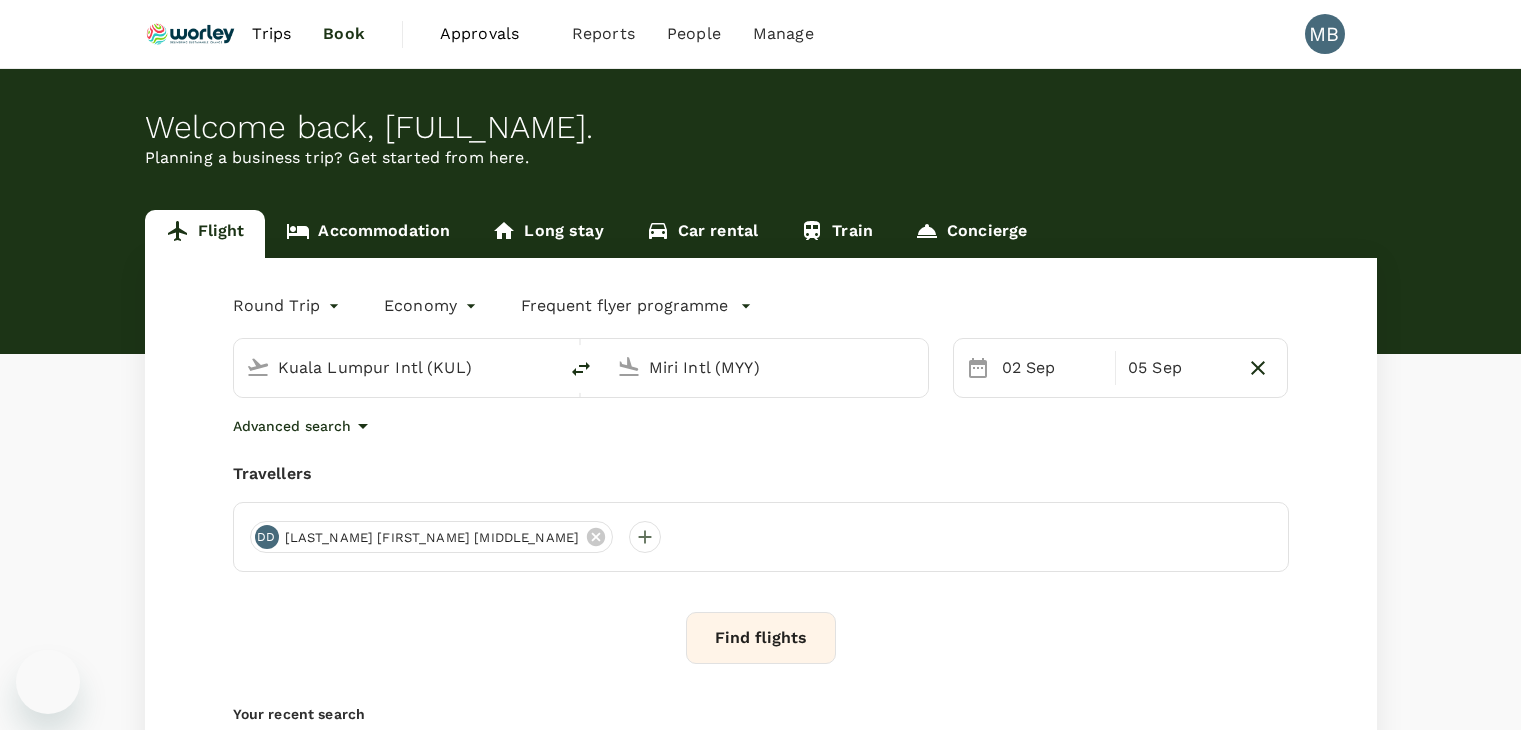 scroll, scrollTop: 0, scrollLeft: 0, axis: both 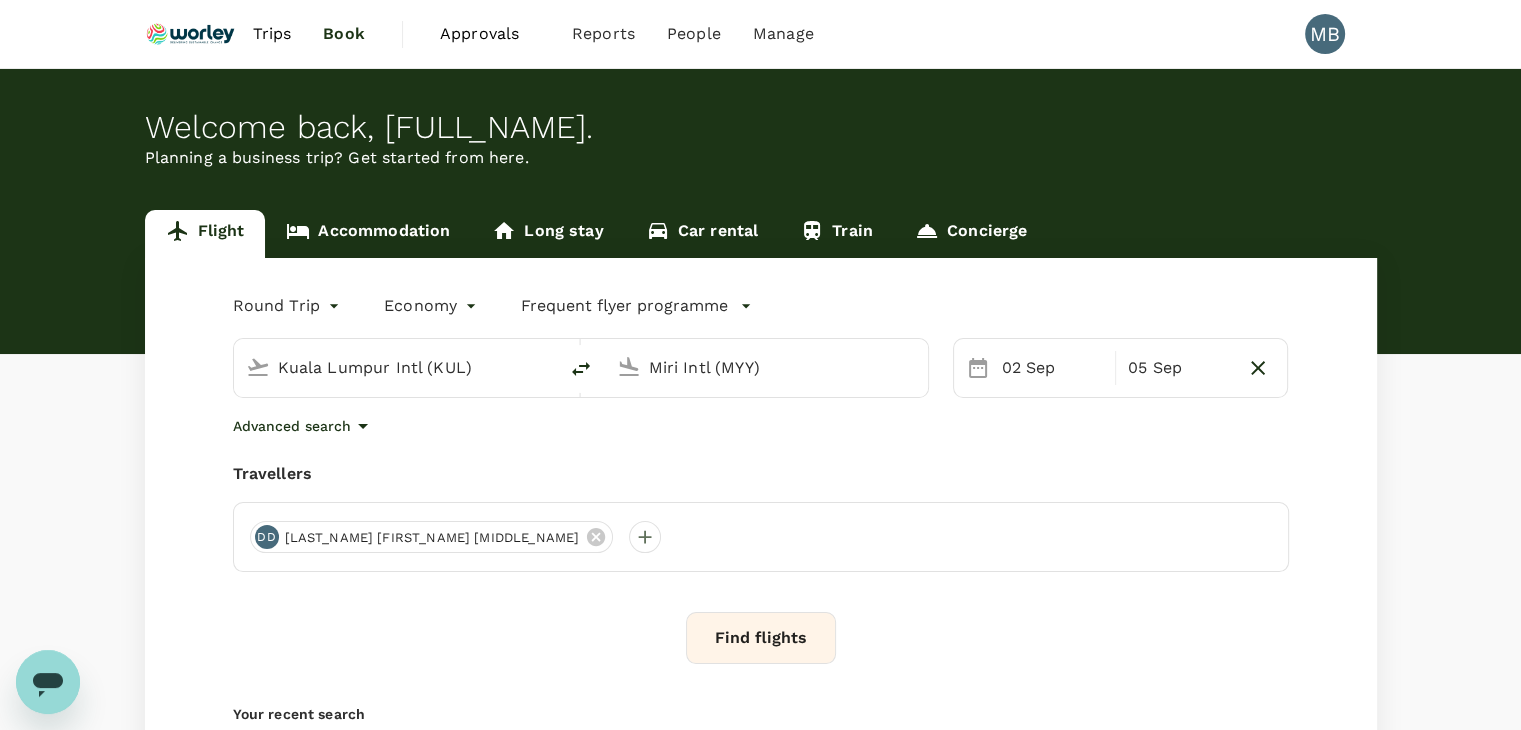 click 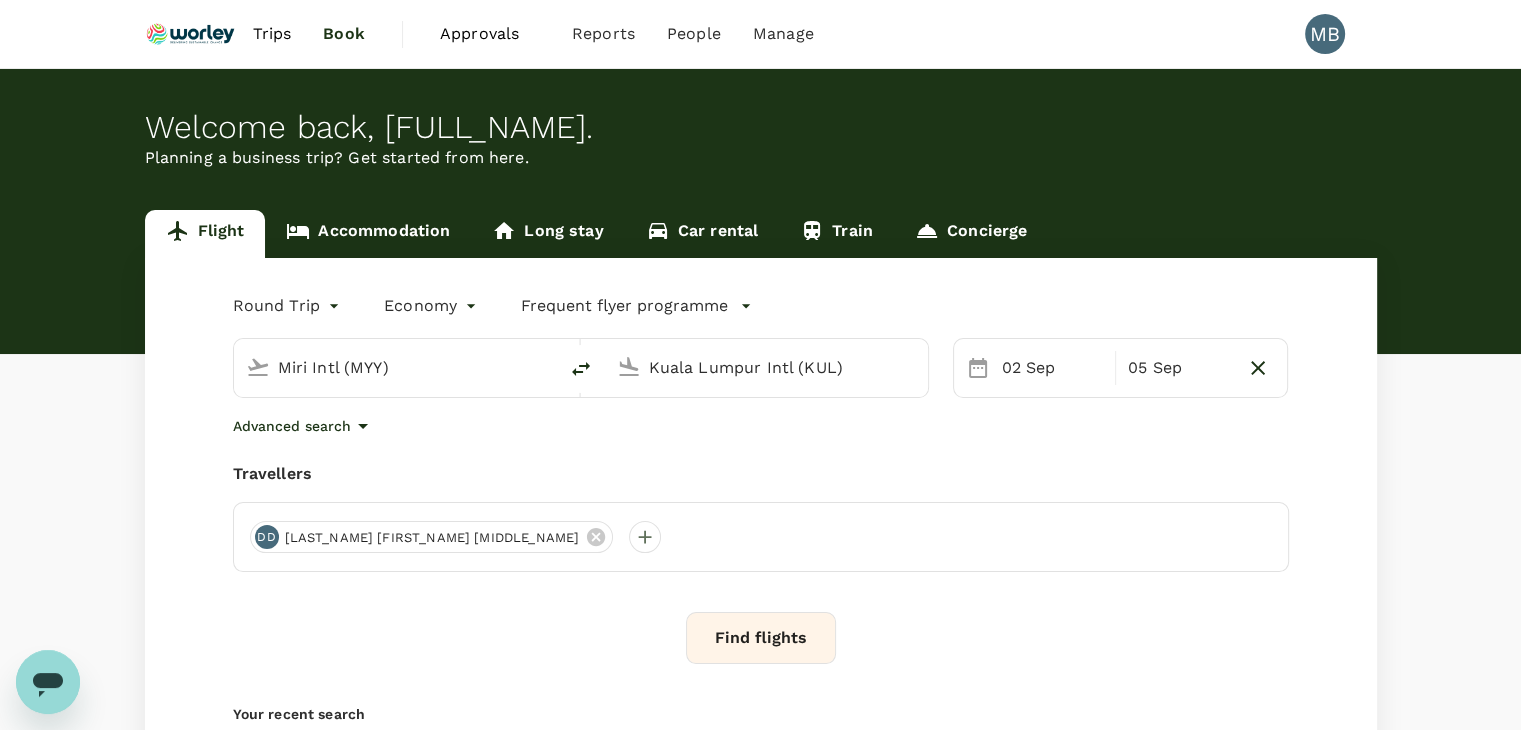 type on "Miri Intl (MYY)" 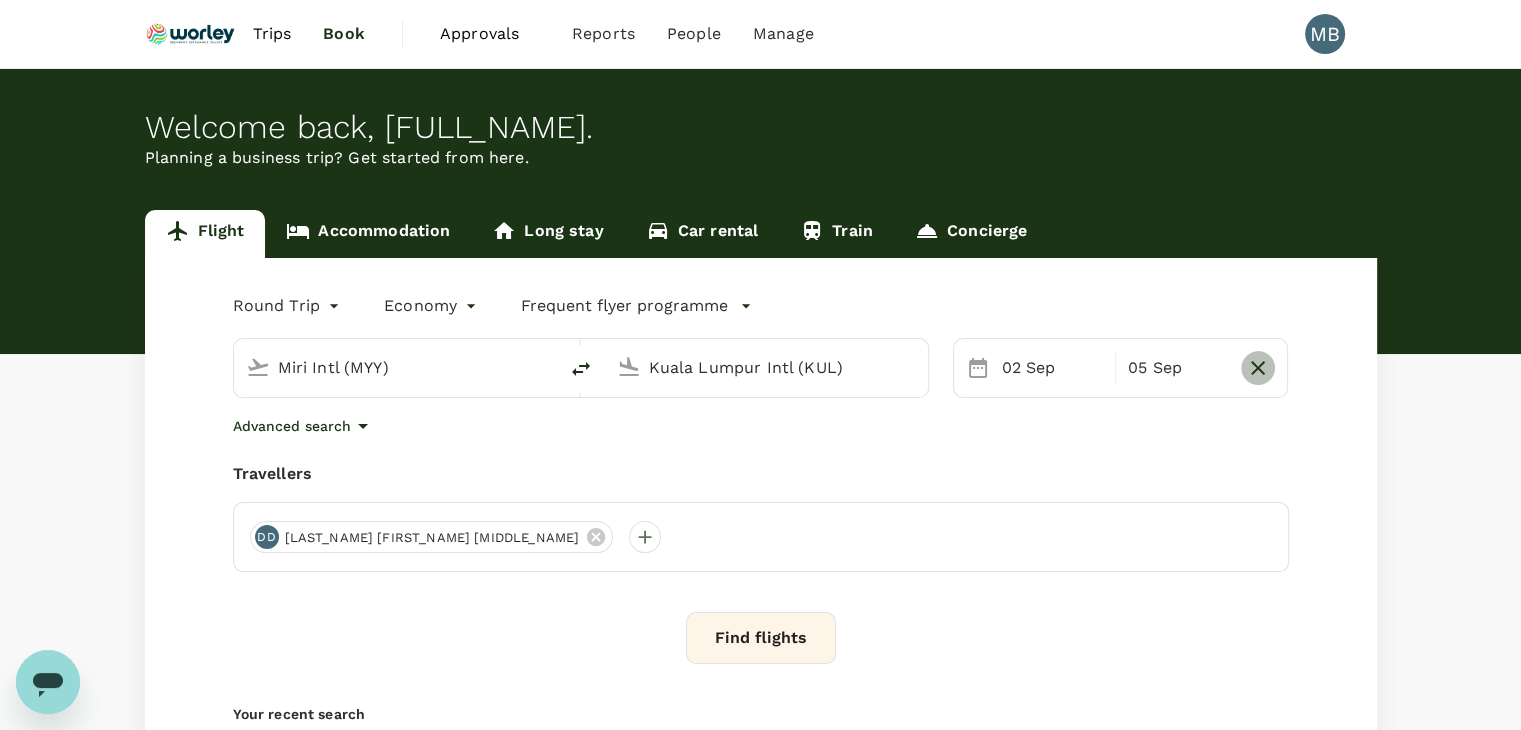 click 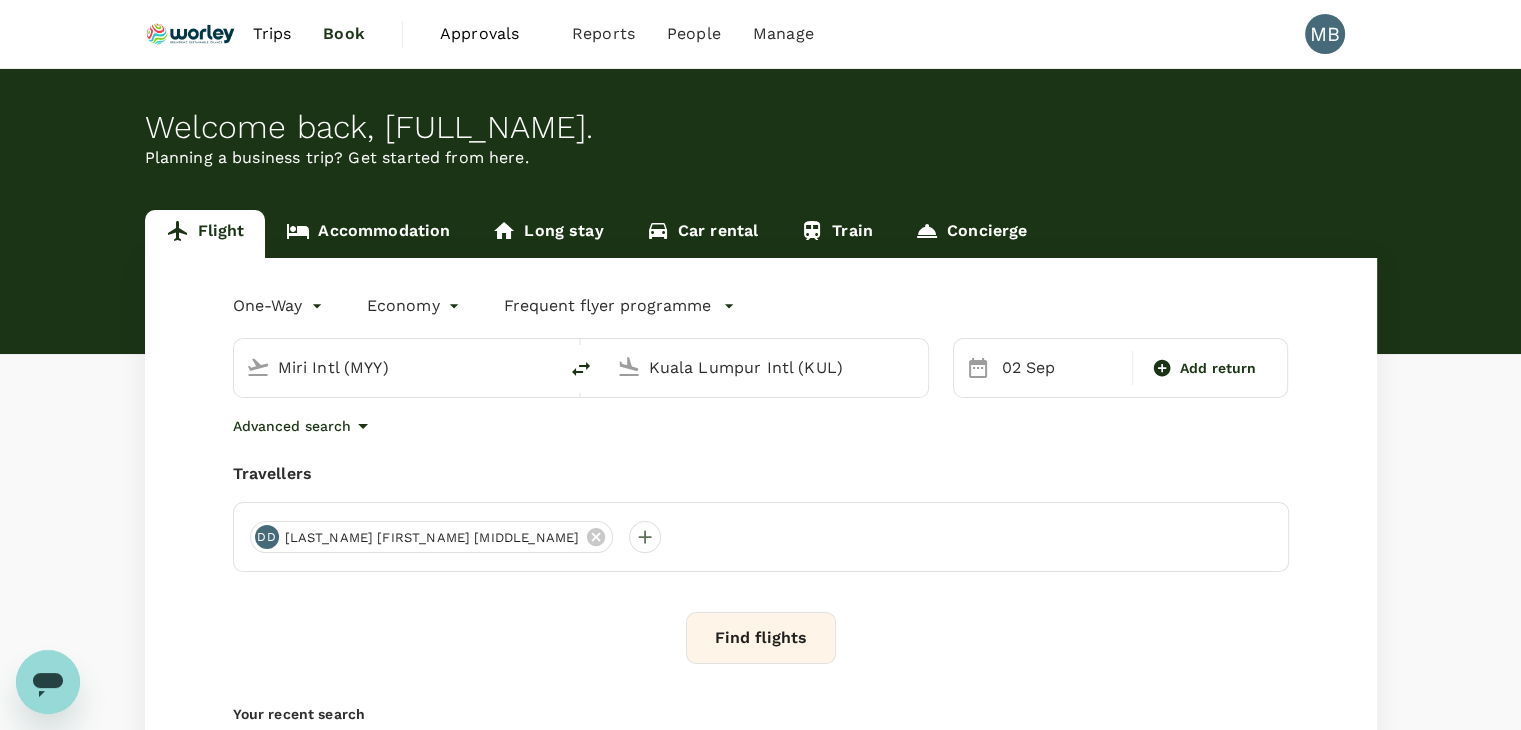 click on "Kuala Lumpur Intl (KUL)" at bounding box center (767, 367) 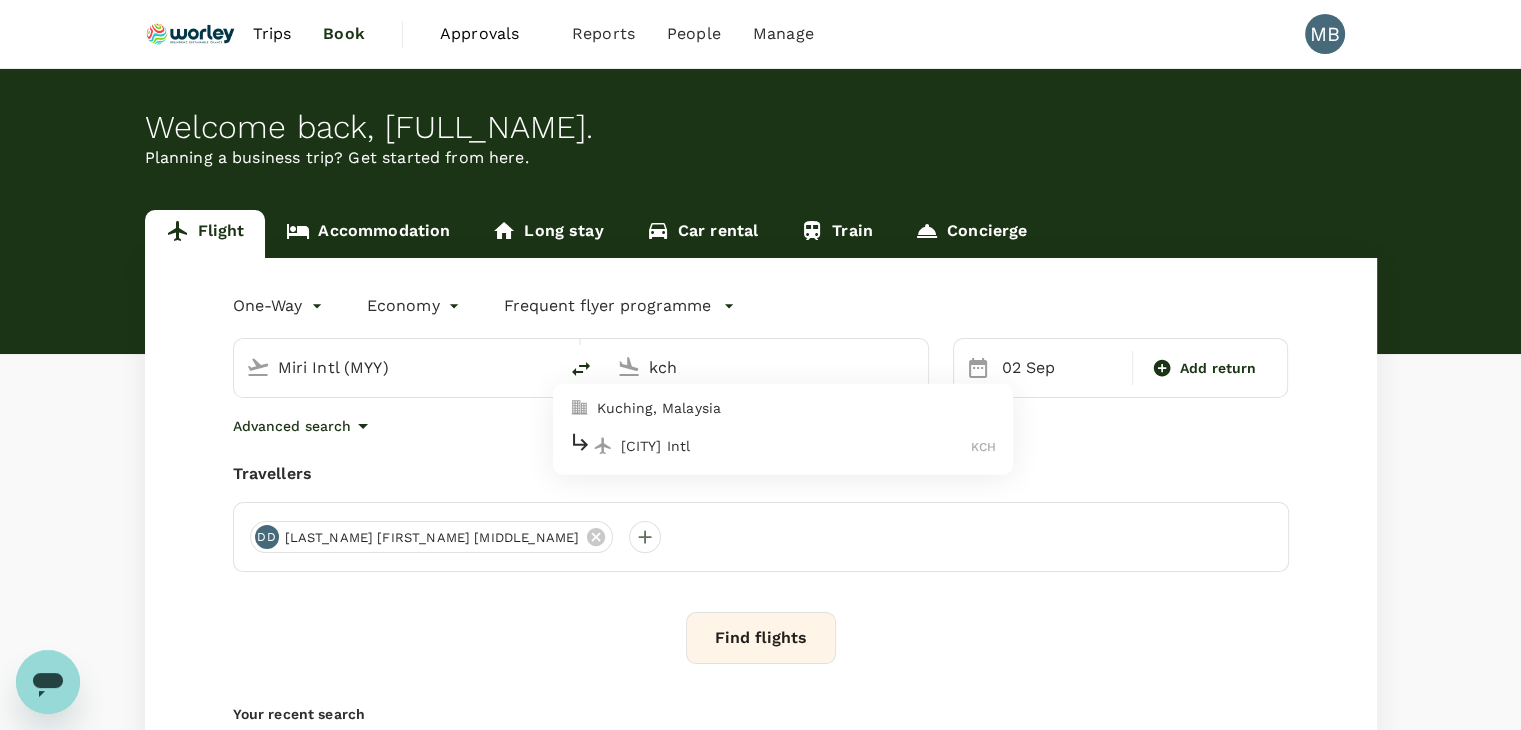 click on "[CITY] Intl" at bounding box center [796, 446] 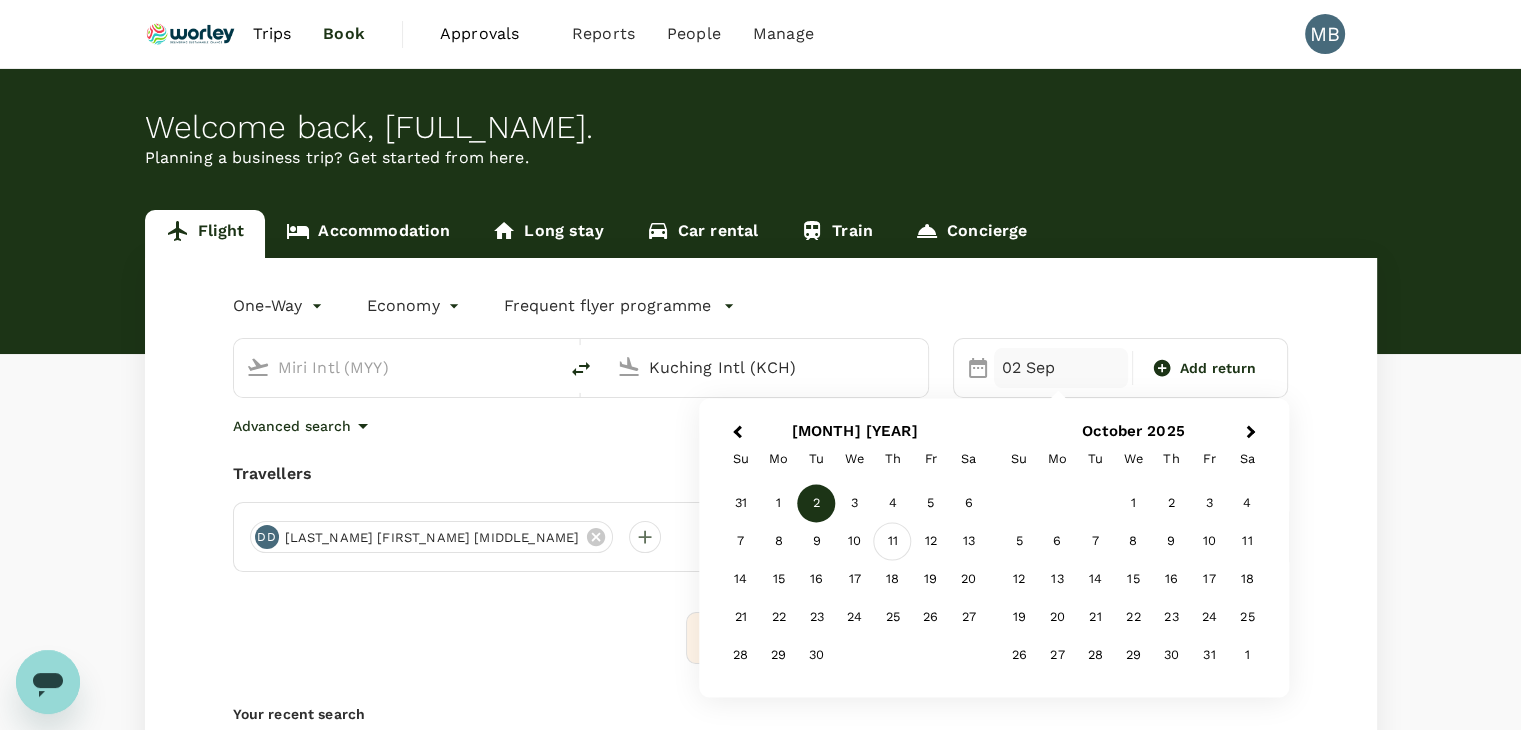 type on "Kuching Intl (KCH)" 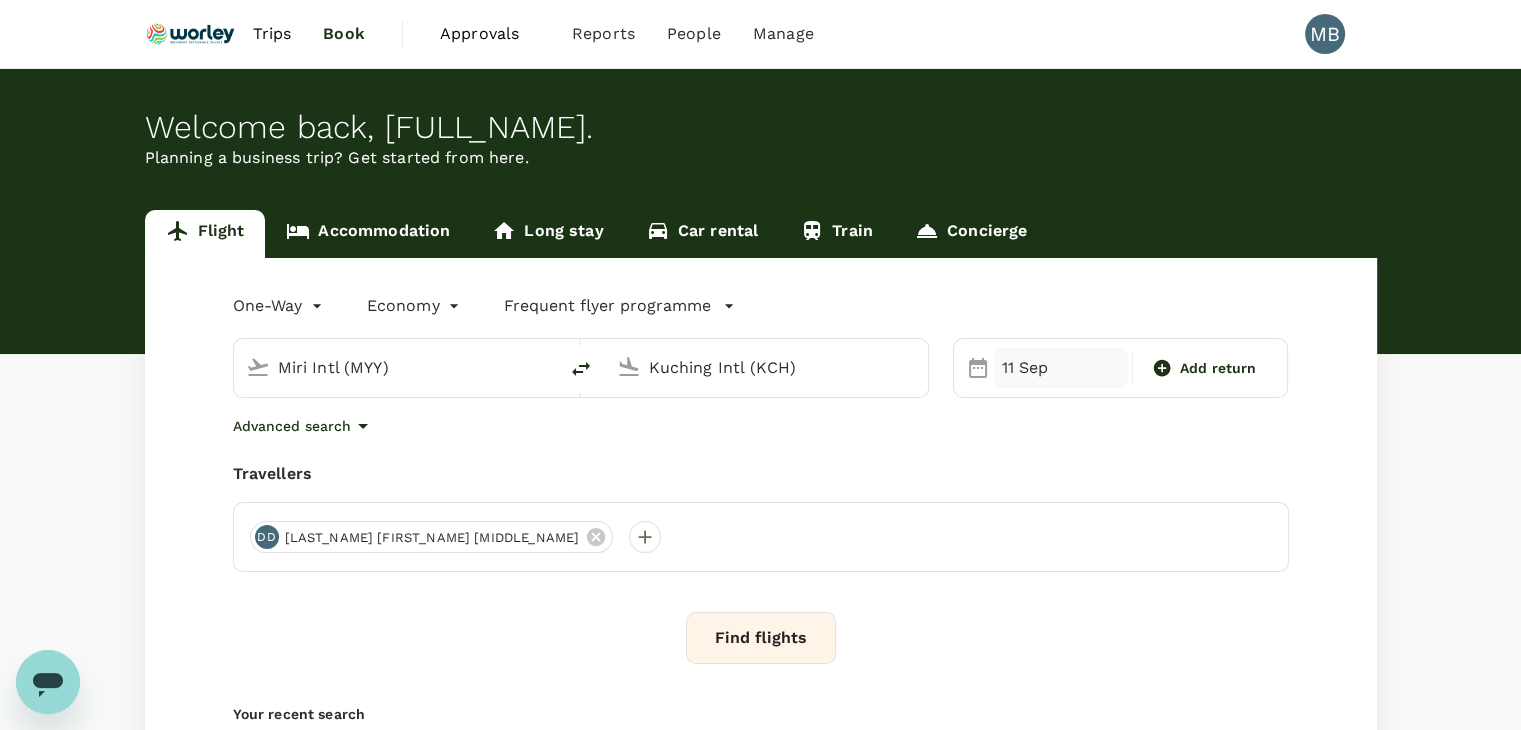 click on "11 Sep" at bounding box center [1061, 368] 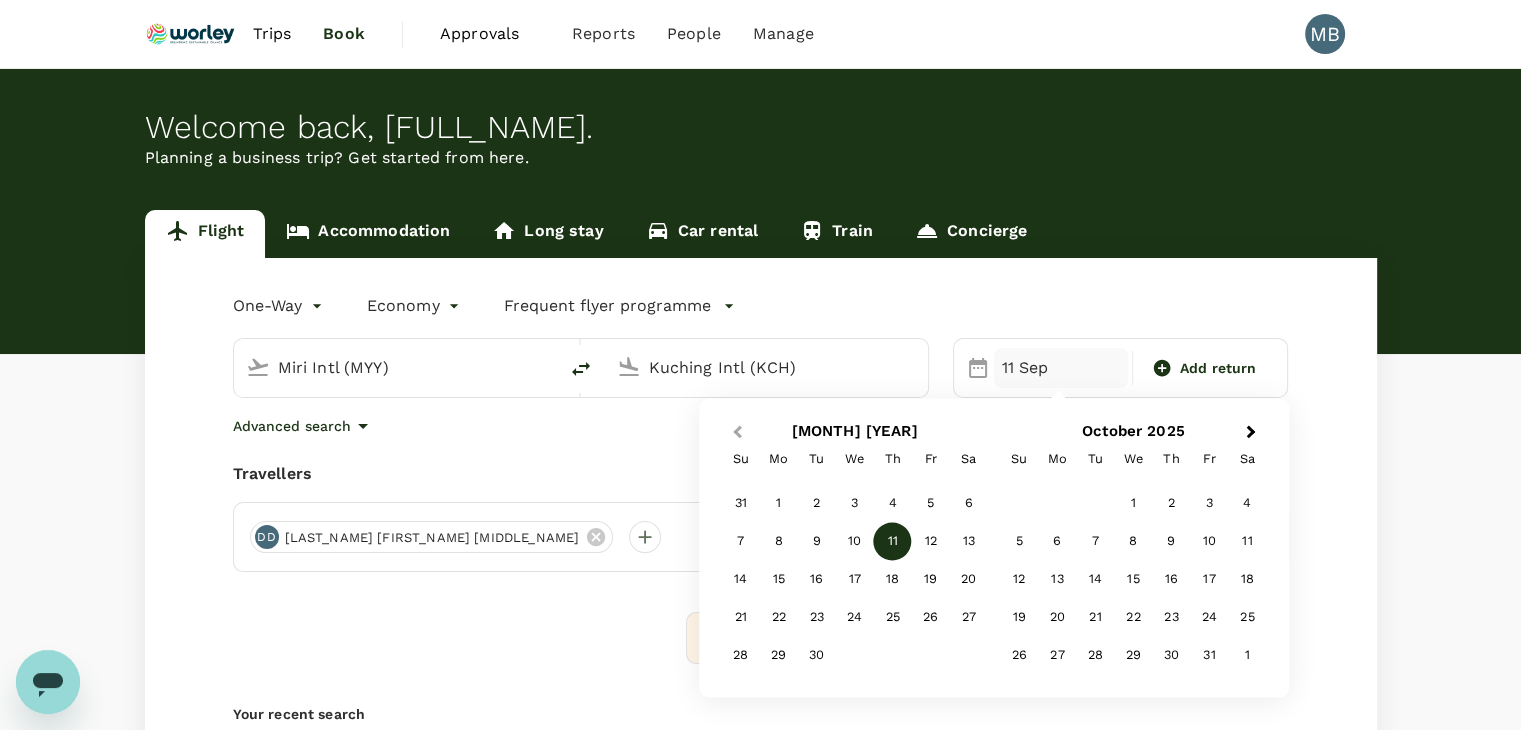 click on "Previous Month" at bounding box center [737, 432] 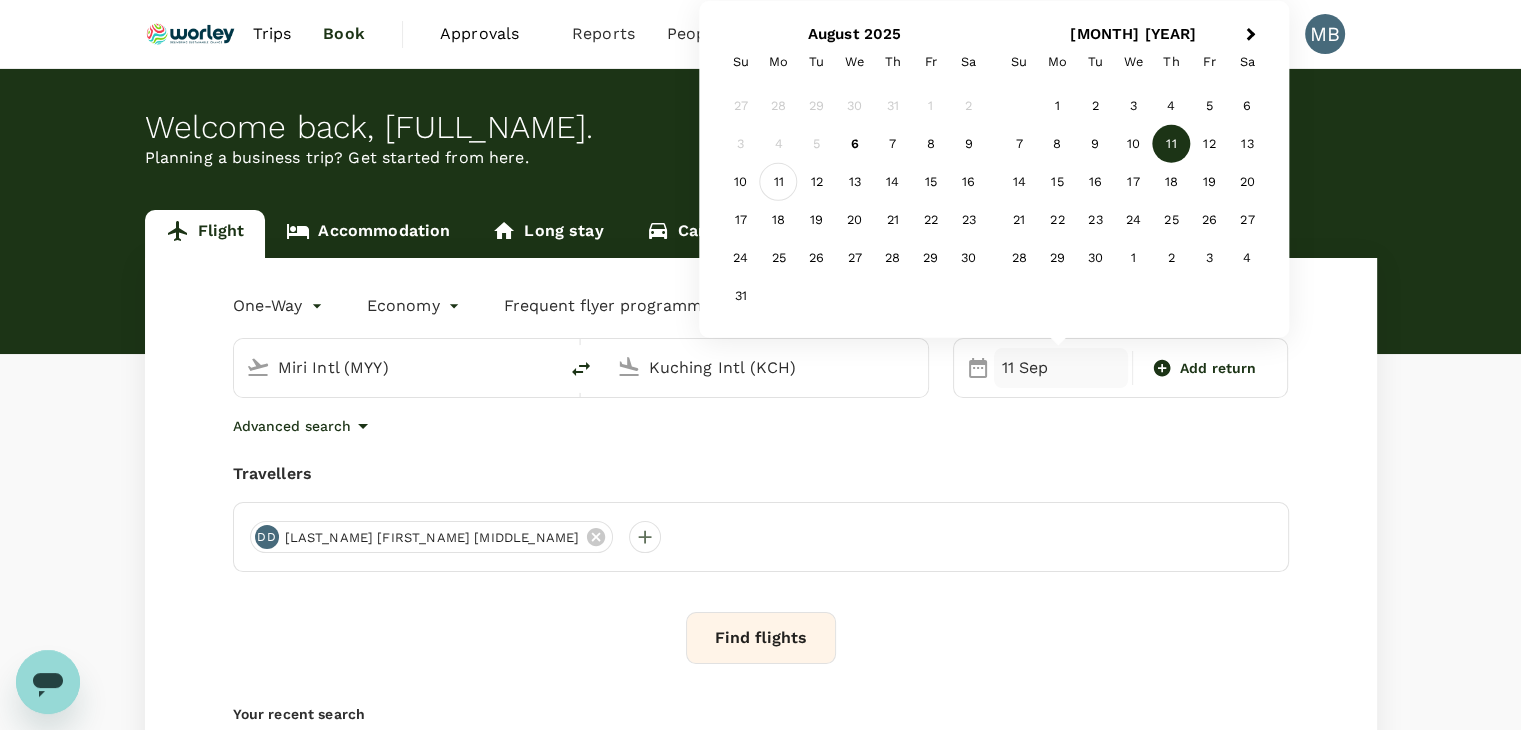 click on "11" at bounding box center (779, 182) 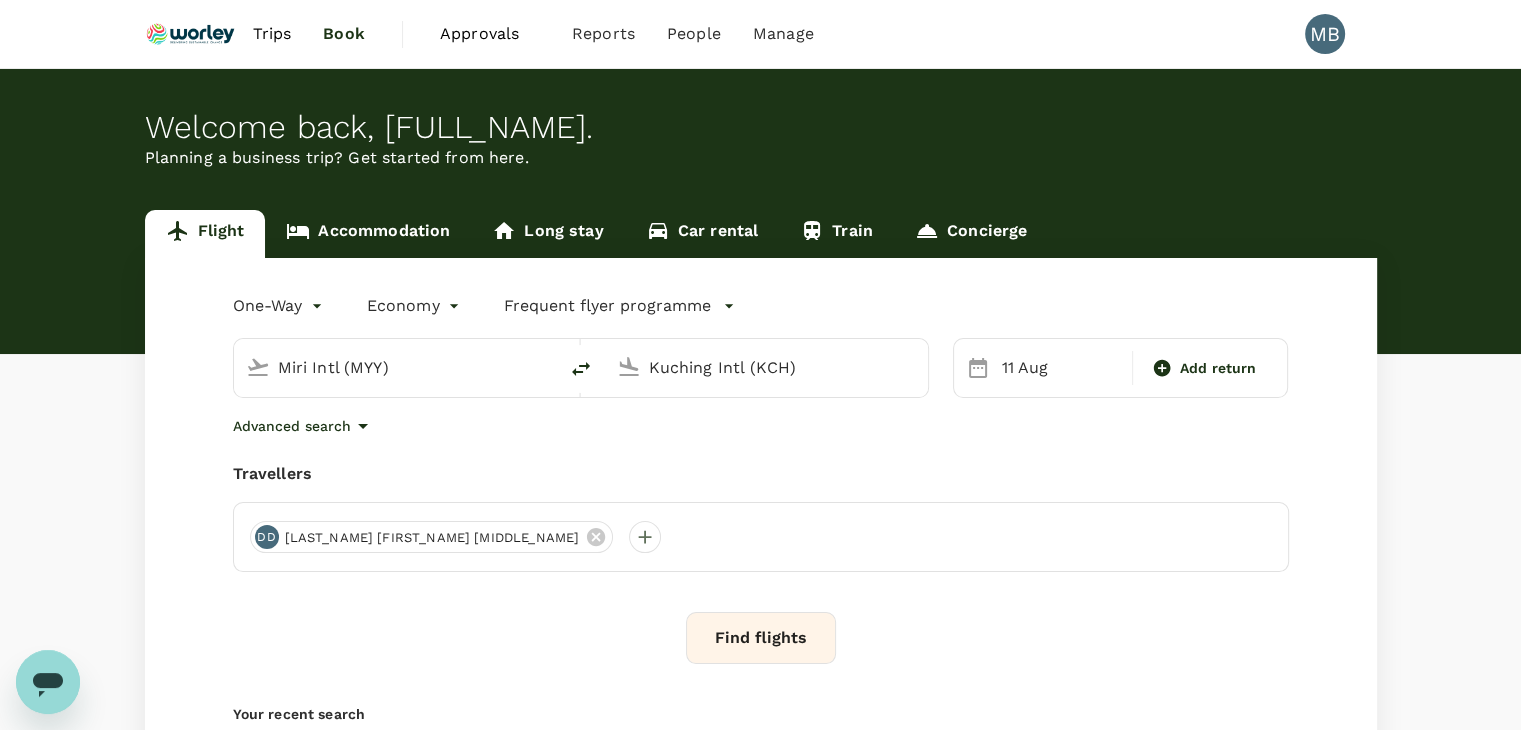 click on "Find flights" at bounding box center (761, 638) 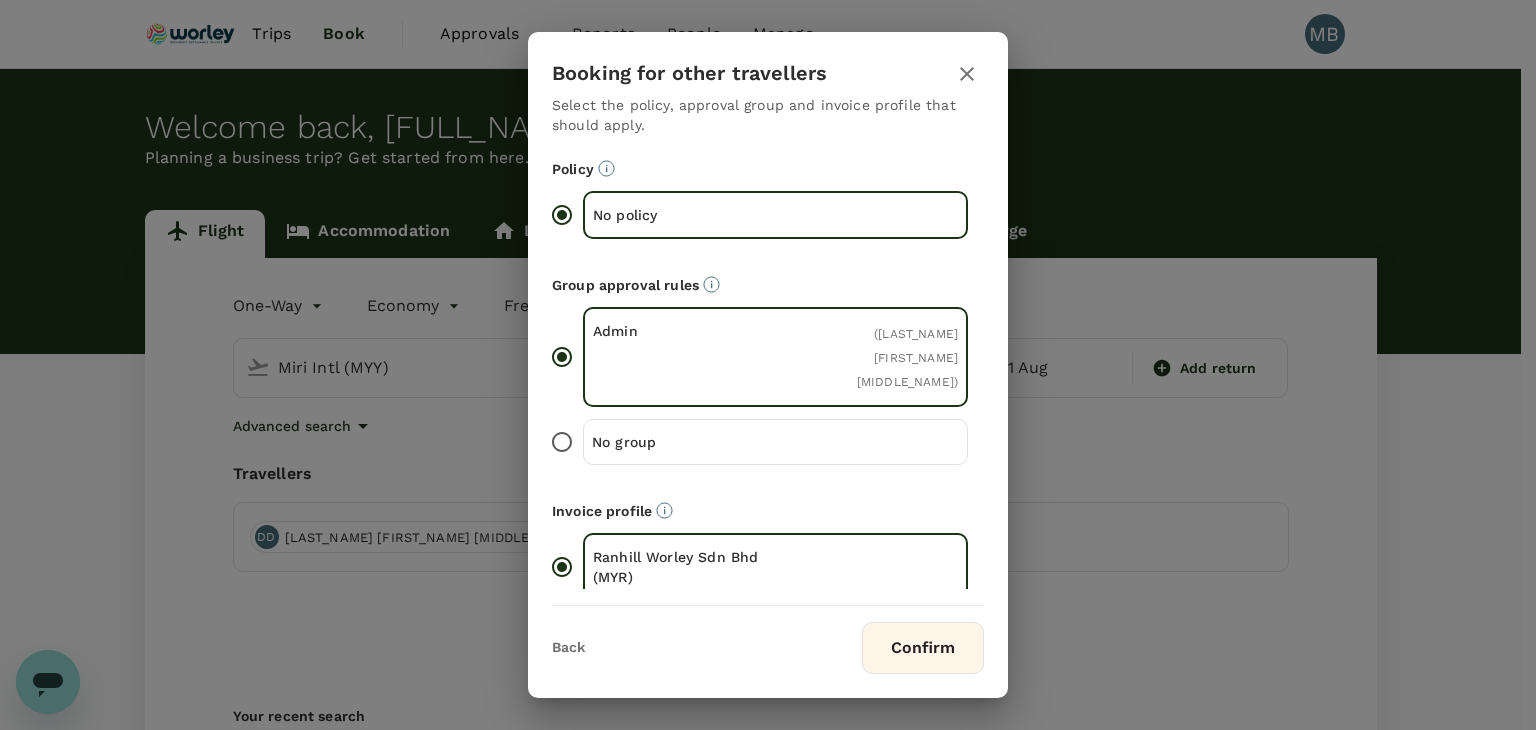 click on "Confirm" at bounding box center (923, 648) 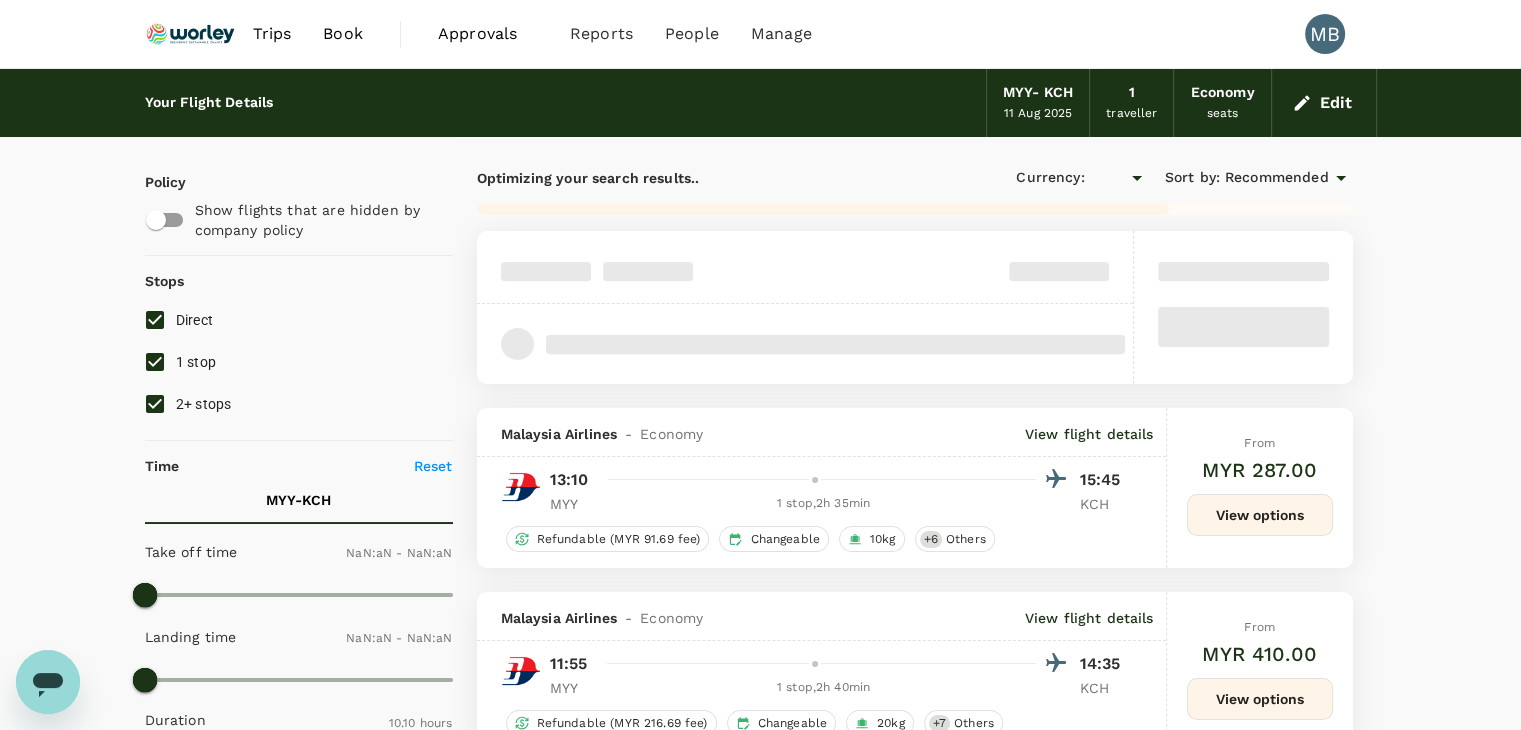 type on "MYR" 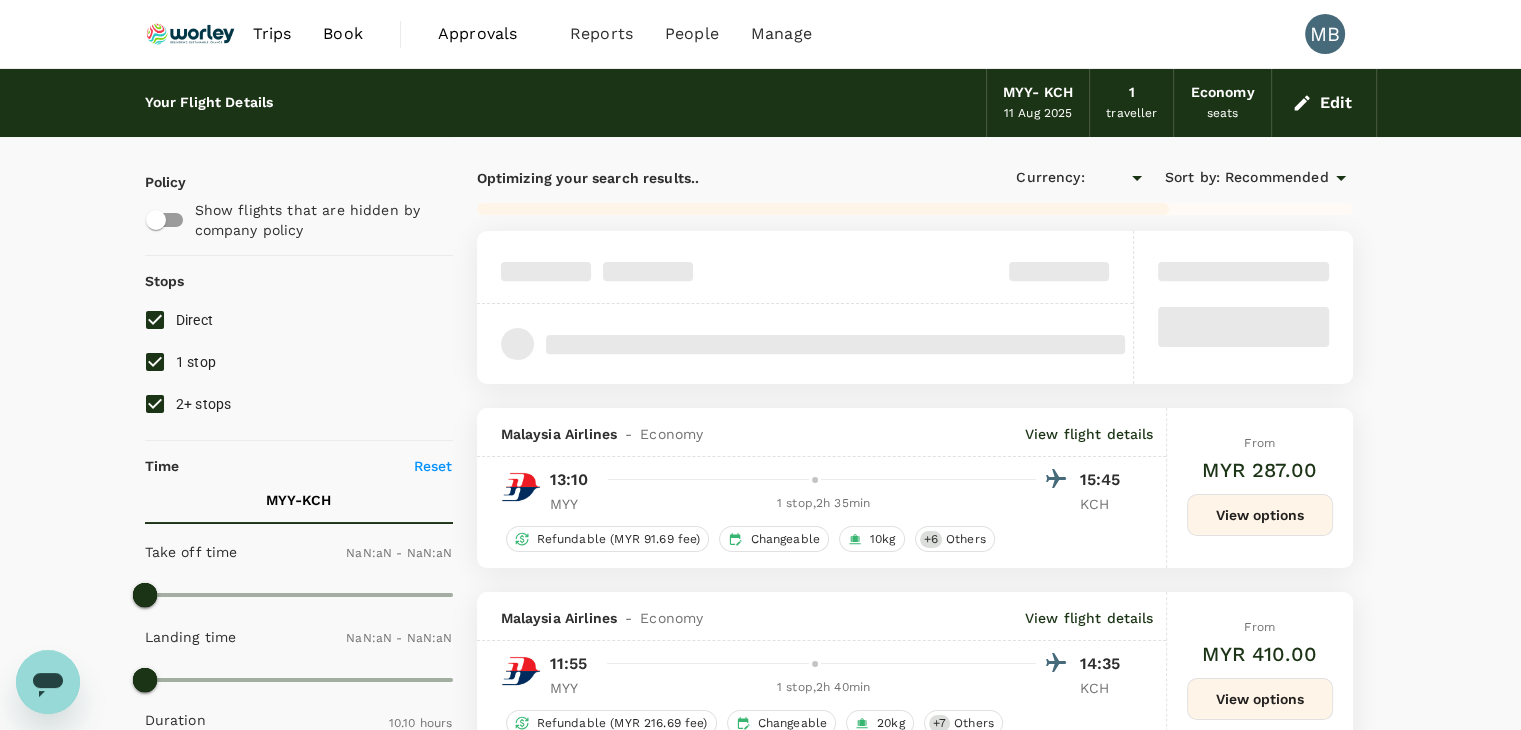type on "1440" 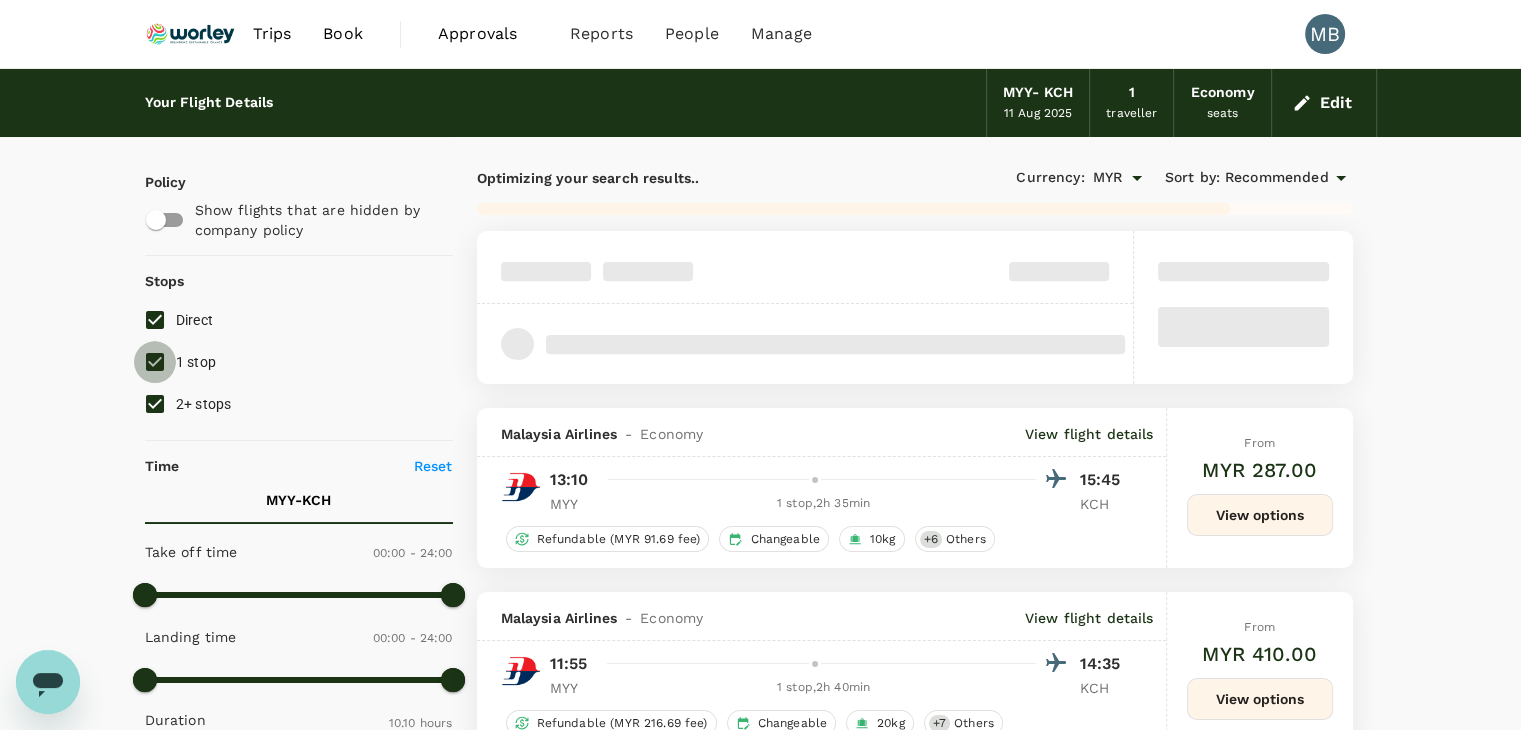 click on "1 stop" at bounding box center [155, 362] 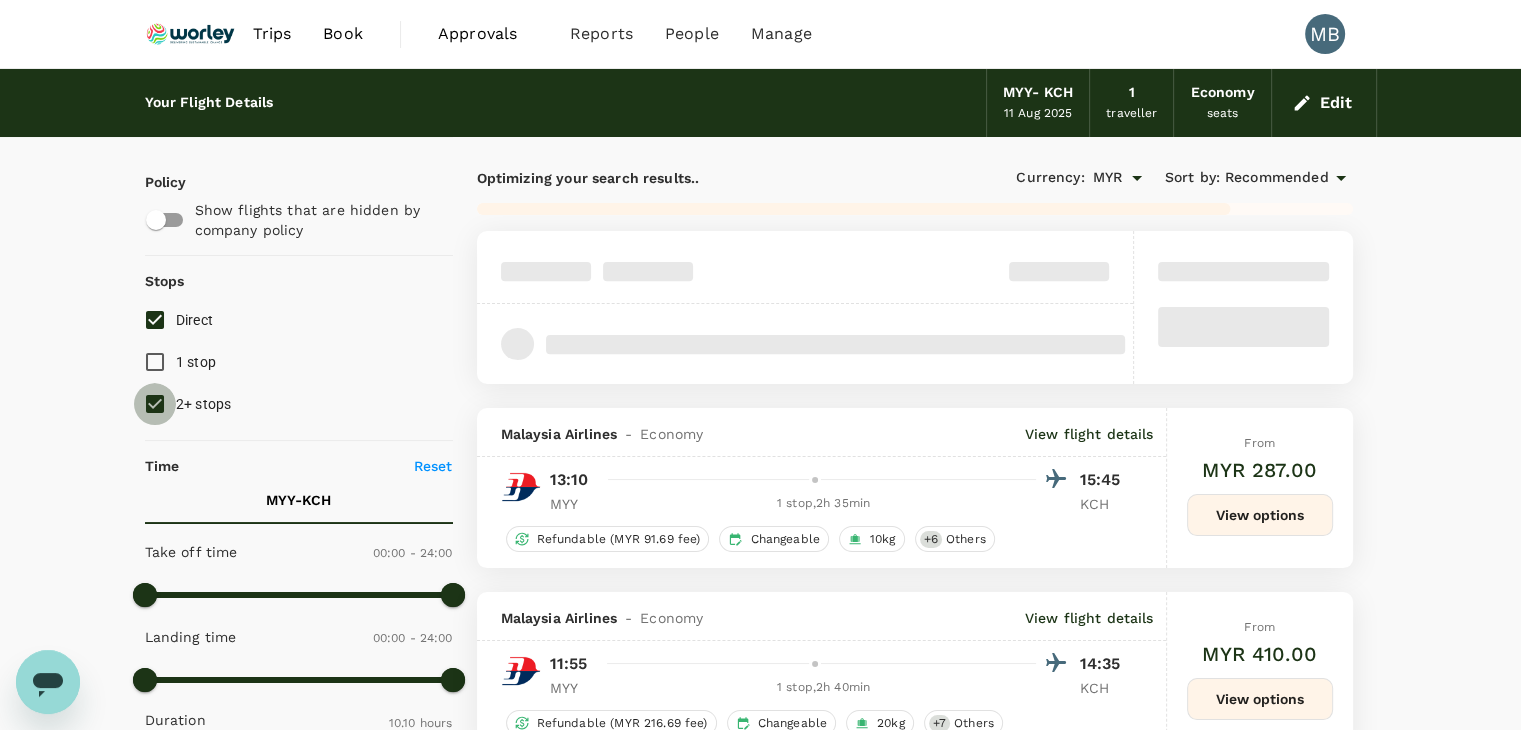click on "2+ stops" at bounding box center [155, 404] 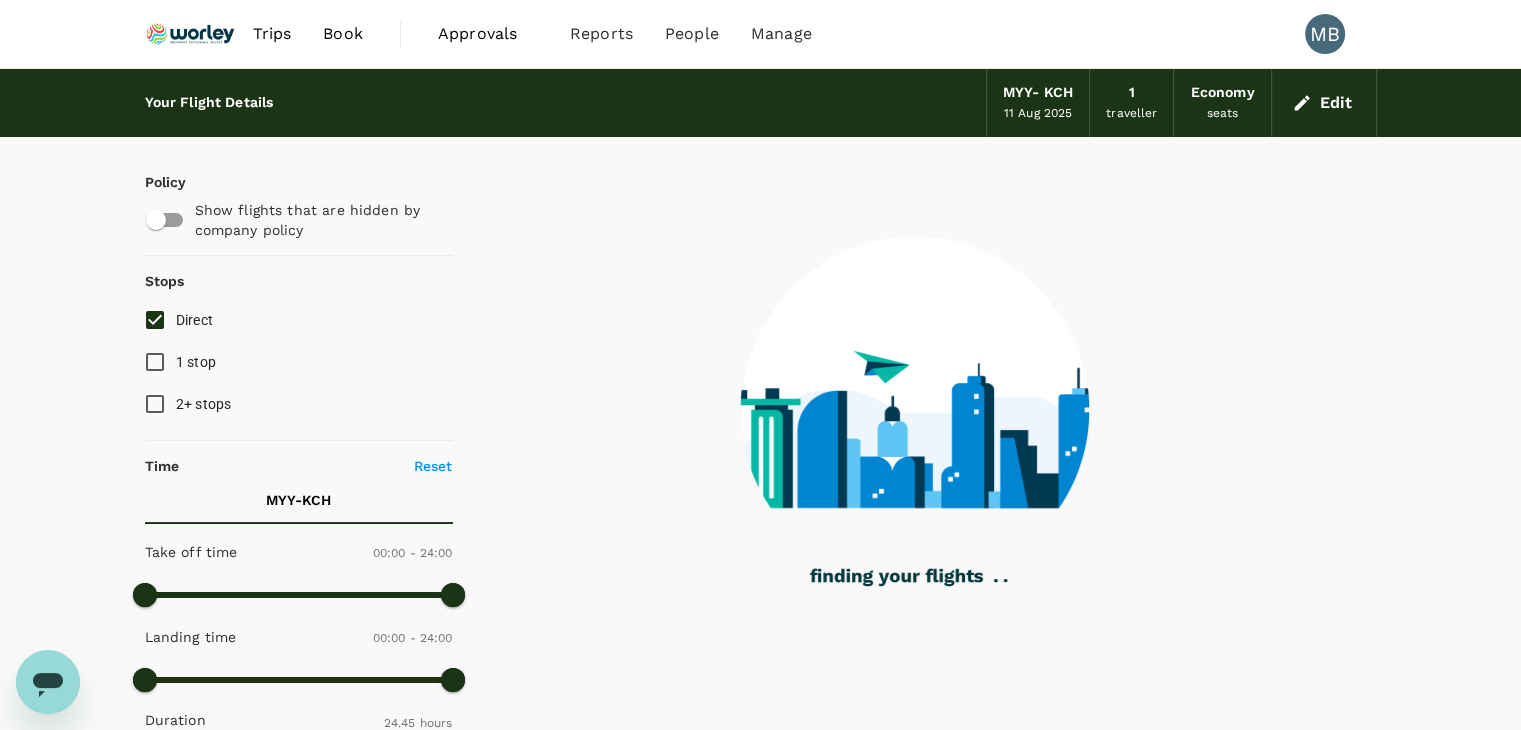 type on "1485" 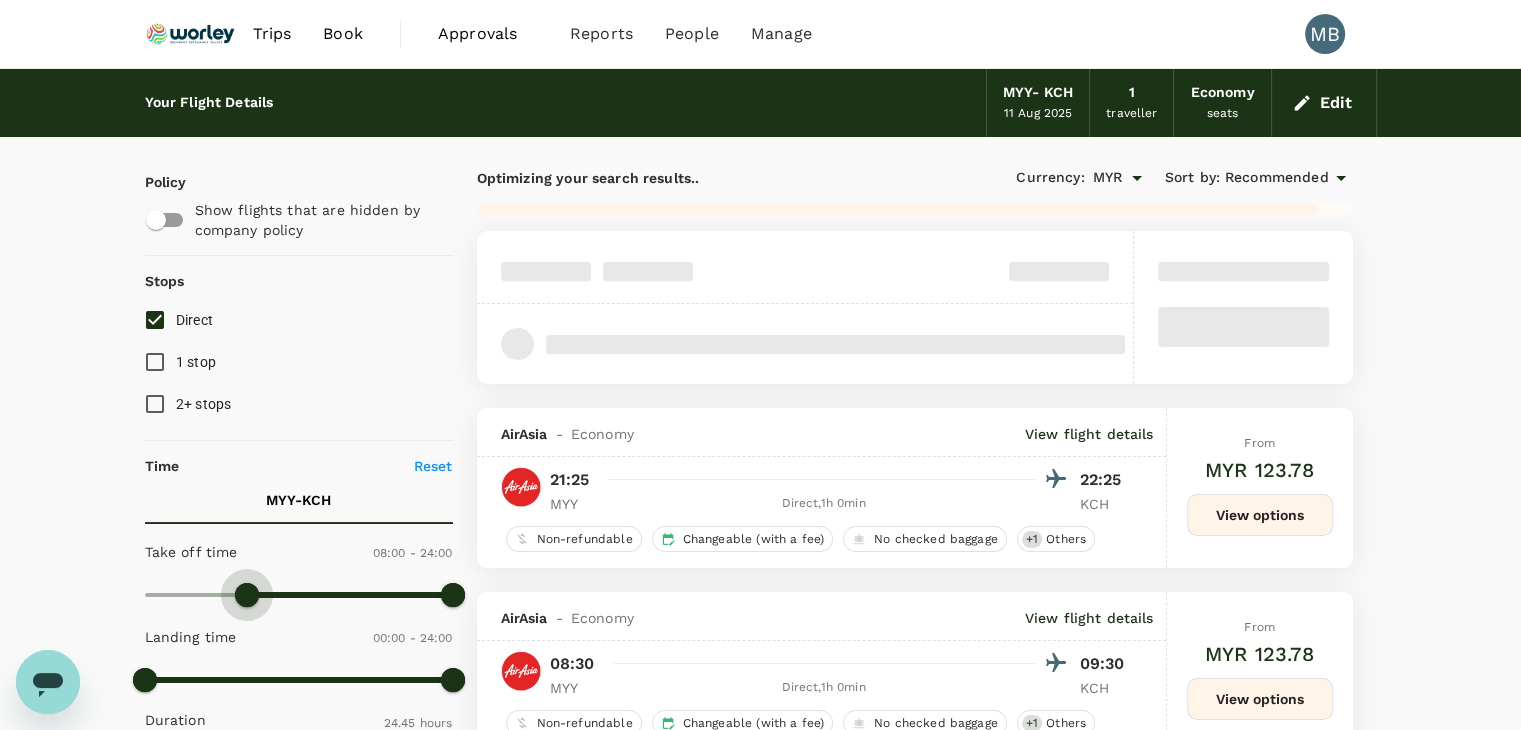 type on "510" 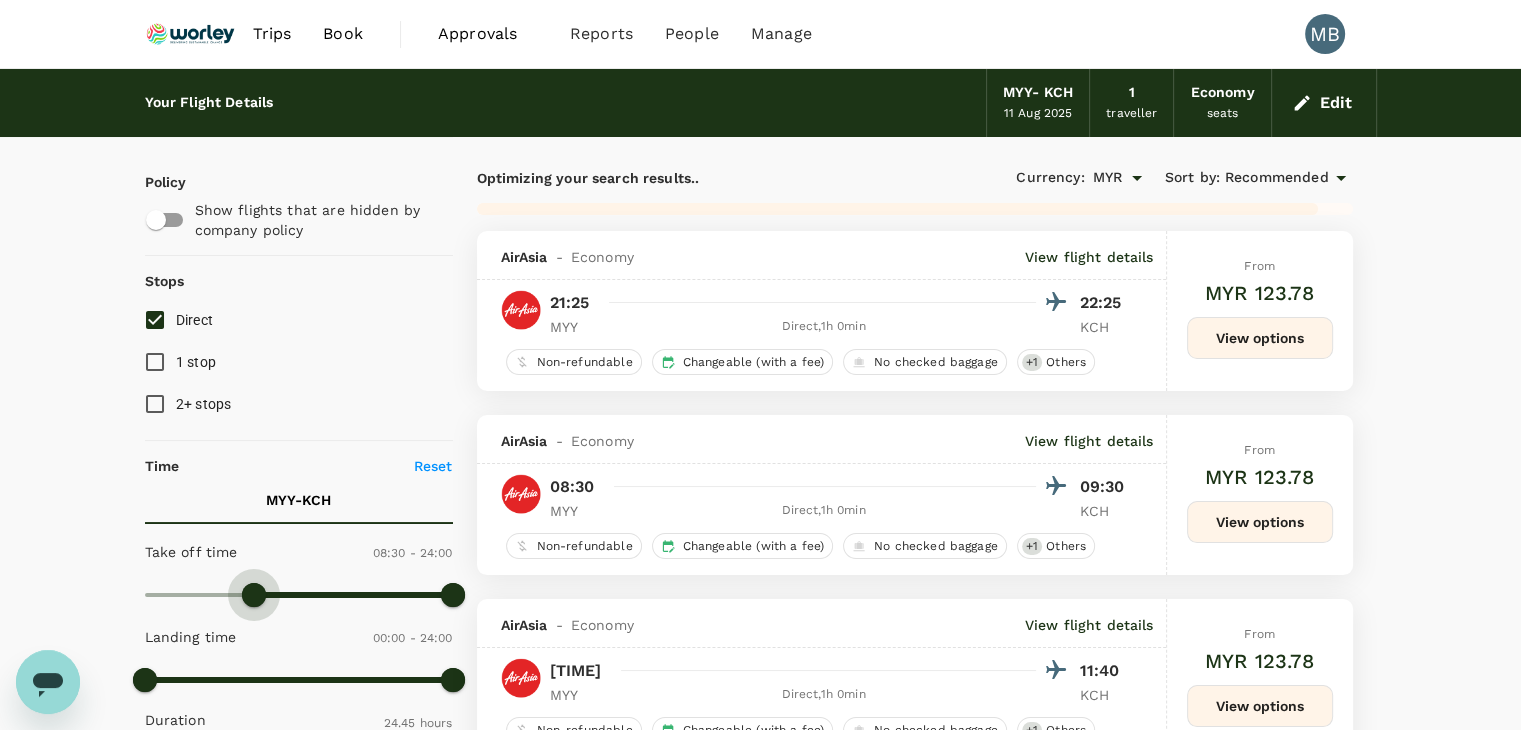 drag, startPoint x: 150, startPoint y: 586, endPoint x: 256, endPoint y: 585, distance: 106.004715 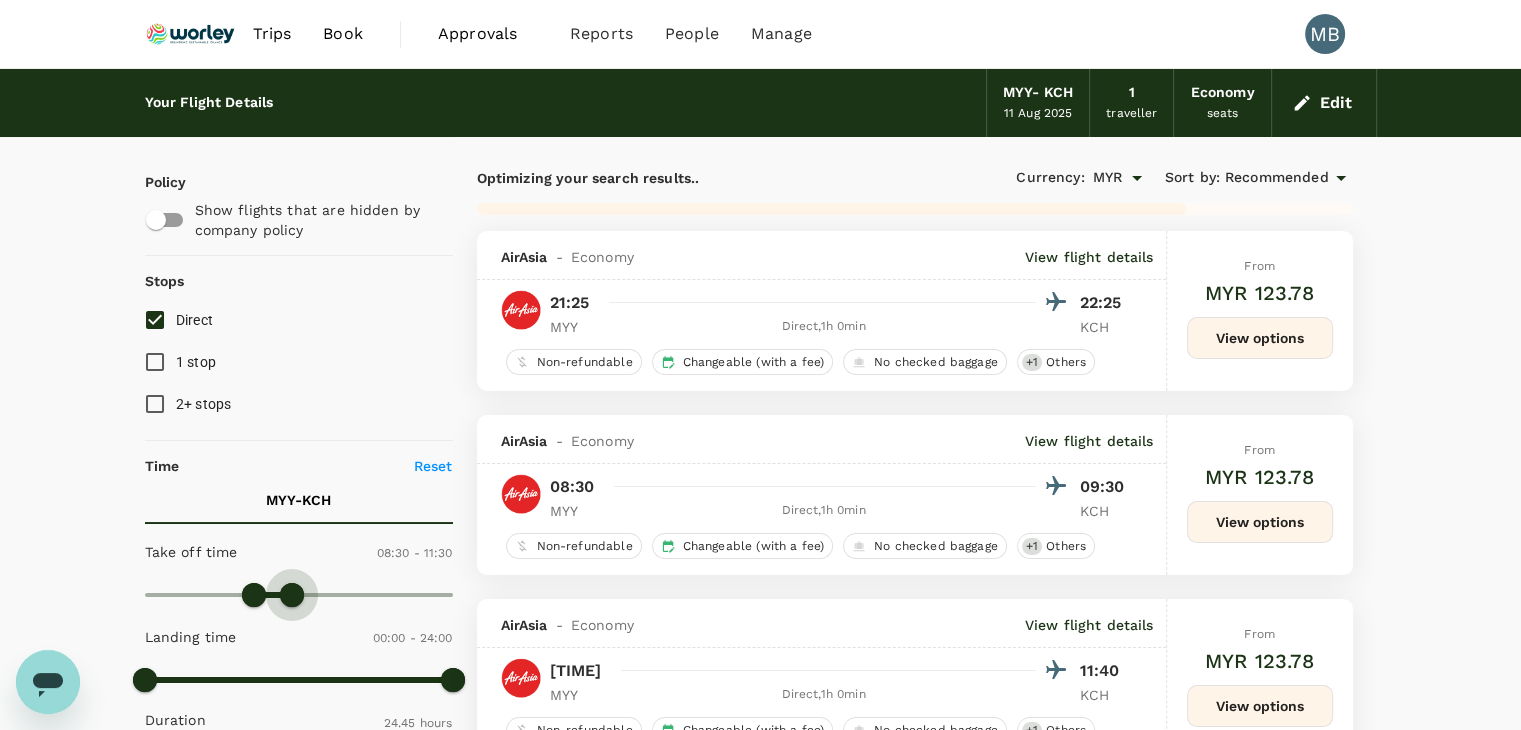 type on "660" 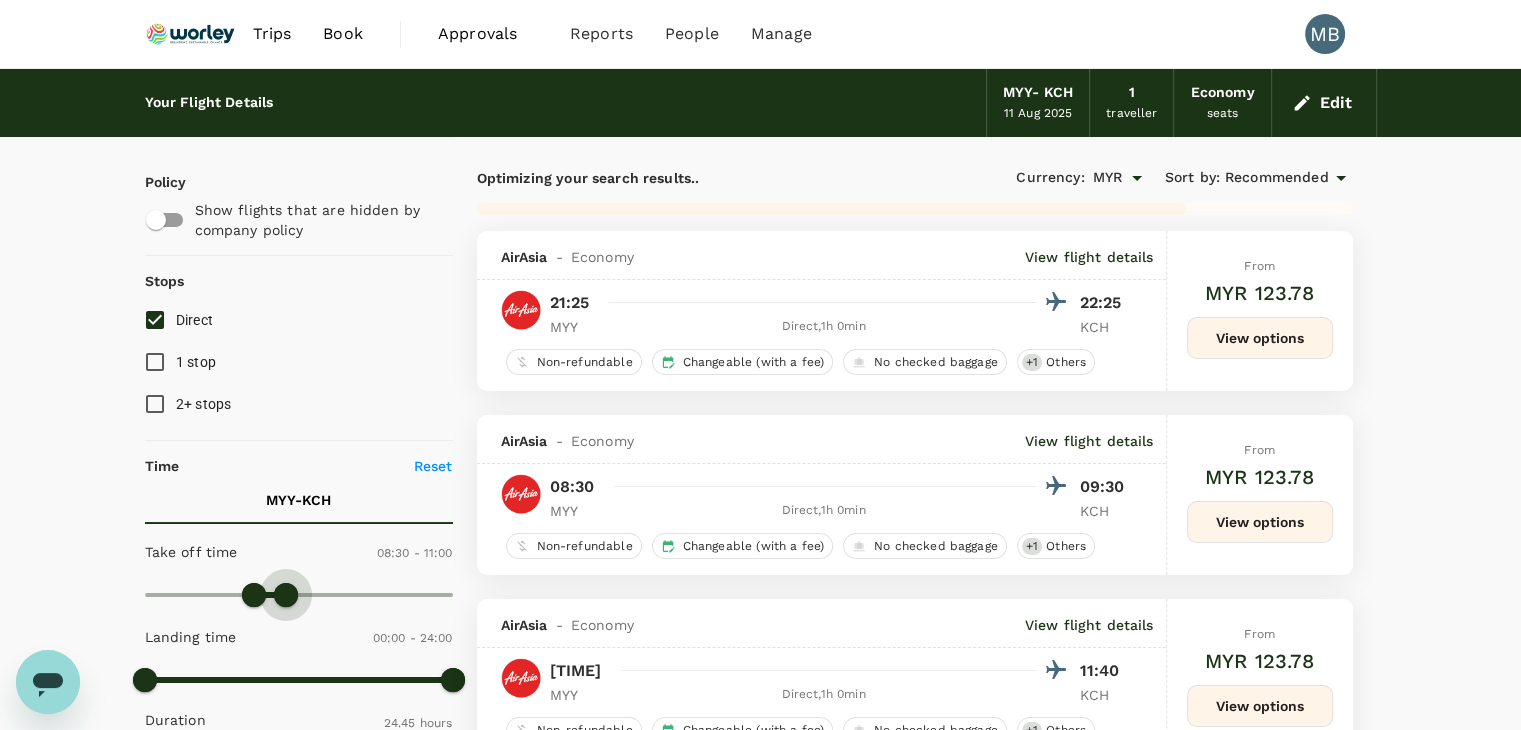 drag, startPoint x: 444, startPoint y: 595, endPoint x: 287, endPoint y: 597, distance: 157.01274 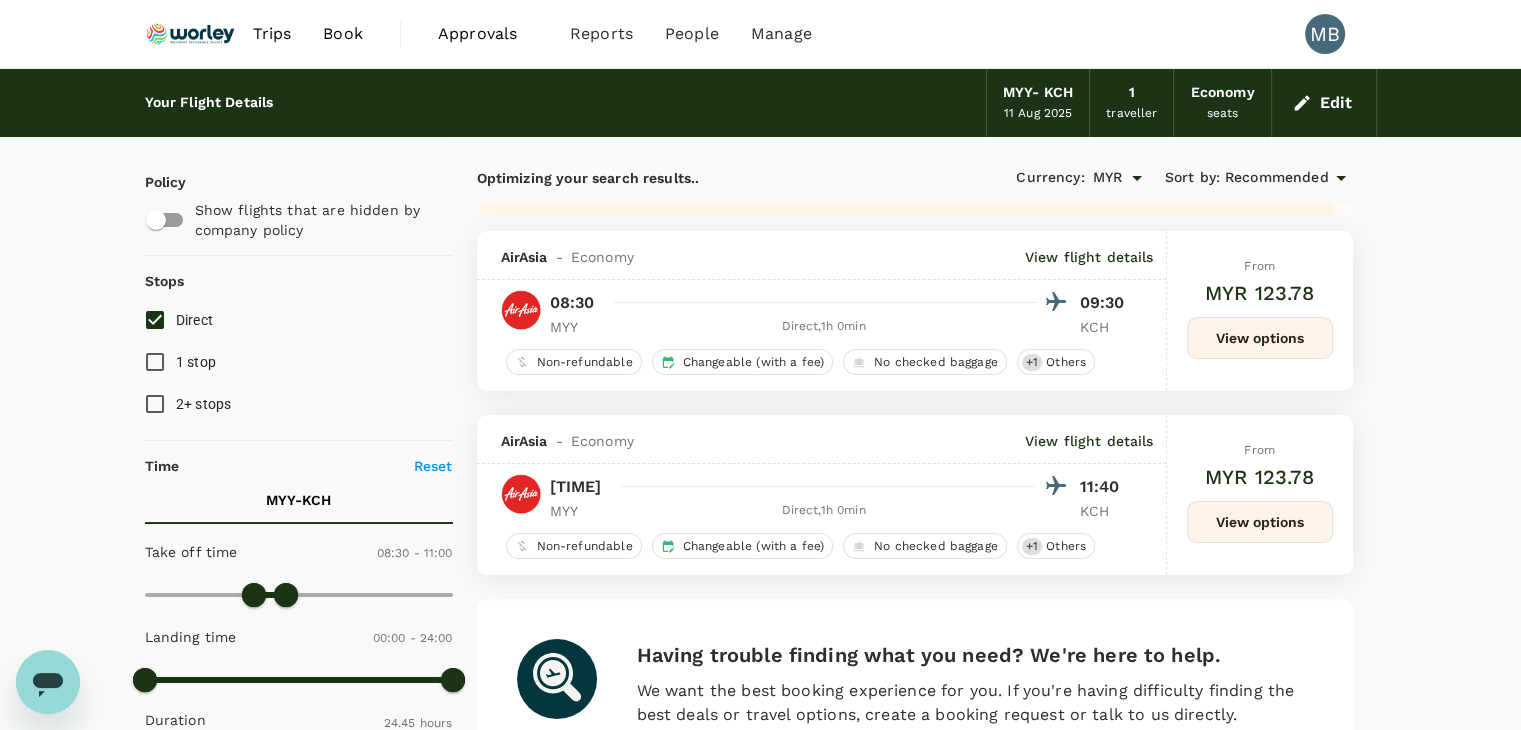 click on "View options" at bounding box center [1260, 338] 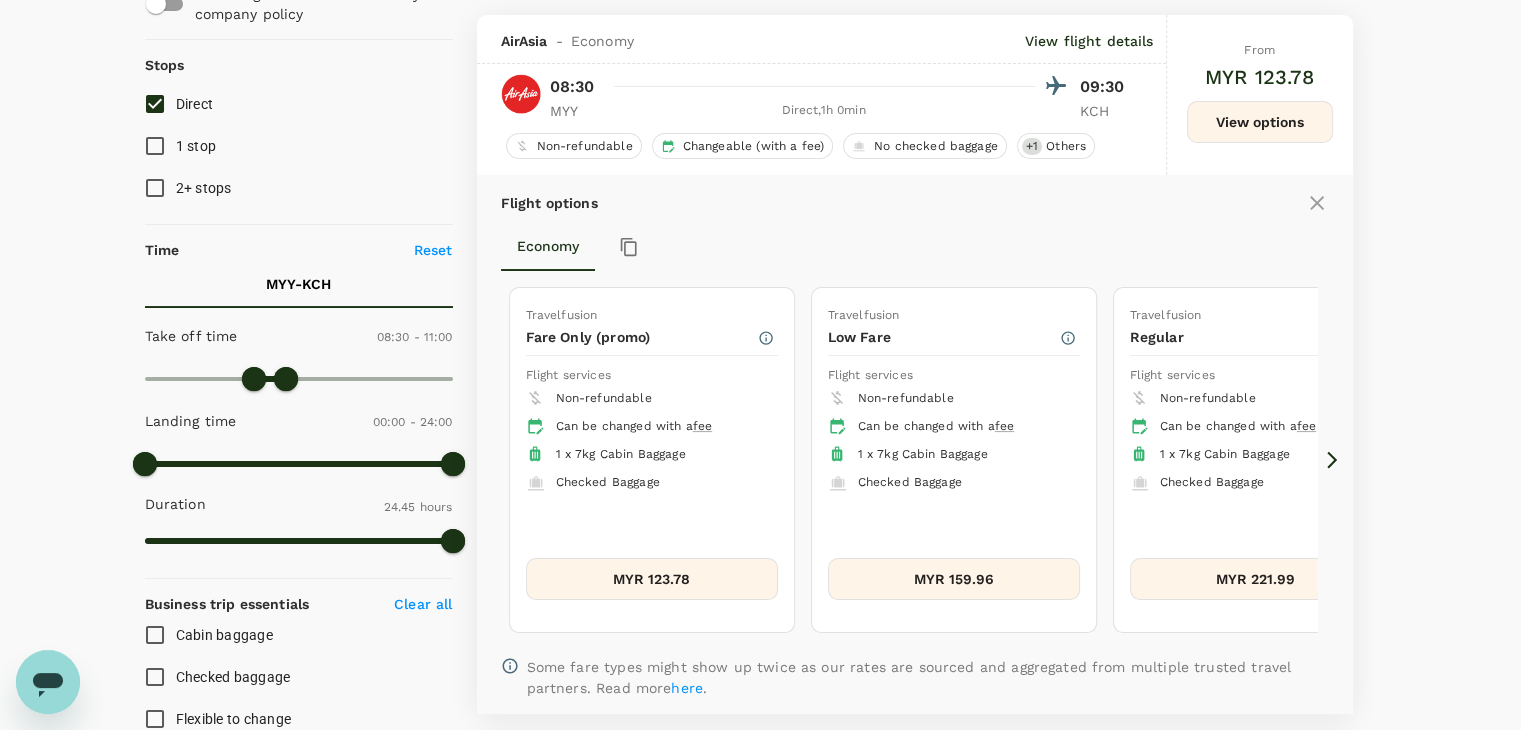 scroll, scrollTop: 231, scrollLeft: 0, axis: vertical 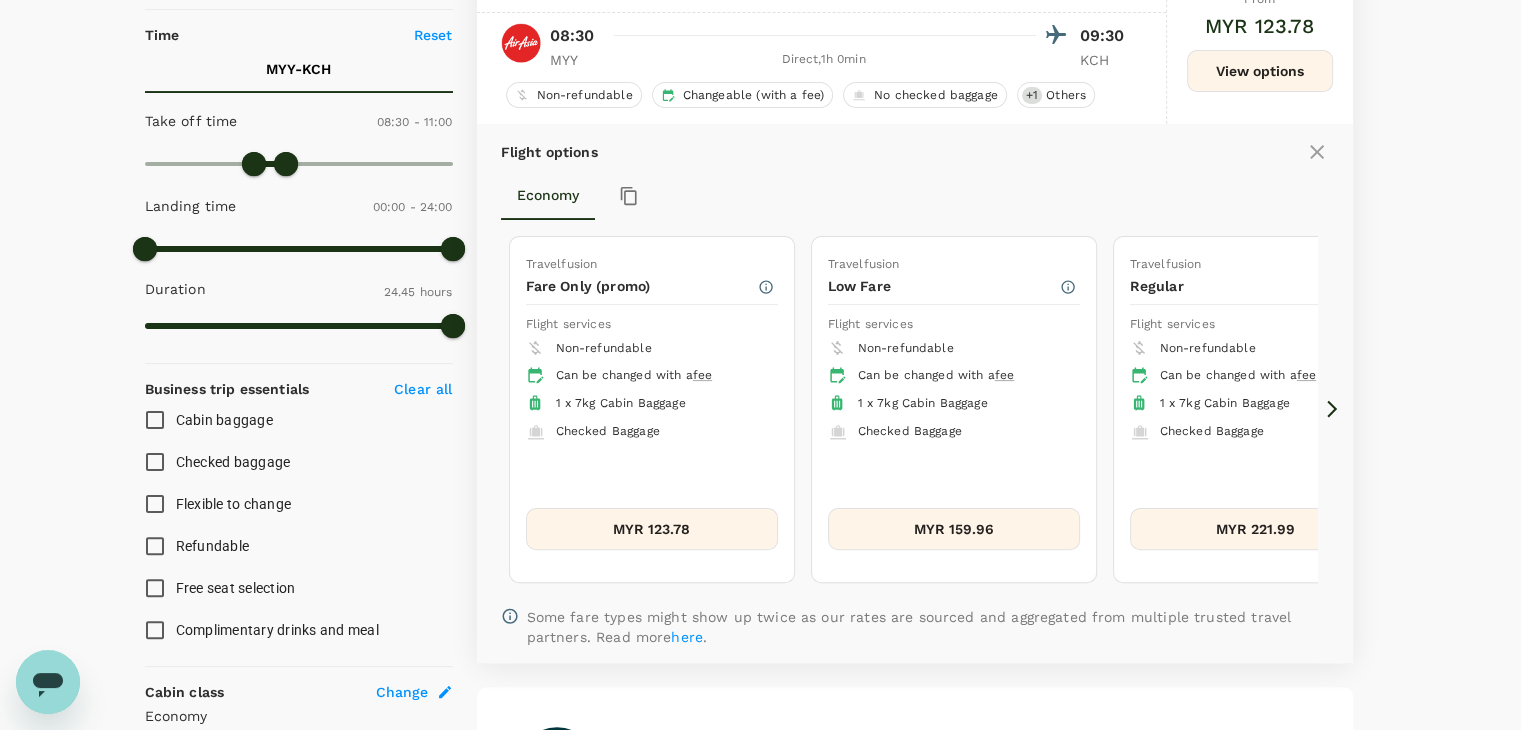 click 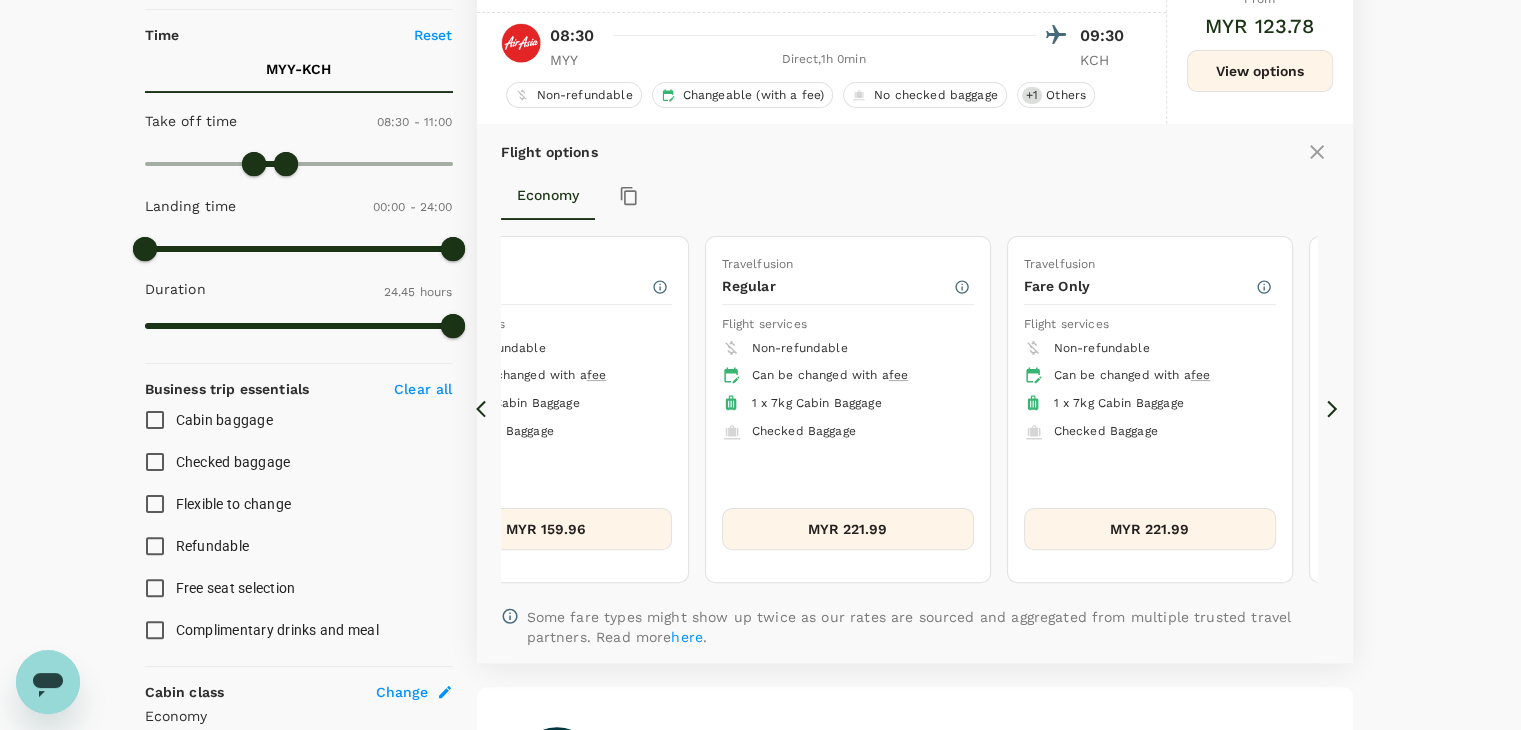 click 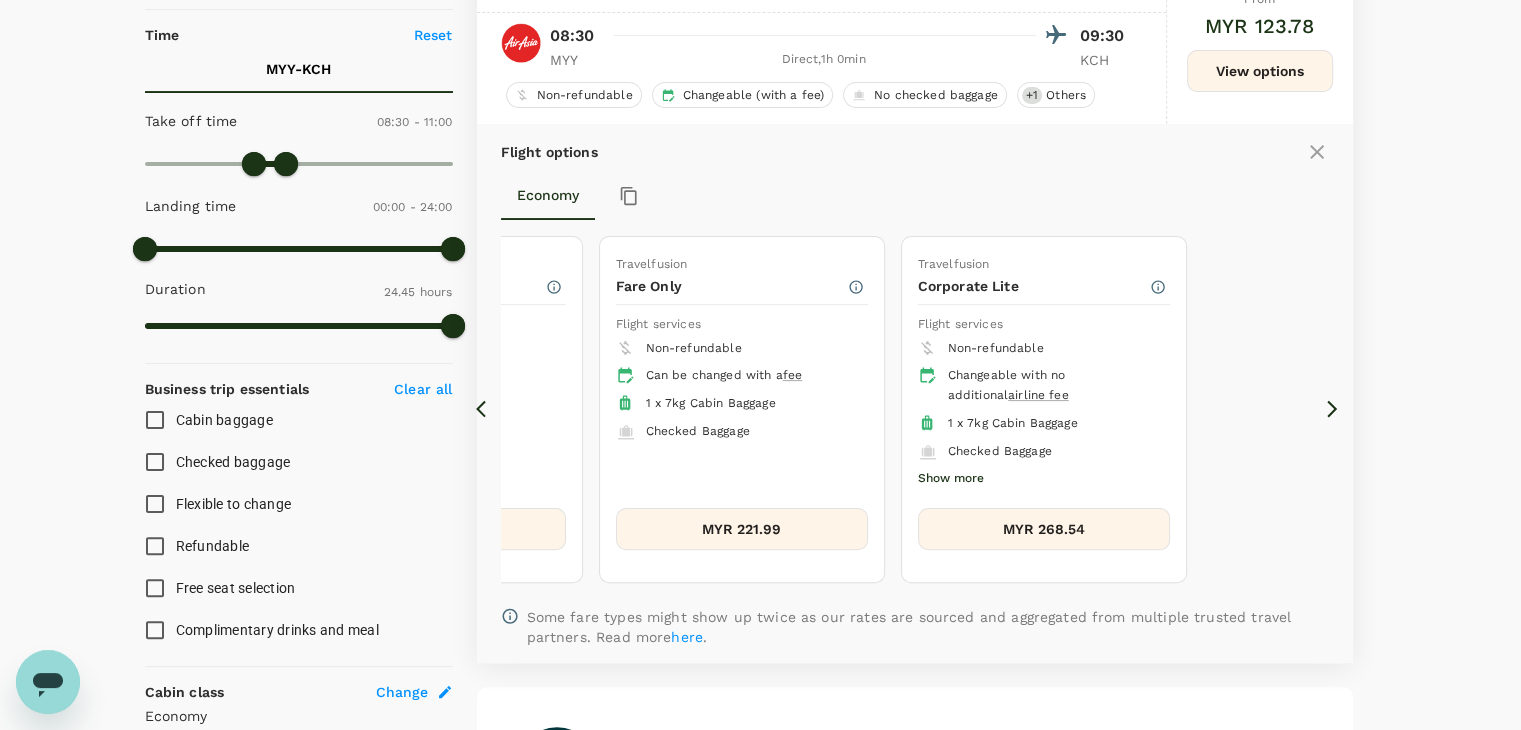 click 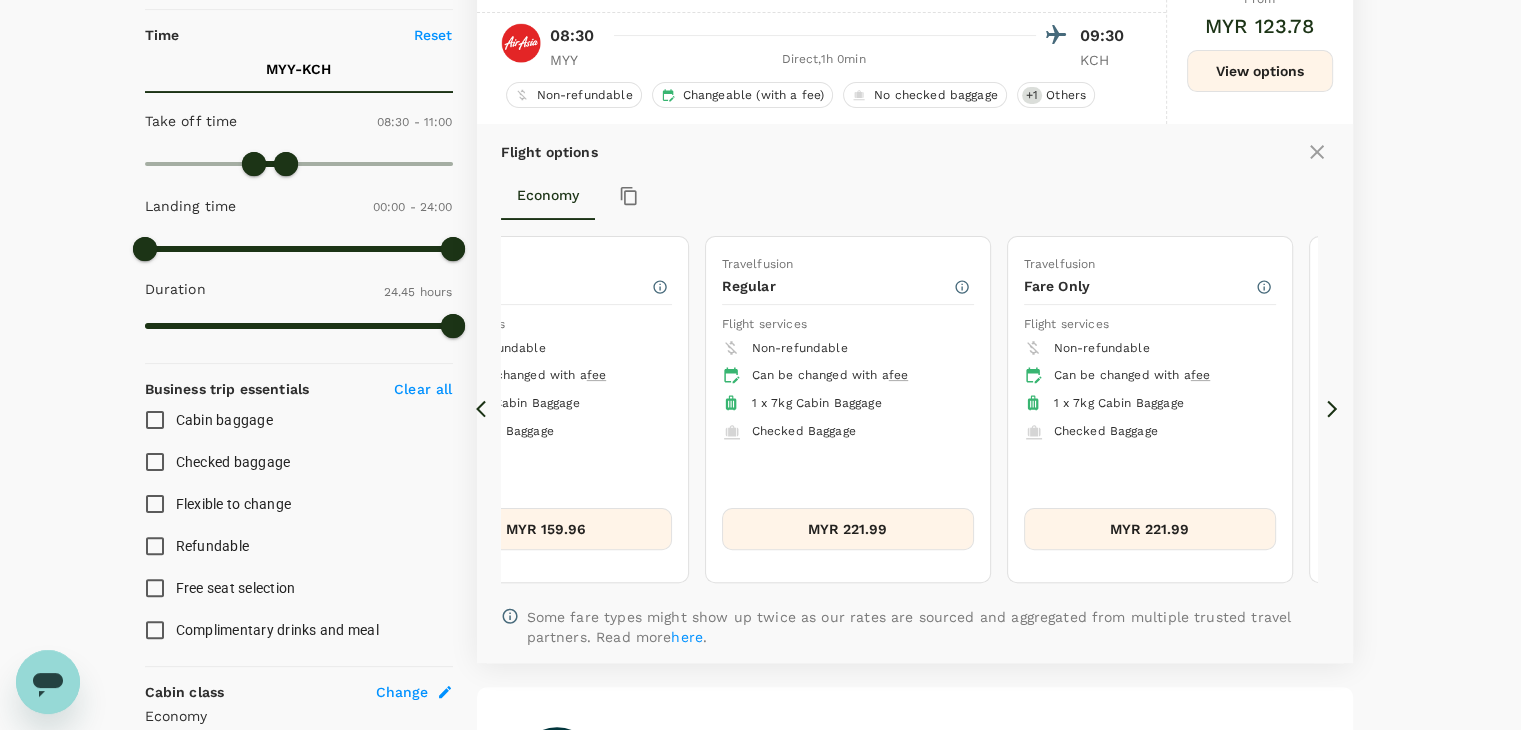 click 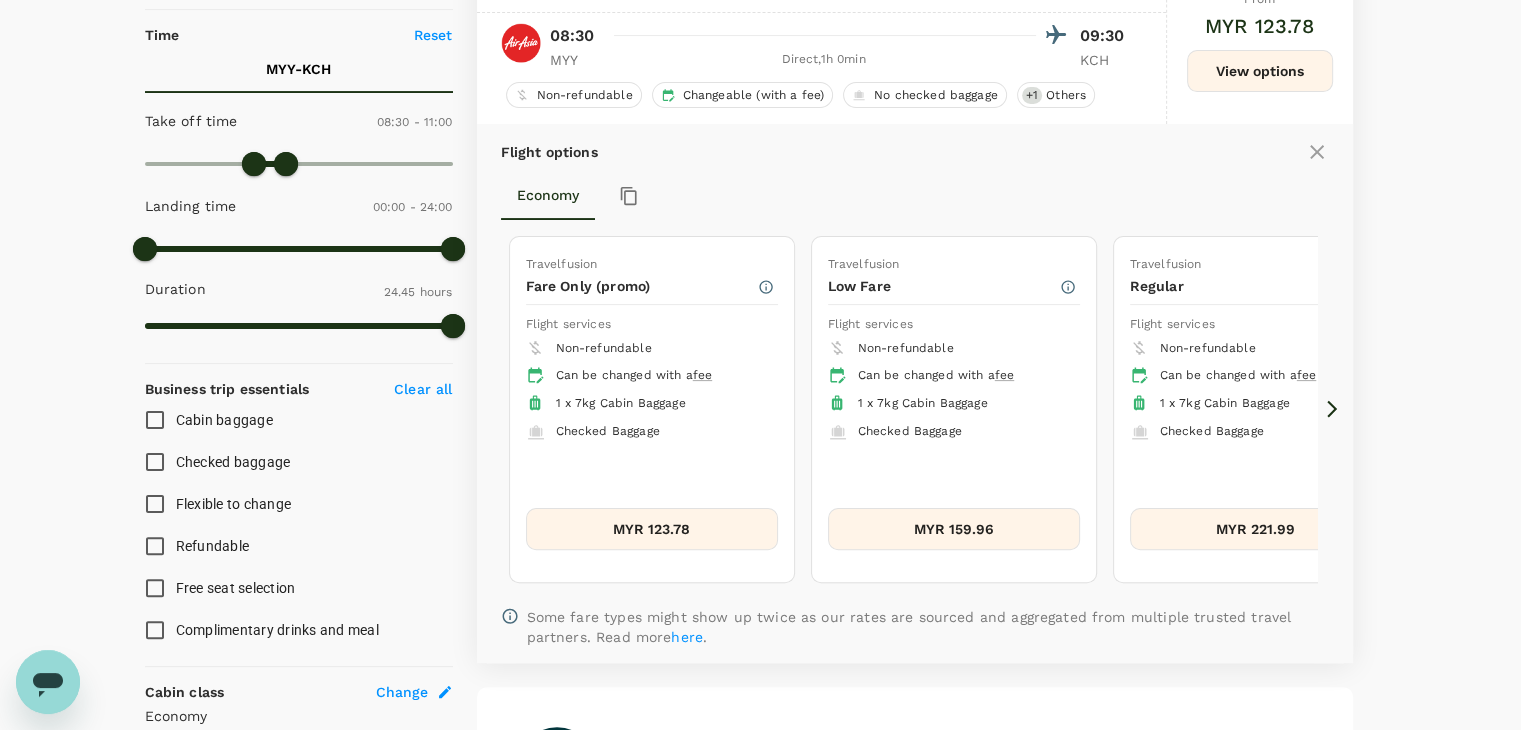 click 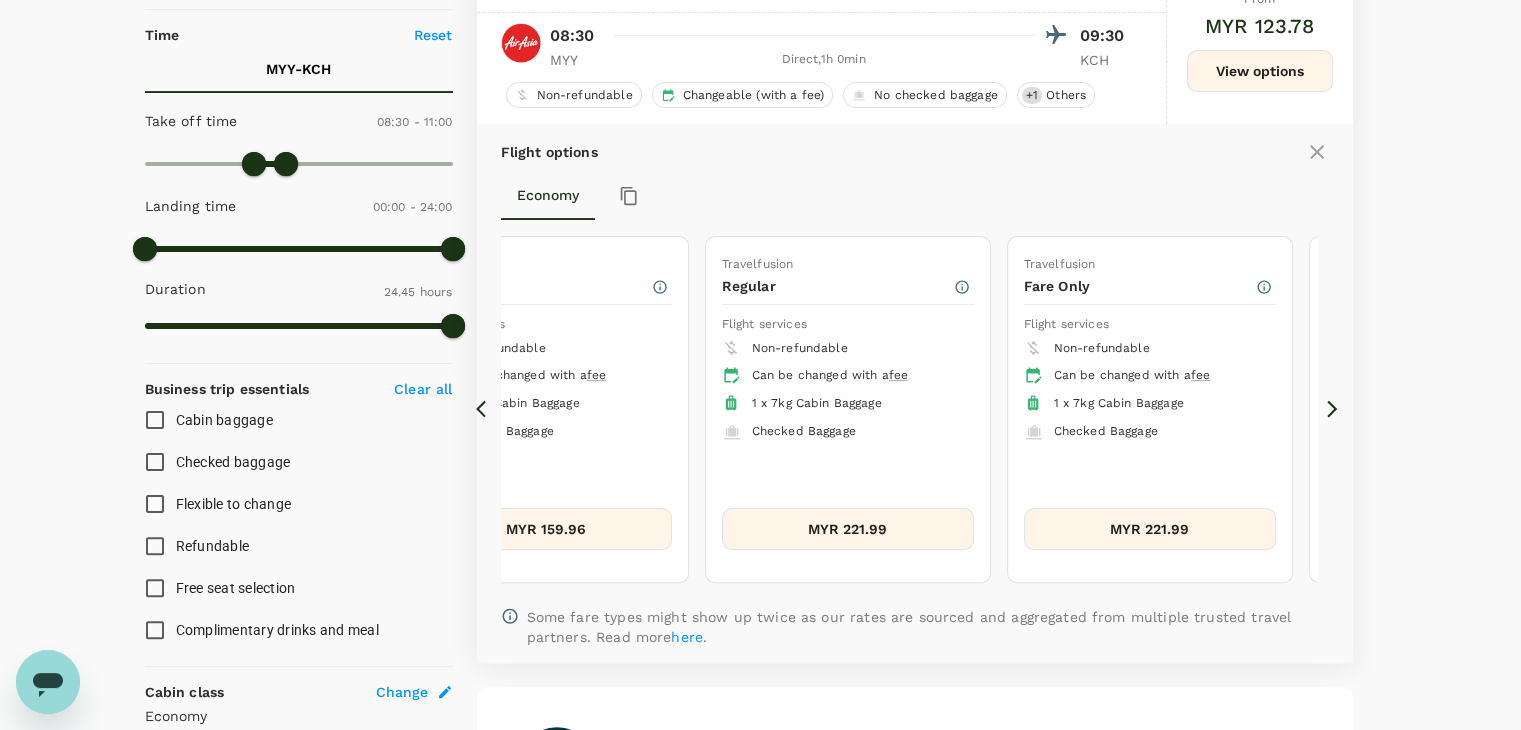 click 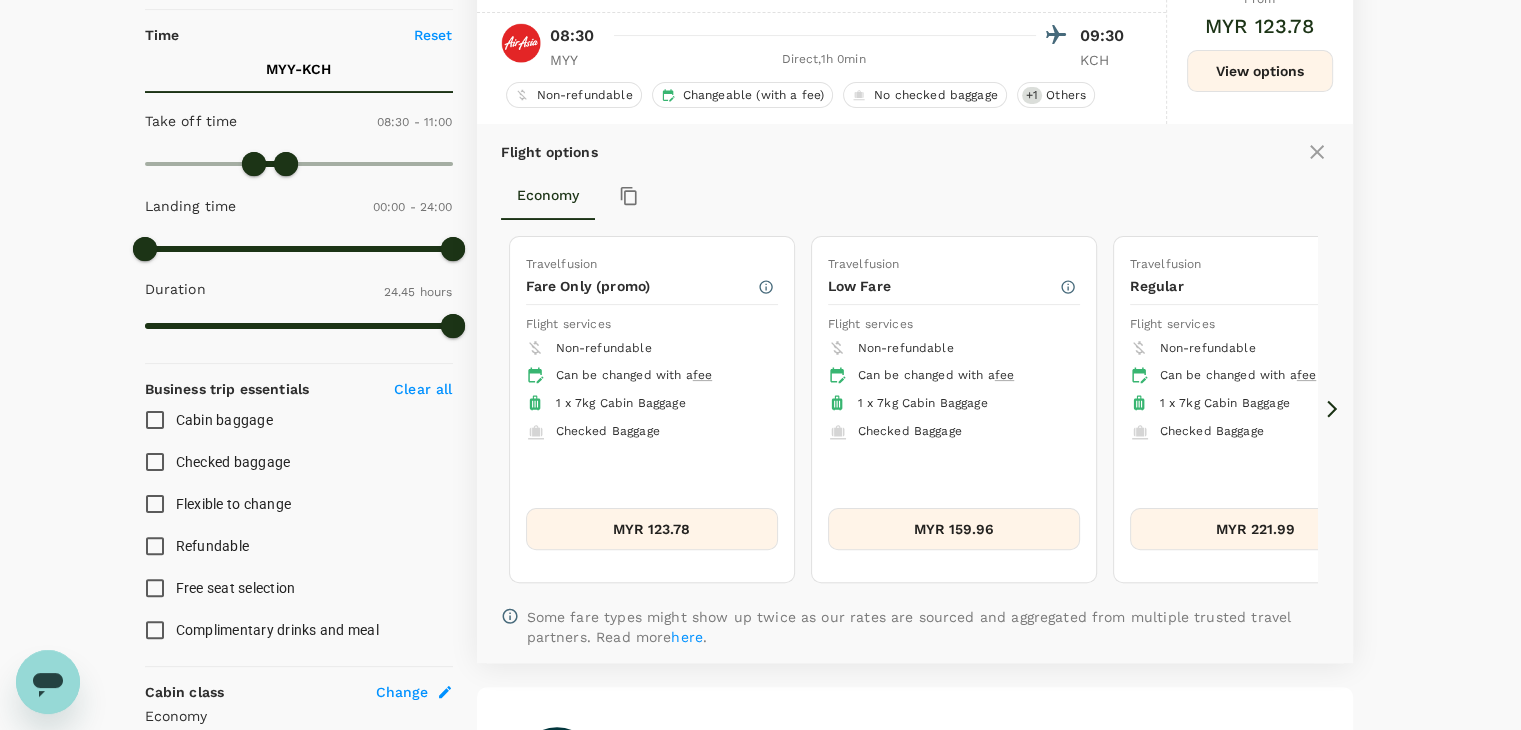 click 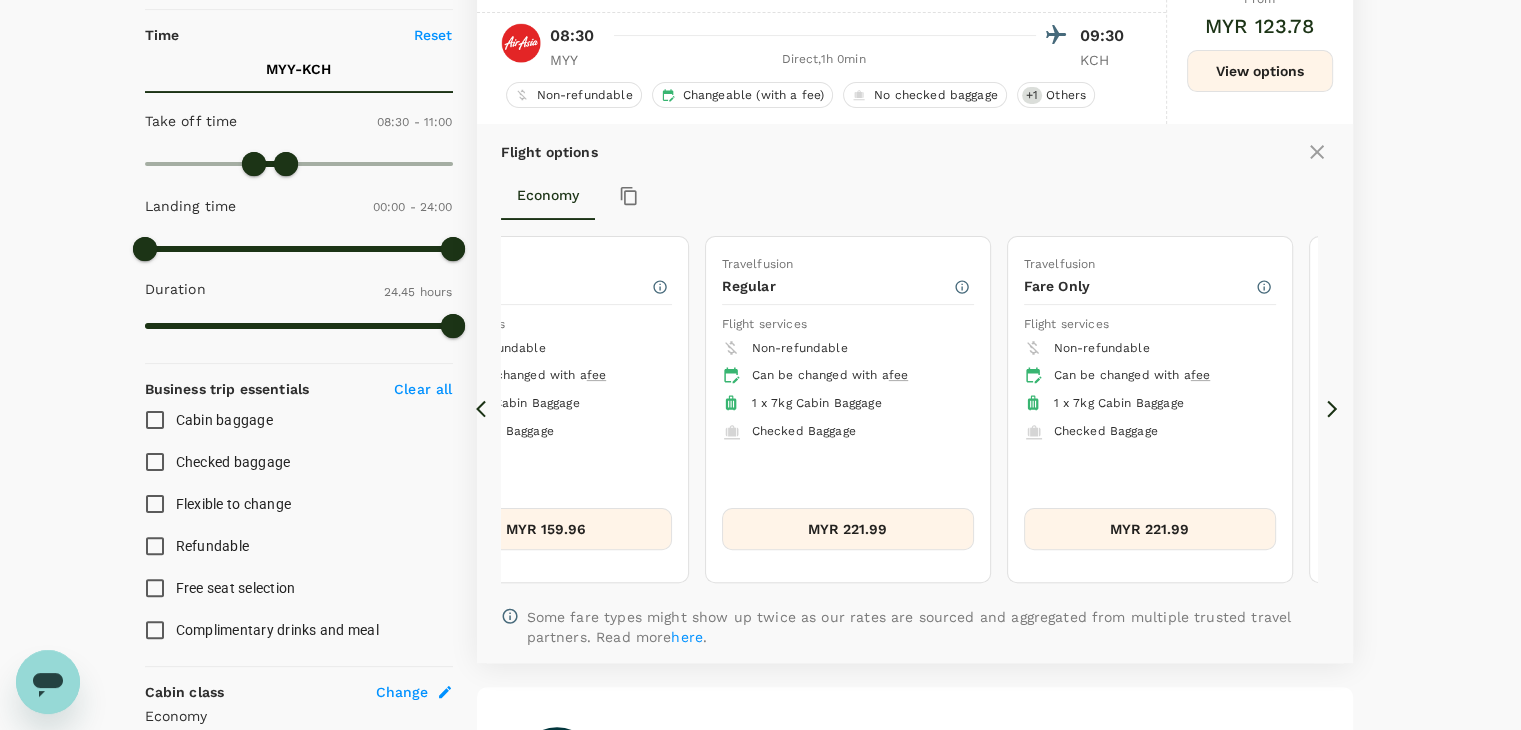 click 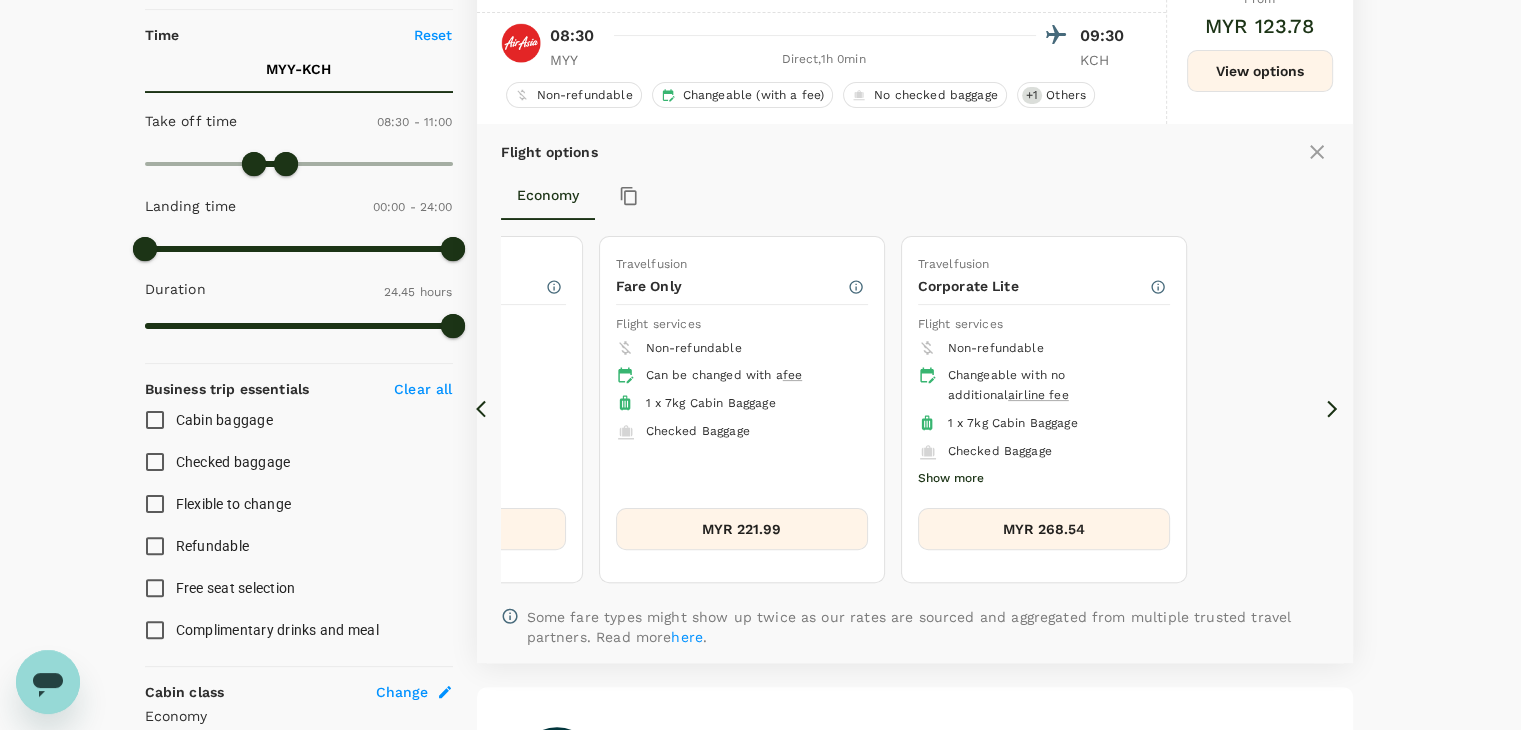 click 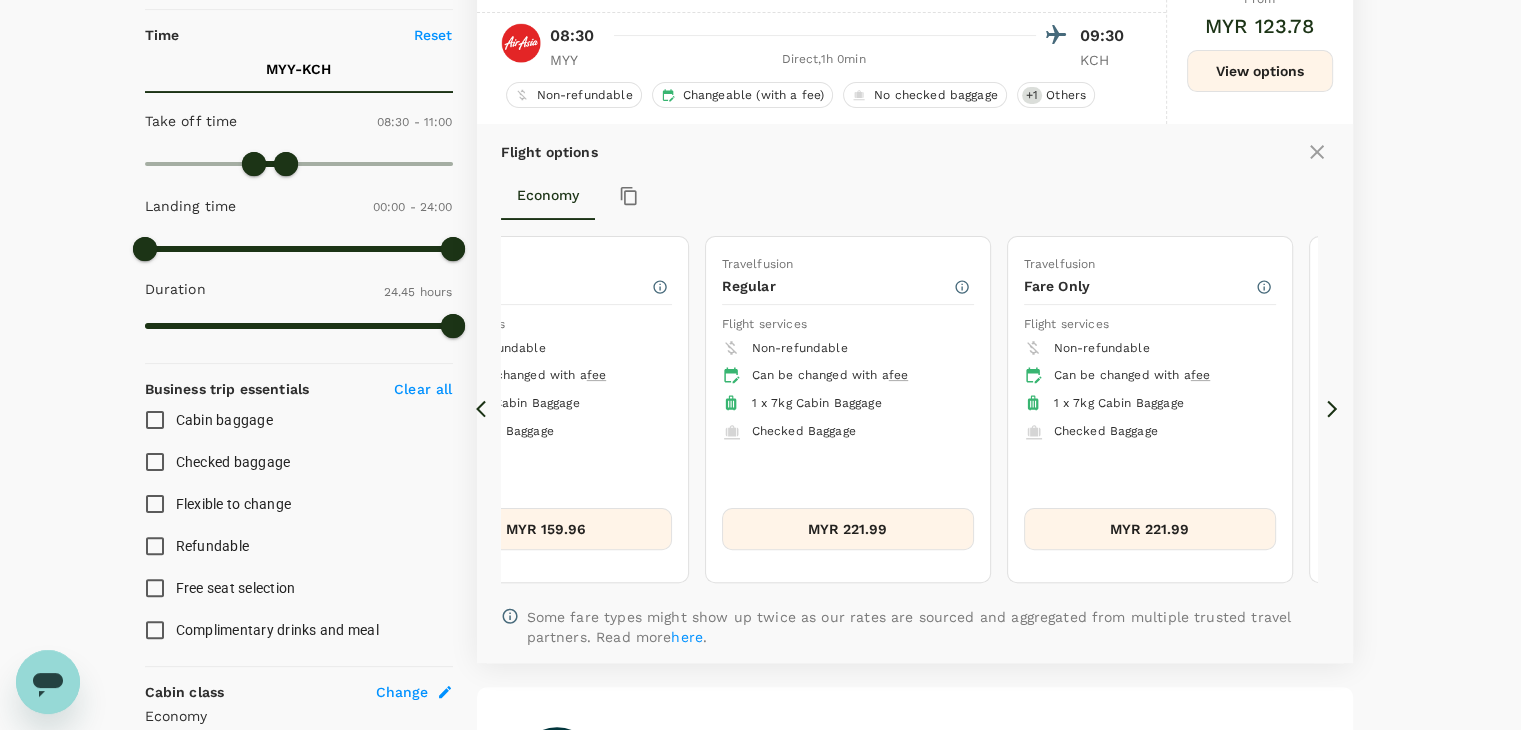 click 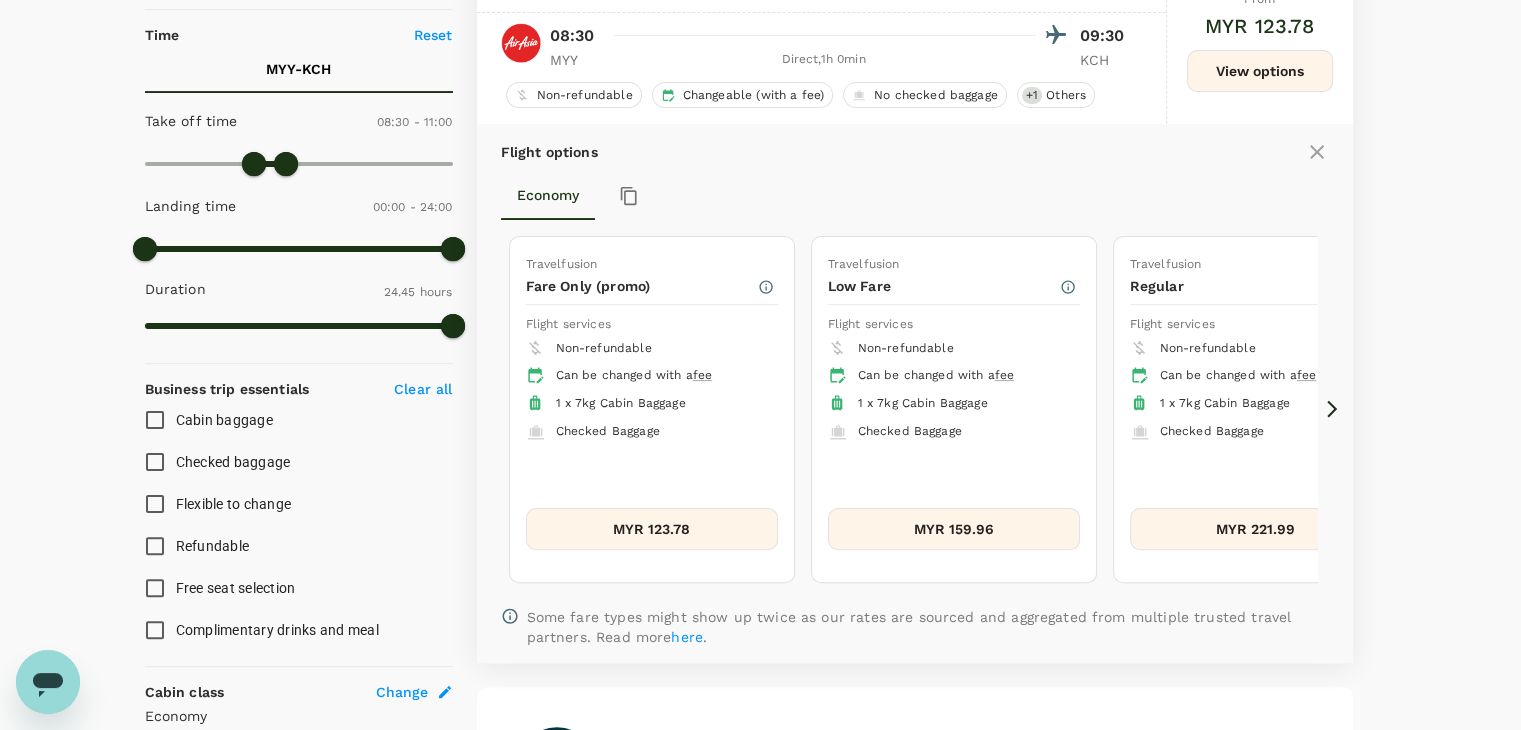 click 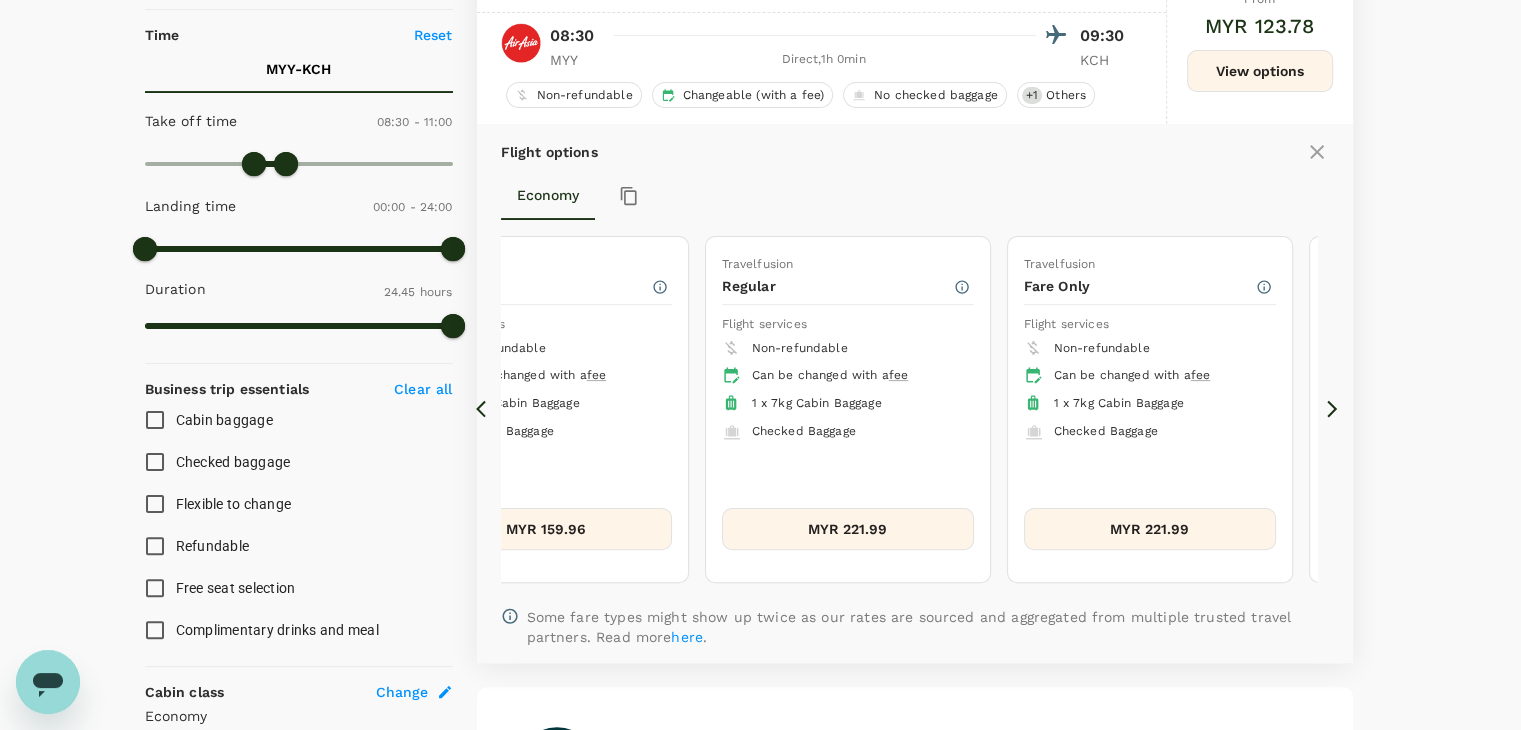 click on "MYR 221.99" at bounding box center [848, 529] 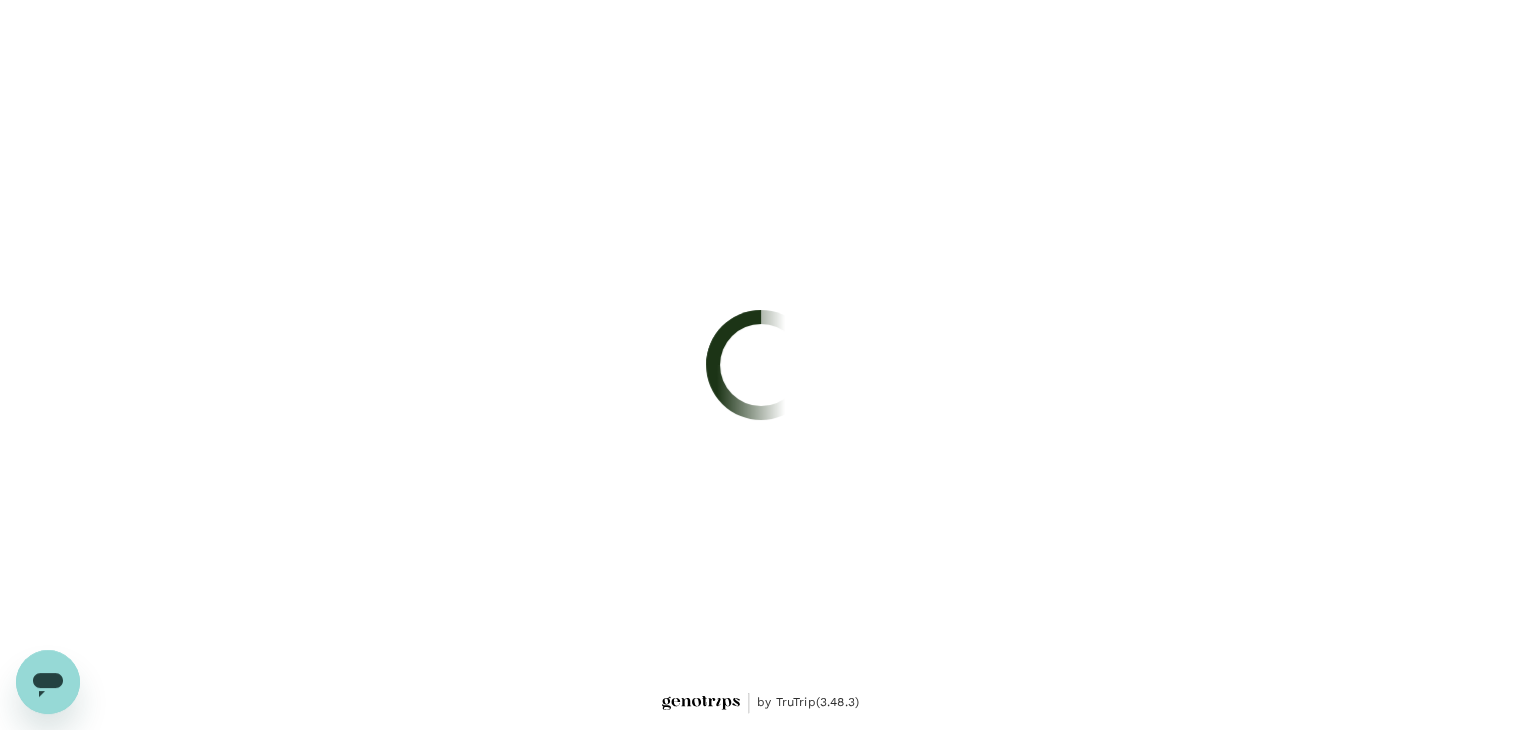scroll, scrollTop: 0, scrollLeft: 0, axis: both 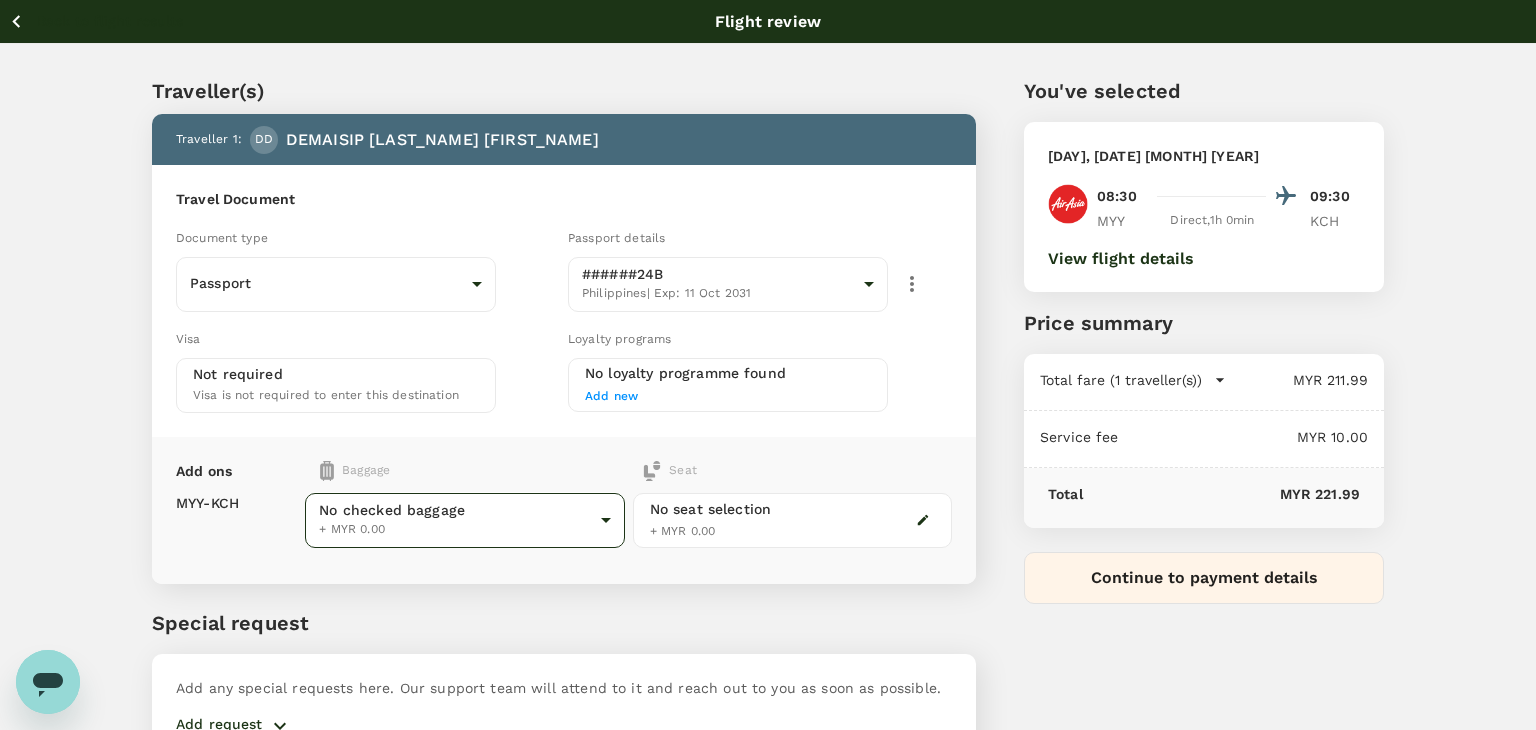 click on "Back to flight results Flight review Traveller(s) Traveller   1 : [FIRST] [NAME]   [FIRST] [NAME] Travel Document Document type Passport Passport ​ Passport details ######[NUMBER] [COUNTRY]  | Exp:   [DATE] [CODE] ​ Visa Not required Visa is not required to enter this destination Loyalty programs No loyalty programme found Add new Add ons Baggage Seat MYY  -  KCH No checked baggage + MYR 0.00 ​ No seat selection + MYR 0.00 Special request Add any special requests here. Our support team will attend to it and reach out to you as soon as possible. Add request You've selected Monday, 11 Aug 2025 08:30 09:30 MYY Direct ,  1h 0min KCH View flight details Price summary Total fare (1 traveller(s)) MYR 211.99 Air fare MYR 211.99 Baggage fee MYR 0.00 Seat fee MYR 0.00 Service fee MYR 10.00 Total MYR 221.99 Continue to payment details by TruTrip  ( 3.48.3   ) View details Edit Add new" at bounding box center (768, 419) 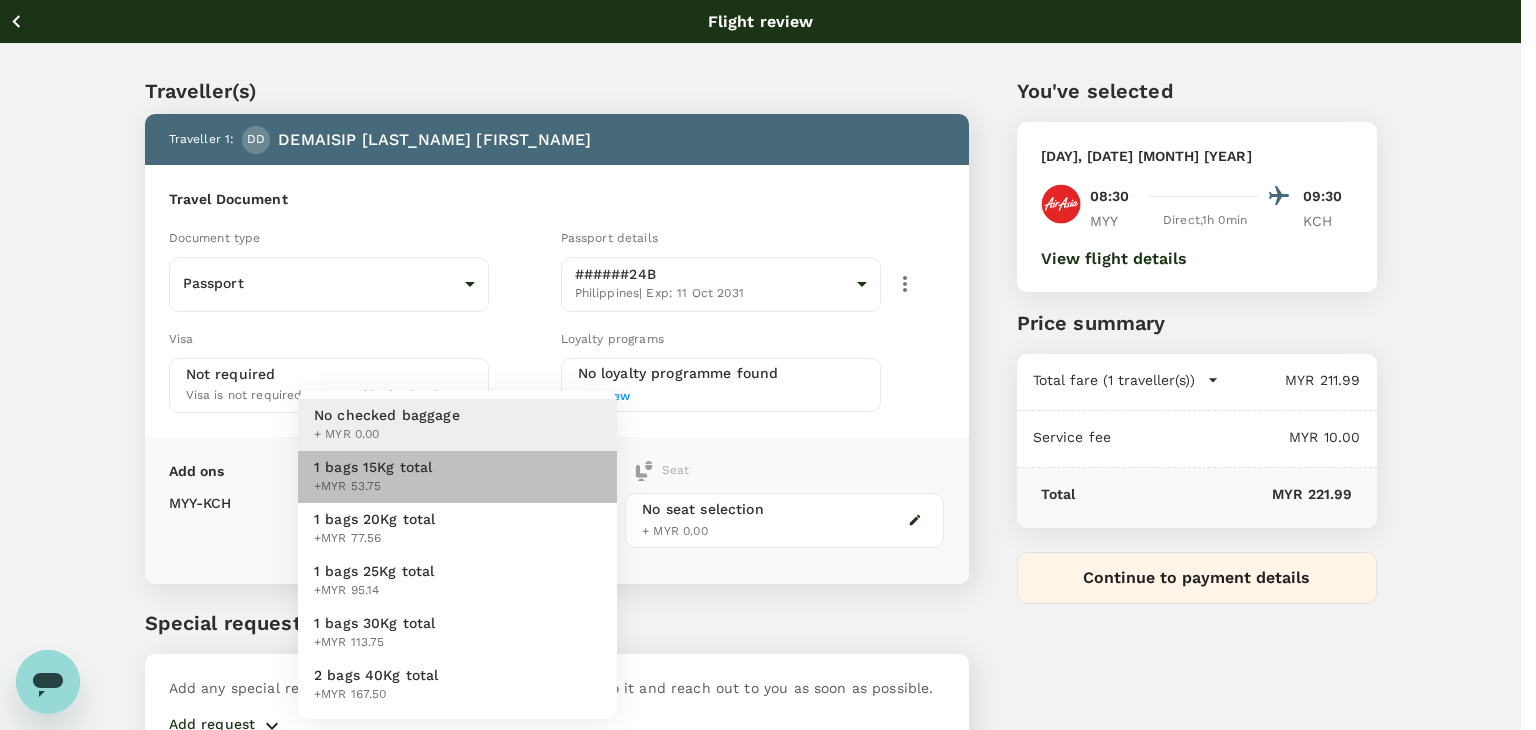 click on "1 bags 15Kg total +MYR 53.75" at bounding box center [457, 477] 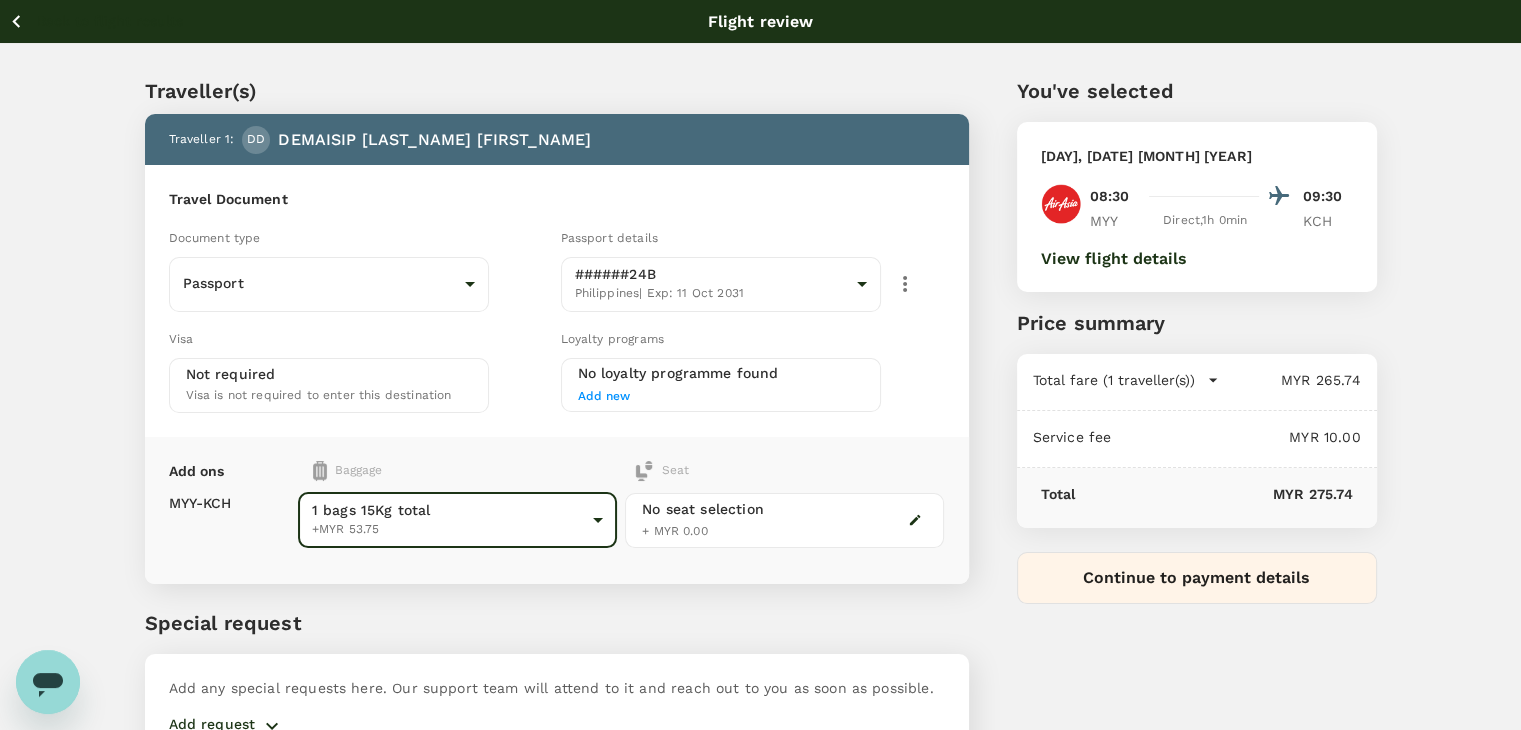 click 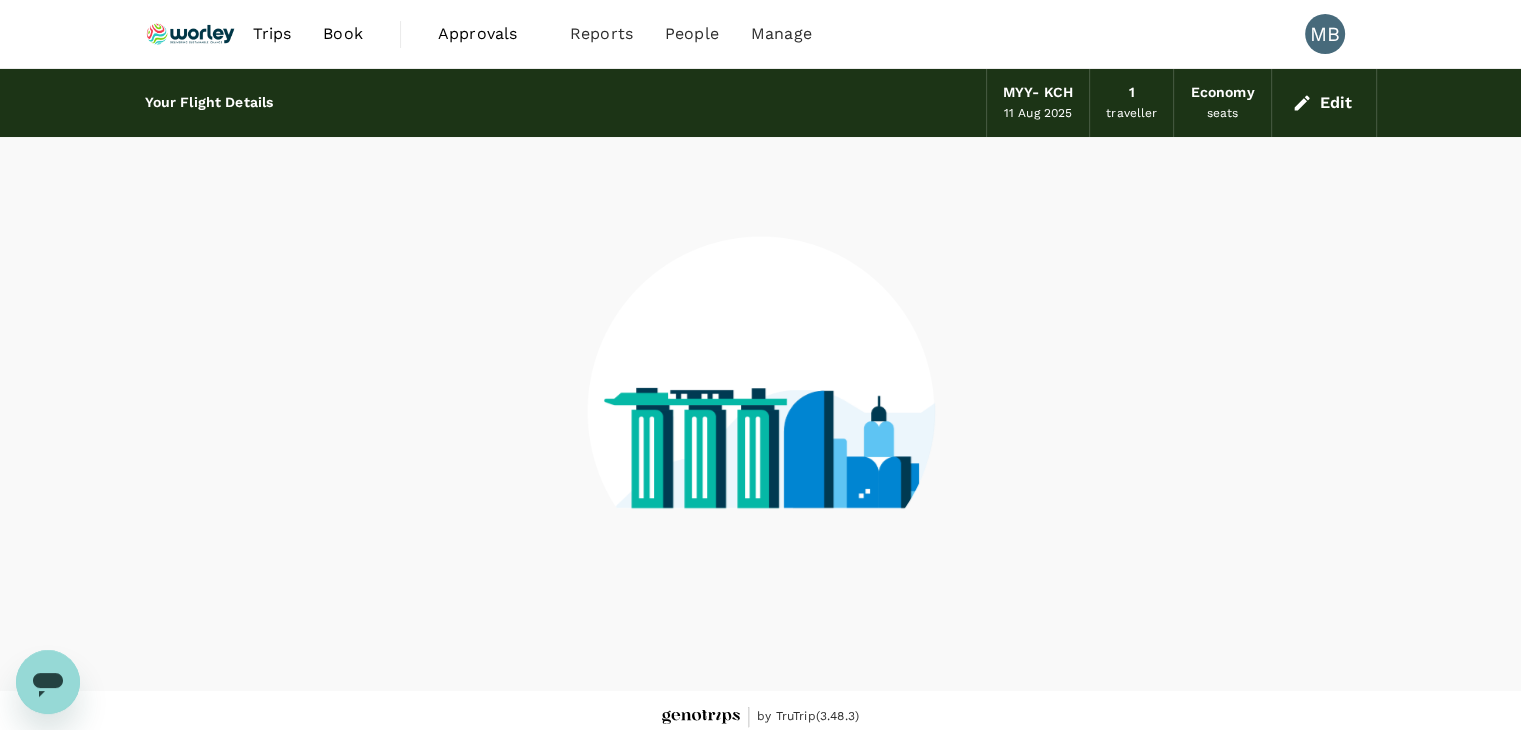 scroll, scrollTop: 13, scrollLeft: 0, axis: vertical 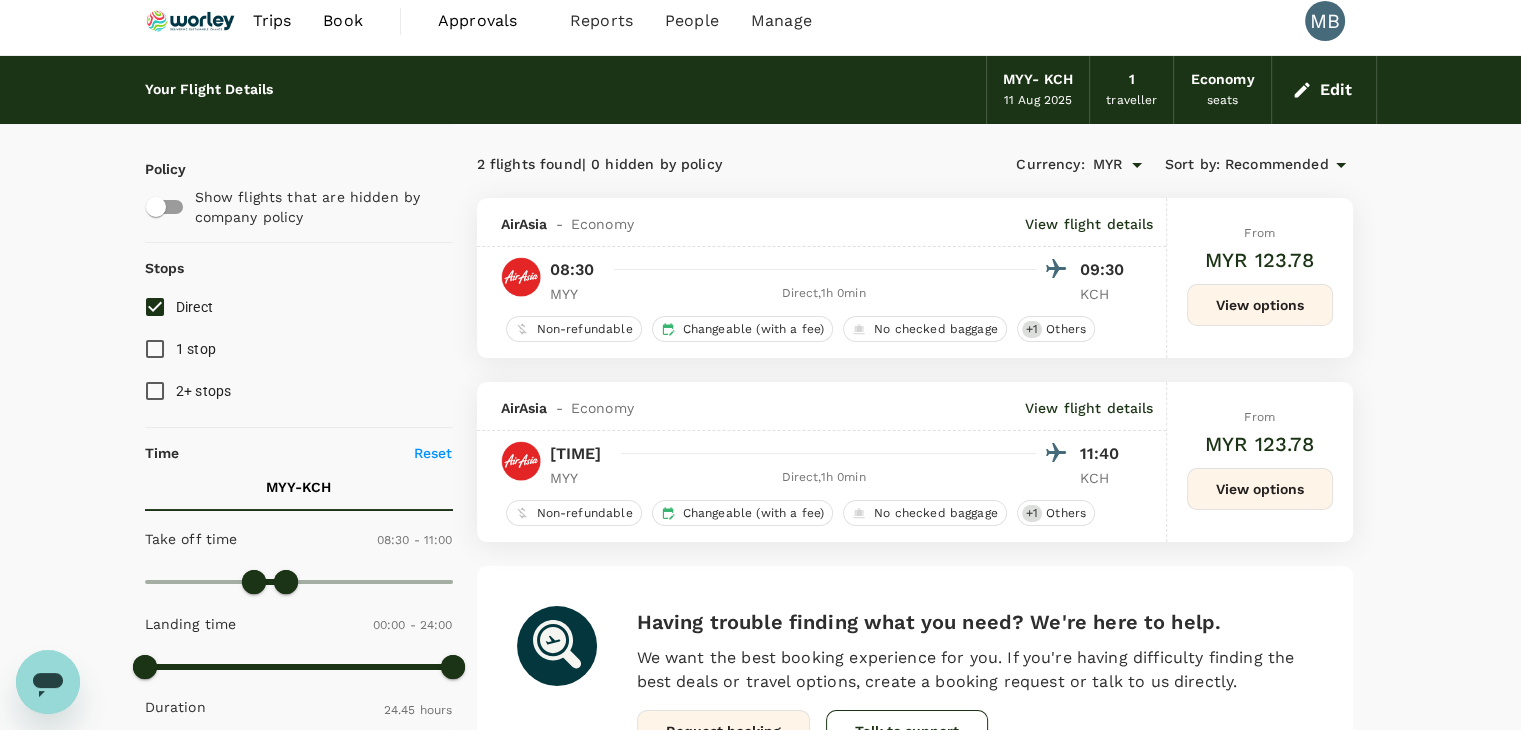 click on "View options" at bounding box center [1260, 305] 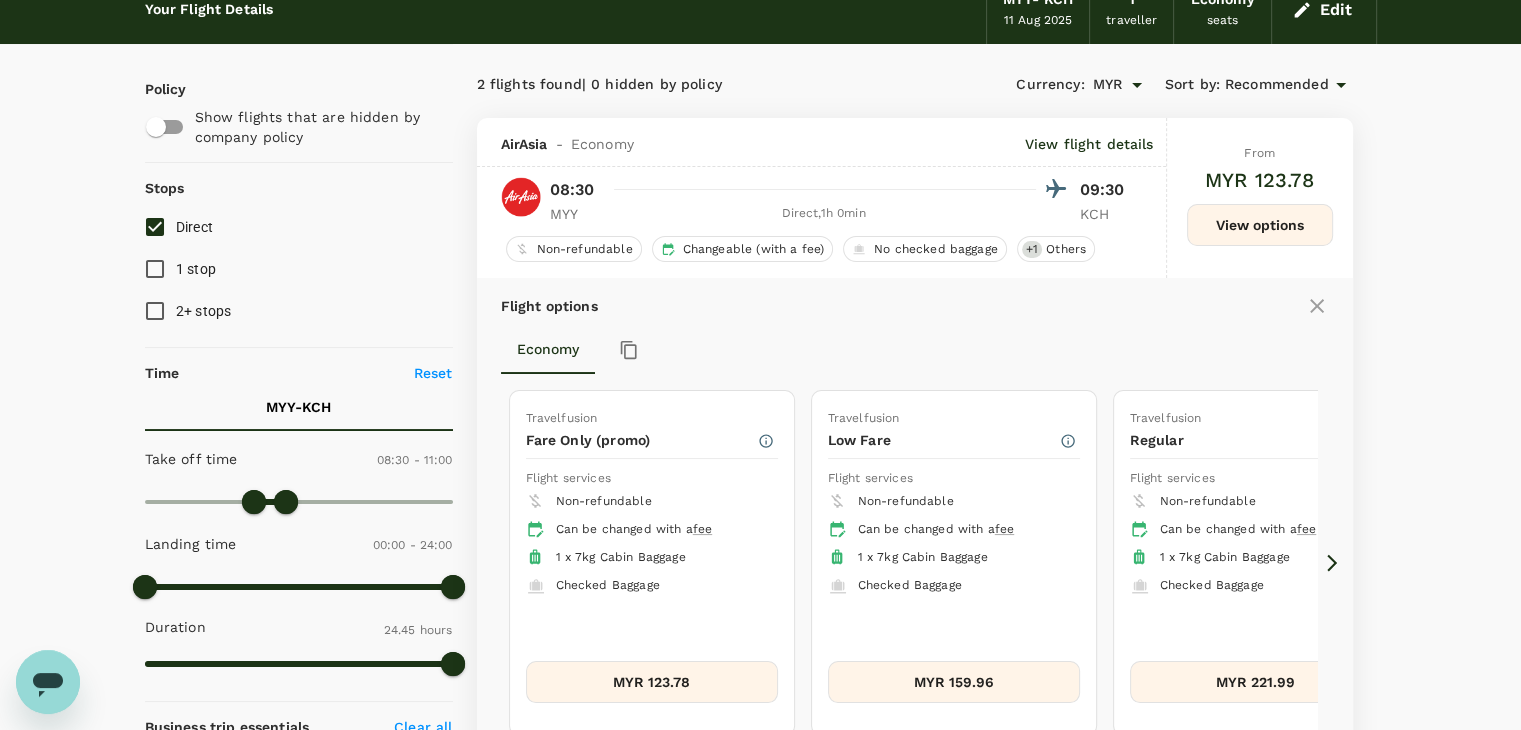 scroll, scrollTop: 211, scrollLeft: 0, axis: vertical 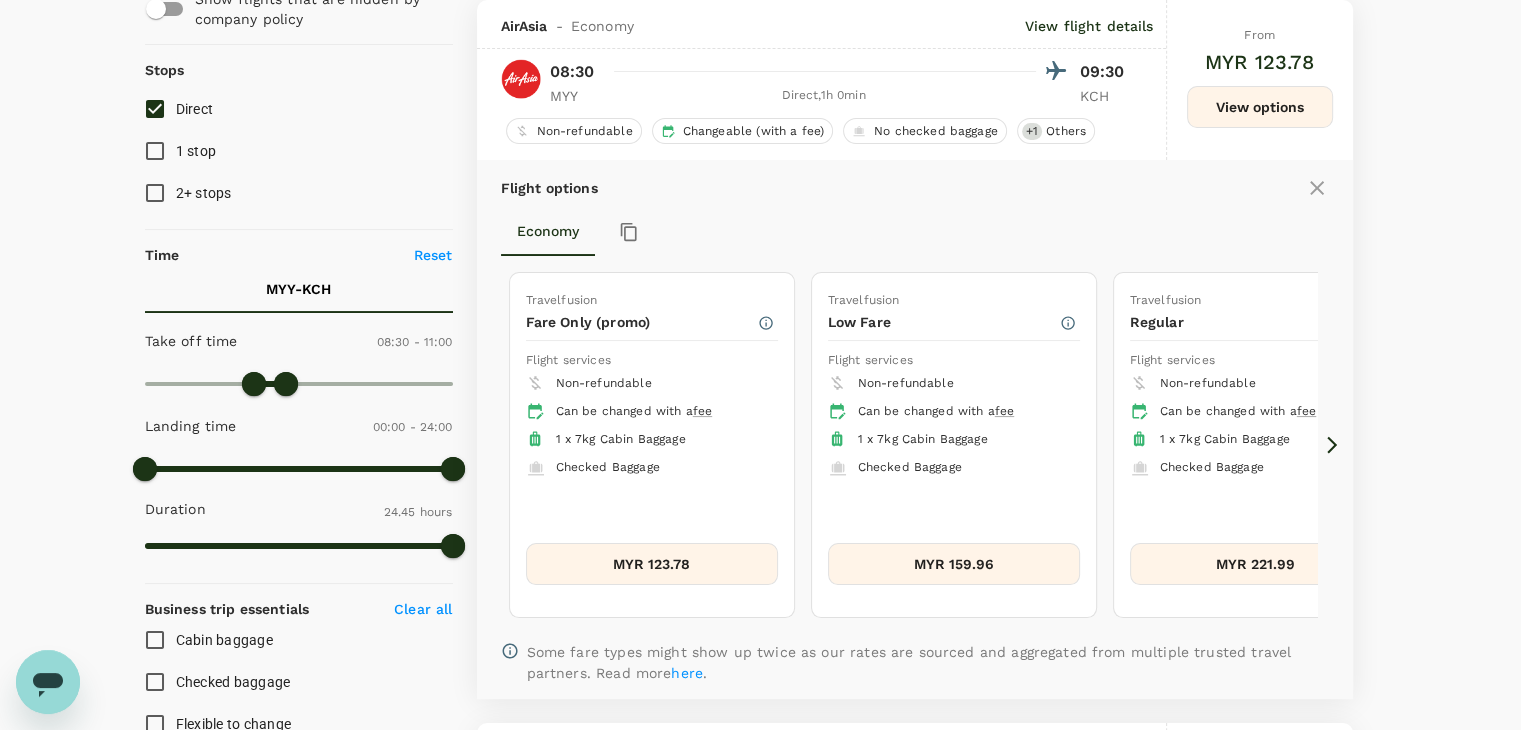 click on "MYR 221.99" at bounding box center [1256, 564] 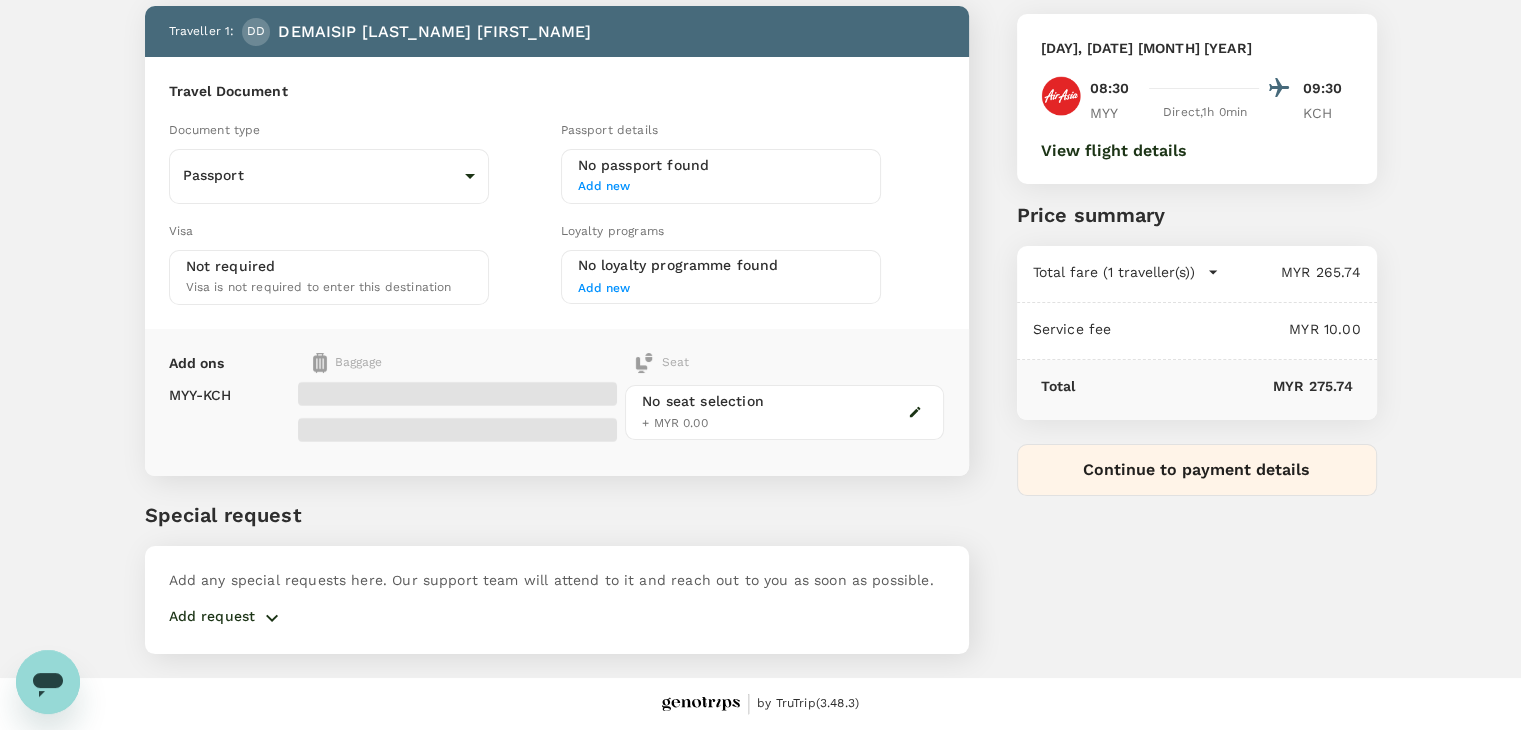 scroll, scrollTop: 0, scrollLeft: 0, axis: both 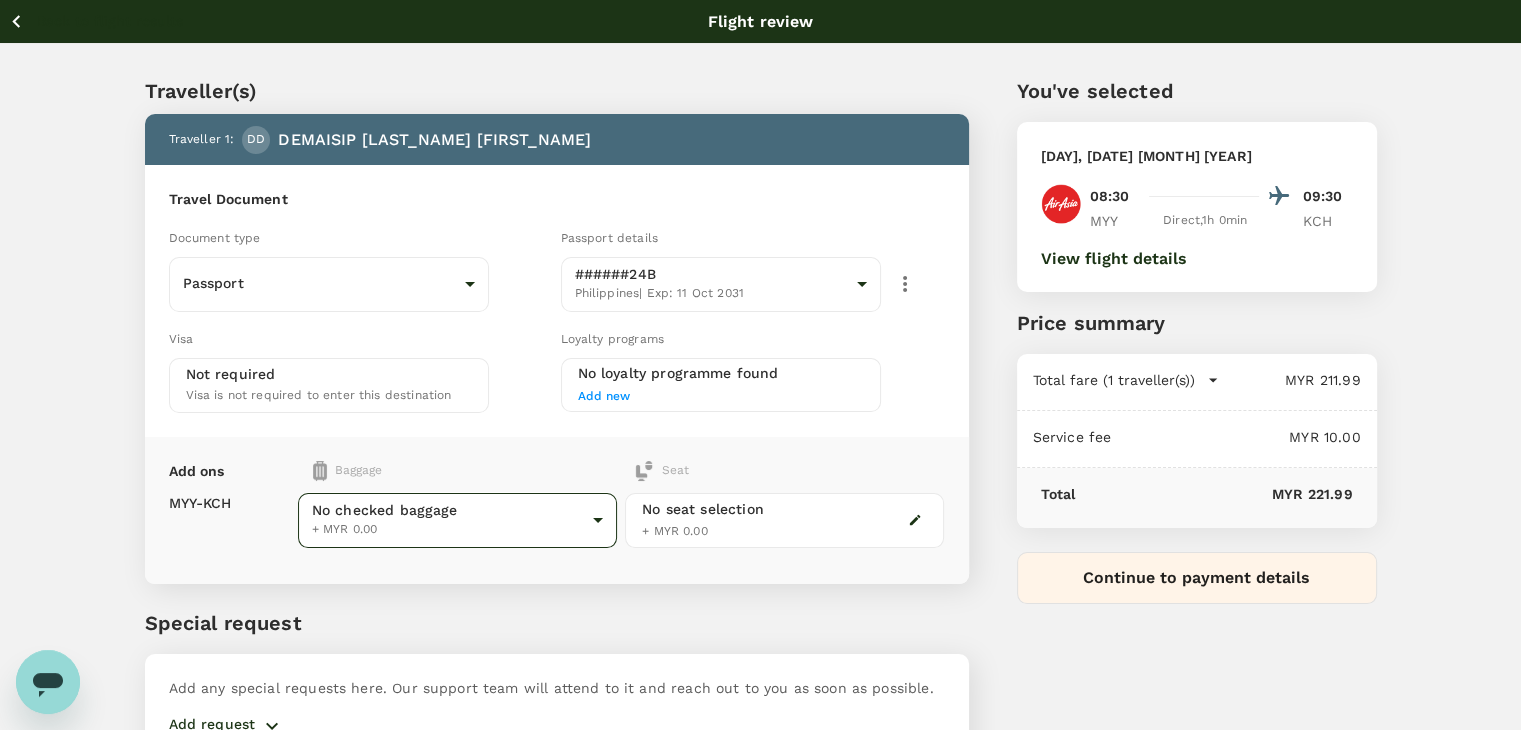 click on "Back to flight results Flight review Traveller(s) Traveller   1 : [FIRST] [NAME]   [FIRST] [NAME] Travel Document Document type Passport Passport ​ Passport details ######[NUMBER] [COUNTRY]  | Exp:   [DATE] [CODE] ​ Visa Not required Visa is not required to enter this destination Loyalty programs No loyalty programme found Add new Add ons Baggage Seat MYY  -  KCH No checked baggage + MYR 0.00 ​ No seat selection + MYR 0.00 Special request Add any special requests here. Our support team will attend to it and reach out to you as soon as possible. Add request You've selected Monday, 11 Aug 2025 08:30 09:30 MYY Direct ,  1h 0min KCH View flight details Price summary Total fare (1 traveller(s)) MYR 211.99 Air fare MYR 211.99 Baggage fee MYR 0.00 Seat fee MYR 0.00 Service fee MYR 10.00 Total MYR 221.99 Continue to payment details by TruTrip  ( 3.48.3   ) View details Edit Add new" at bounding box center [760, 419] 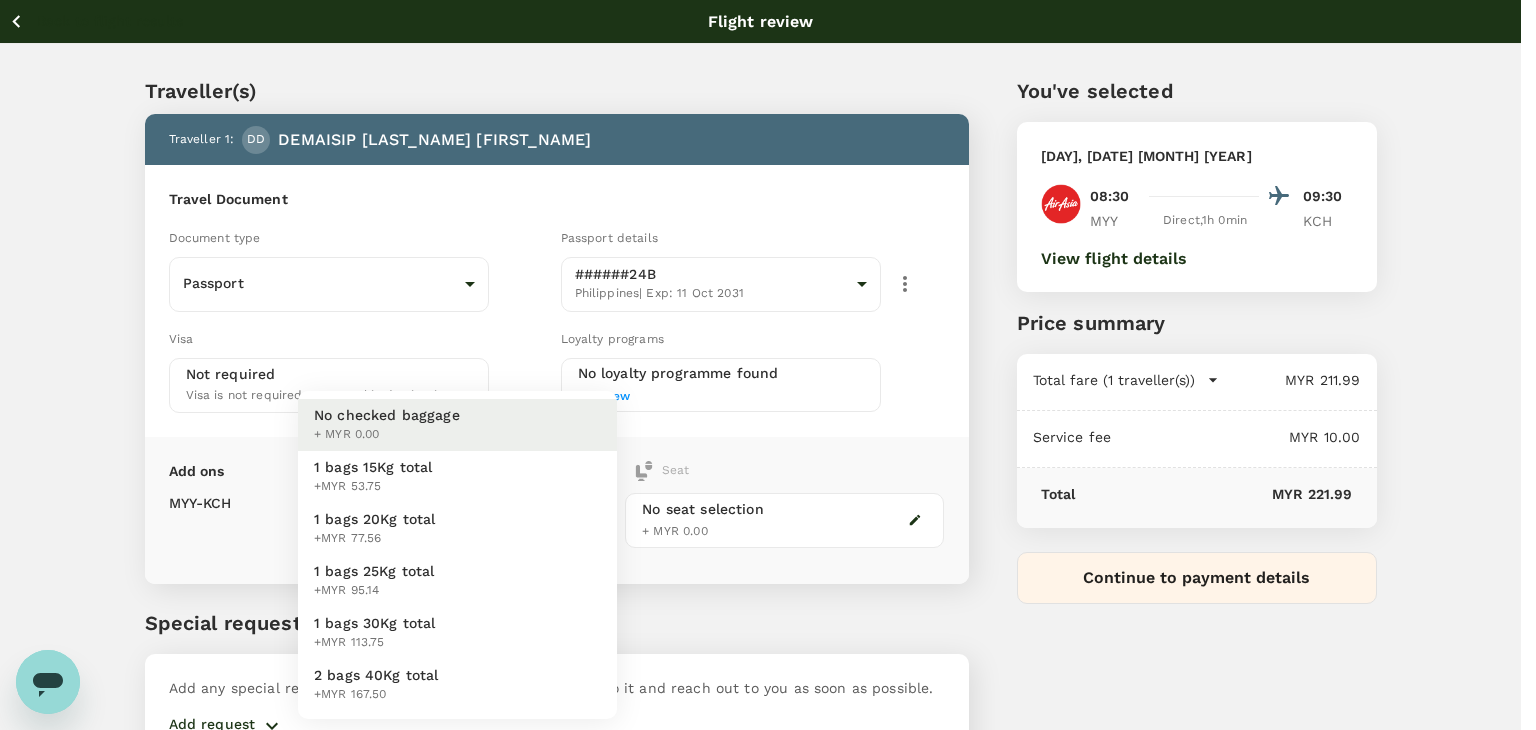 click on "1 bags 15Kg total +MYR 53.75" at bounding box center [457, 477] 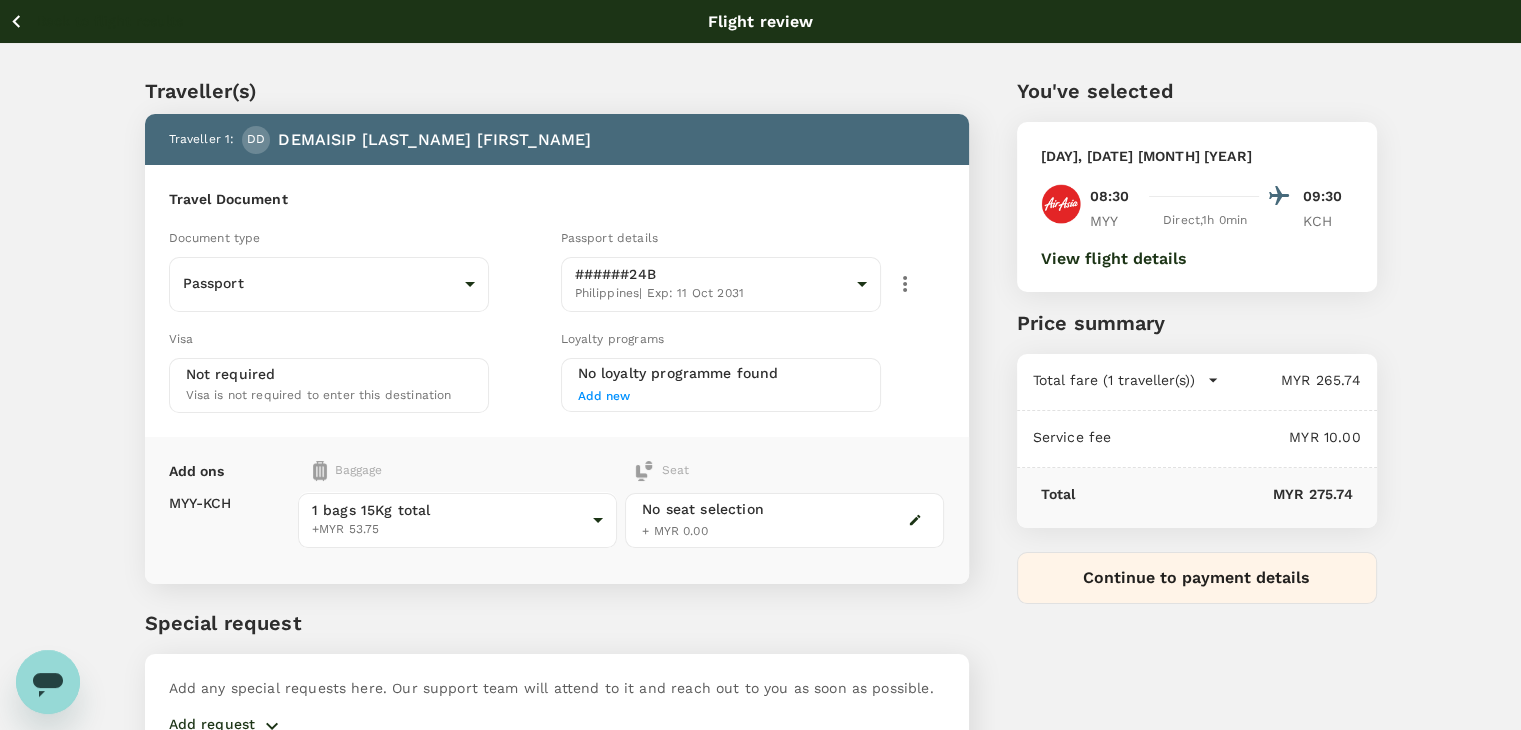 click 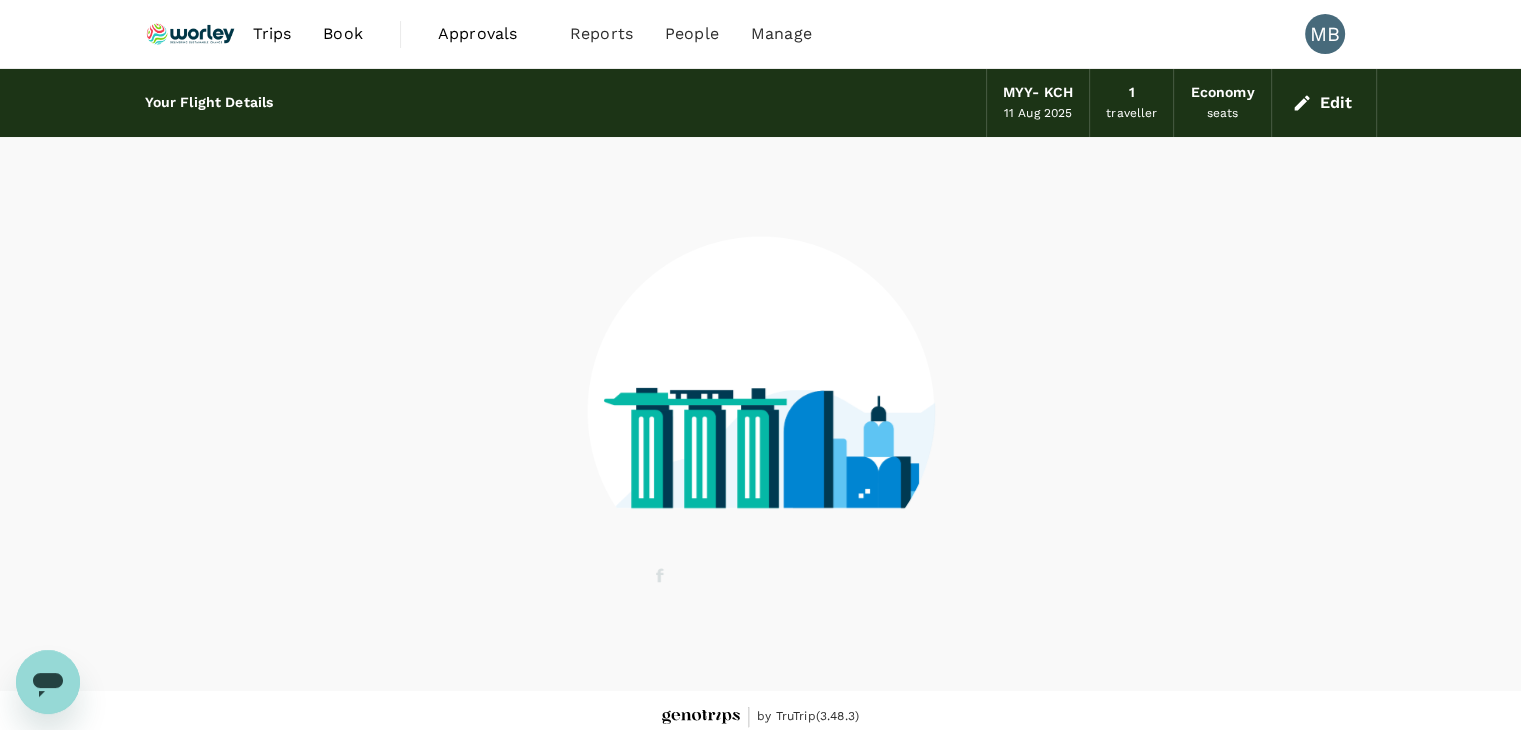 scroll, scrollTop: 13, scrollLeft: 0, axis: vertical 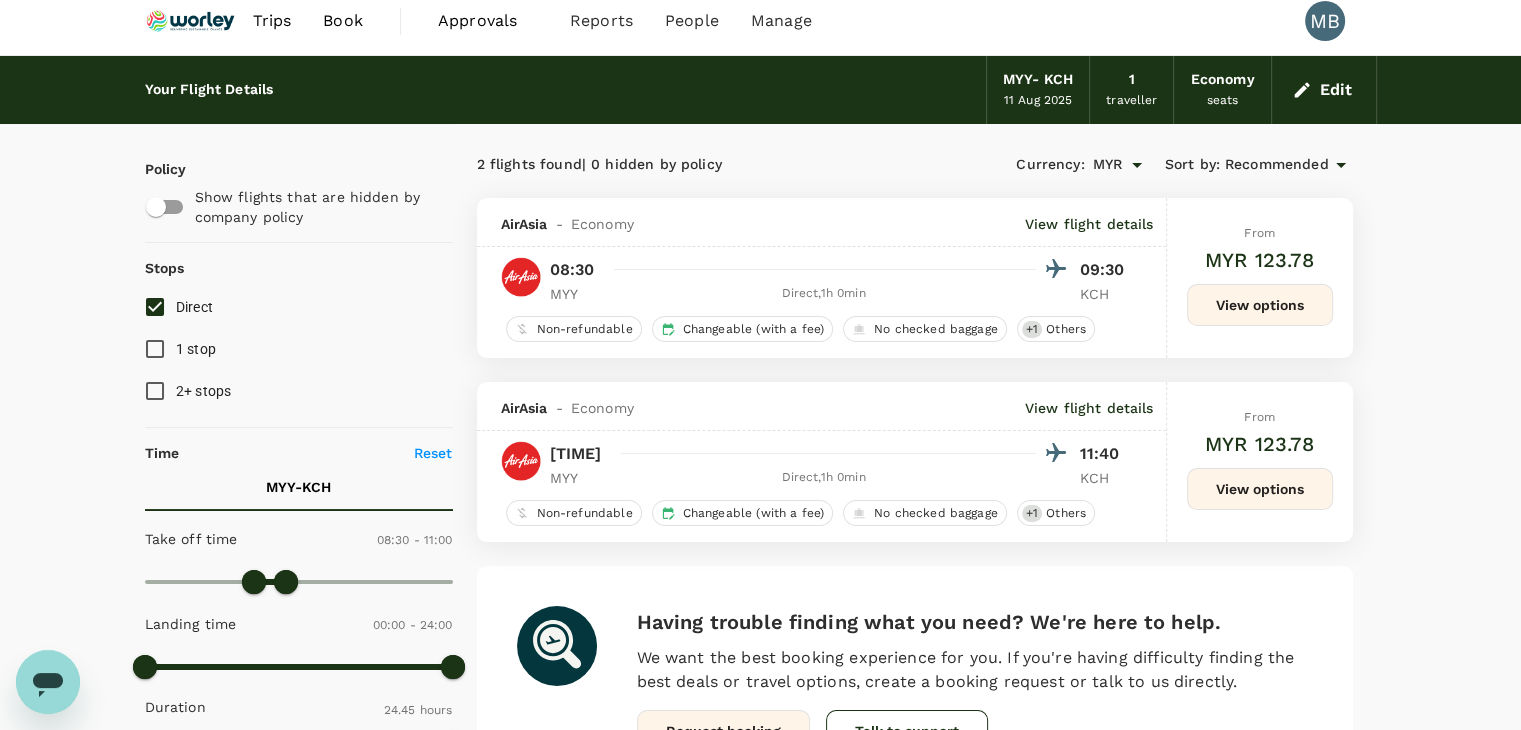 click on "View options" at bounding box center [1260, 305] 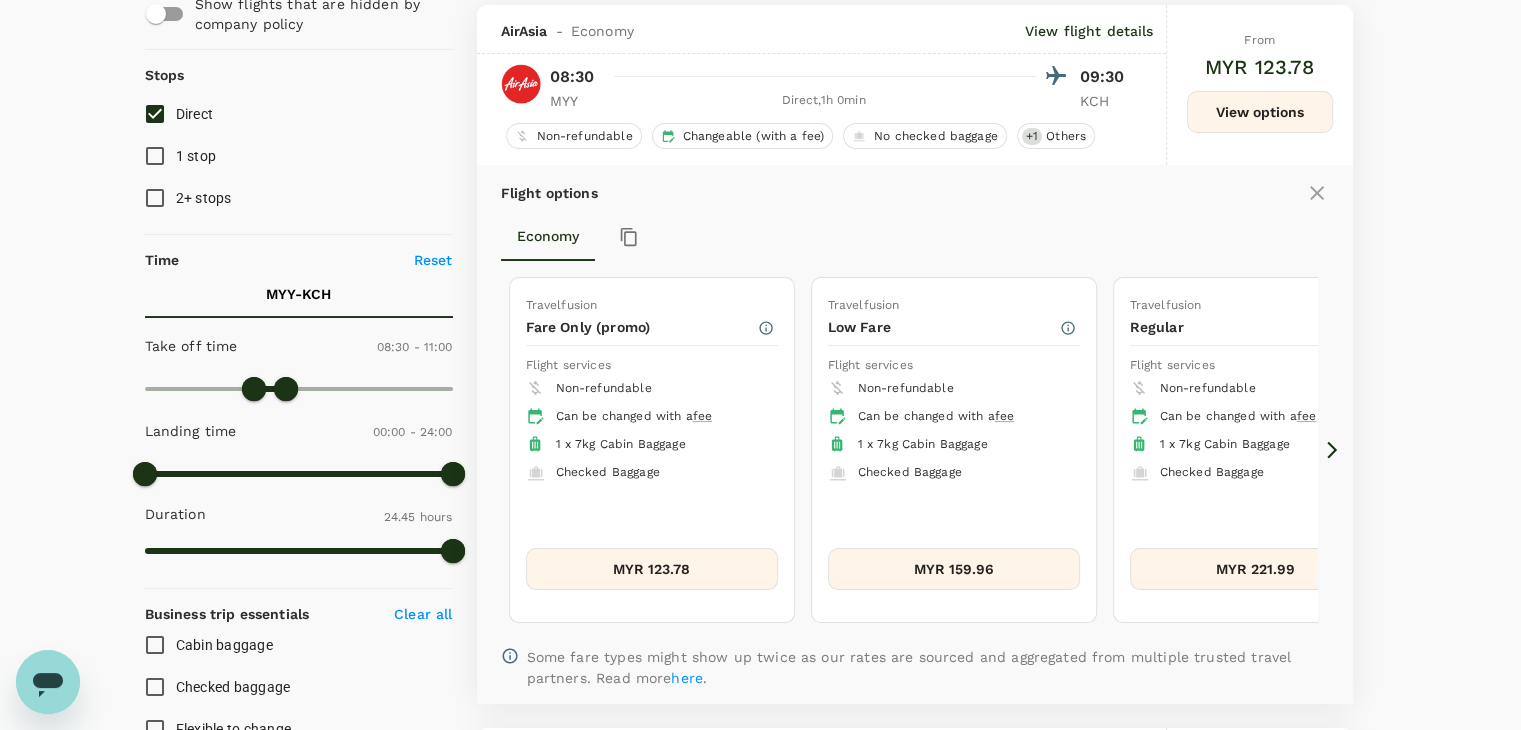 scroll, scrollTop: 211, scrollLeft: 0, axis: vertical 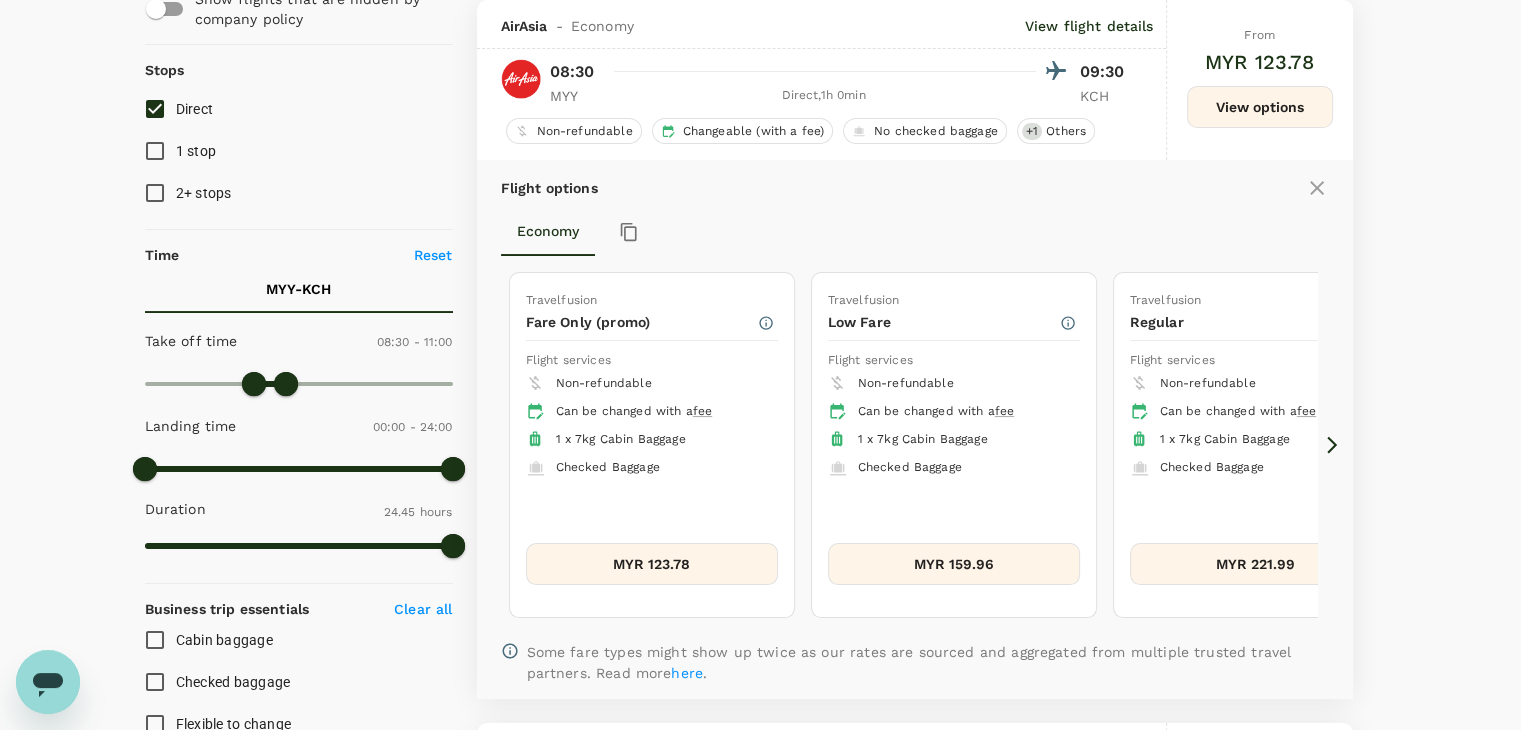 click 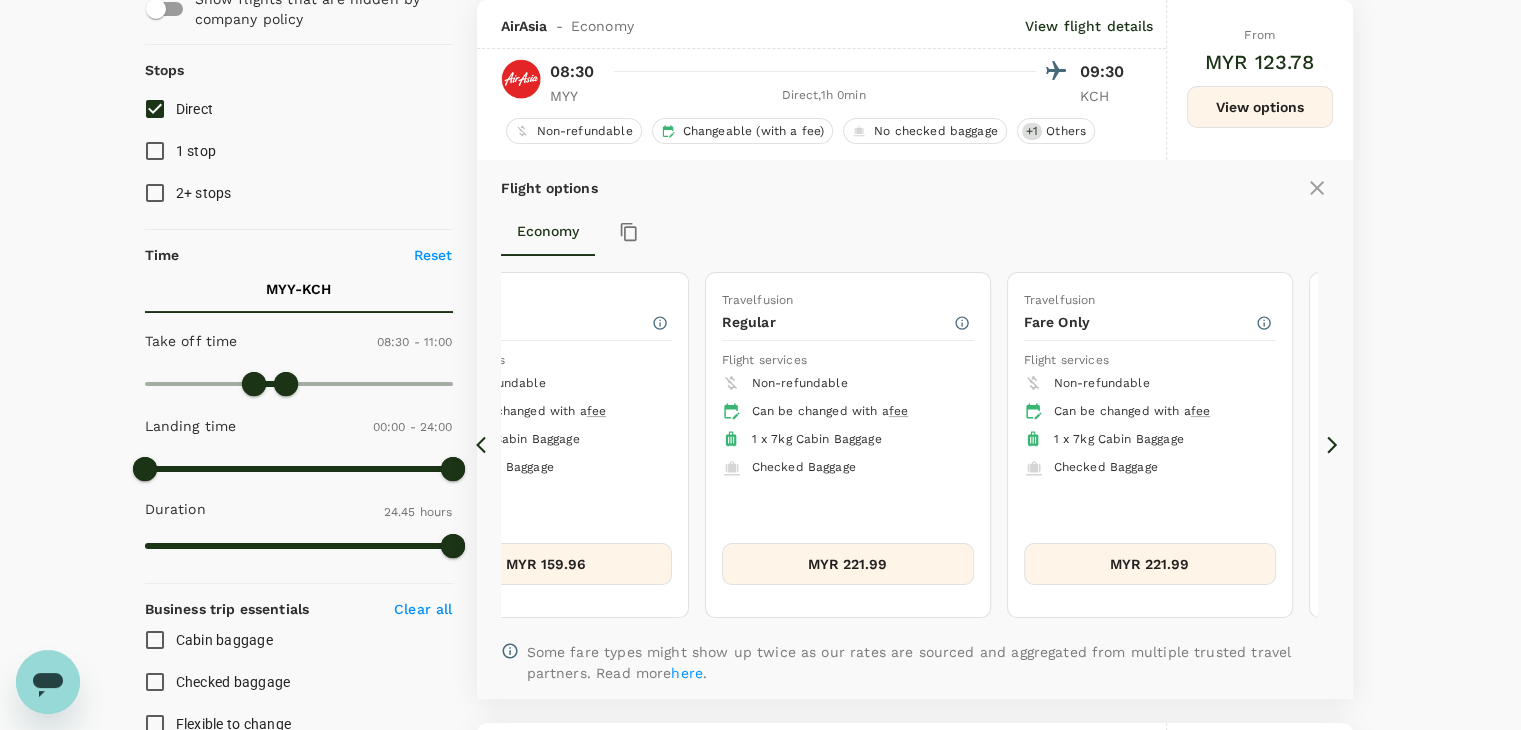 click 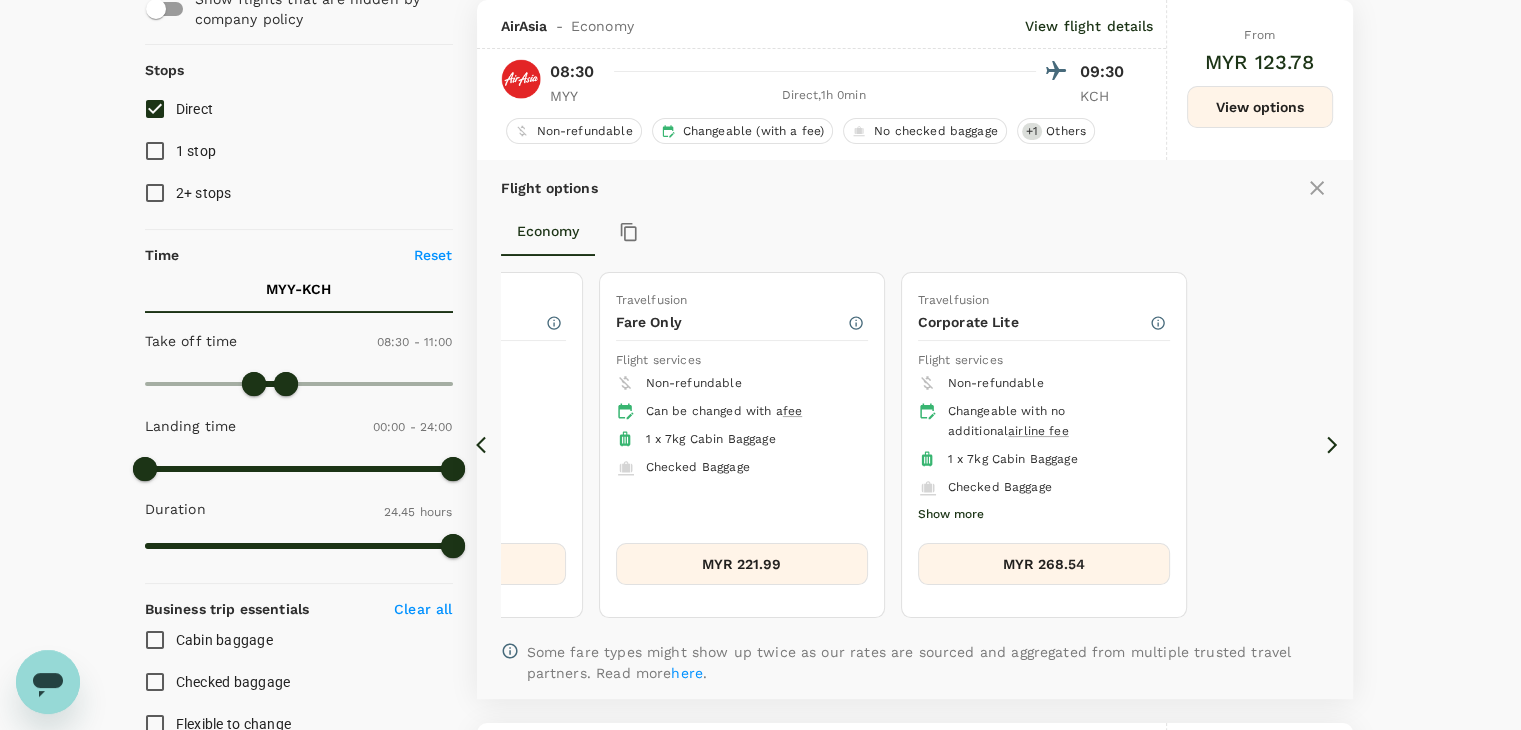 click on "MYR 268.54" at bounding box center (1044, 564) 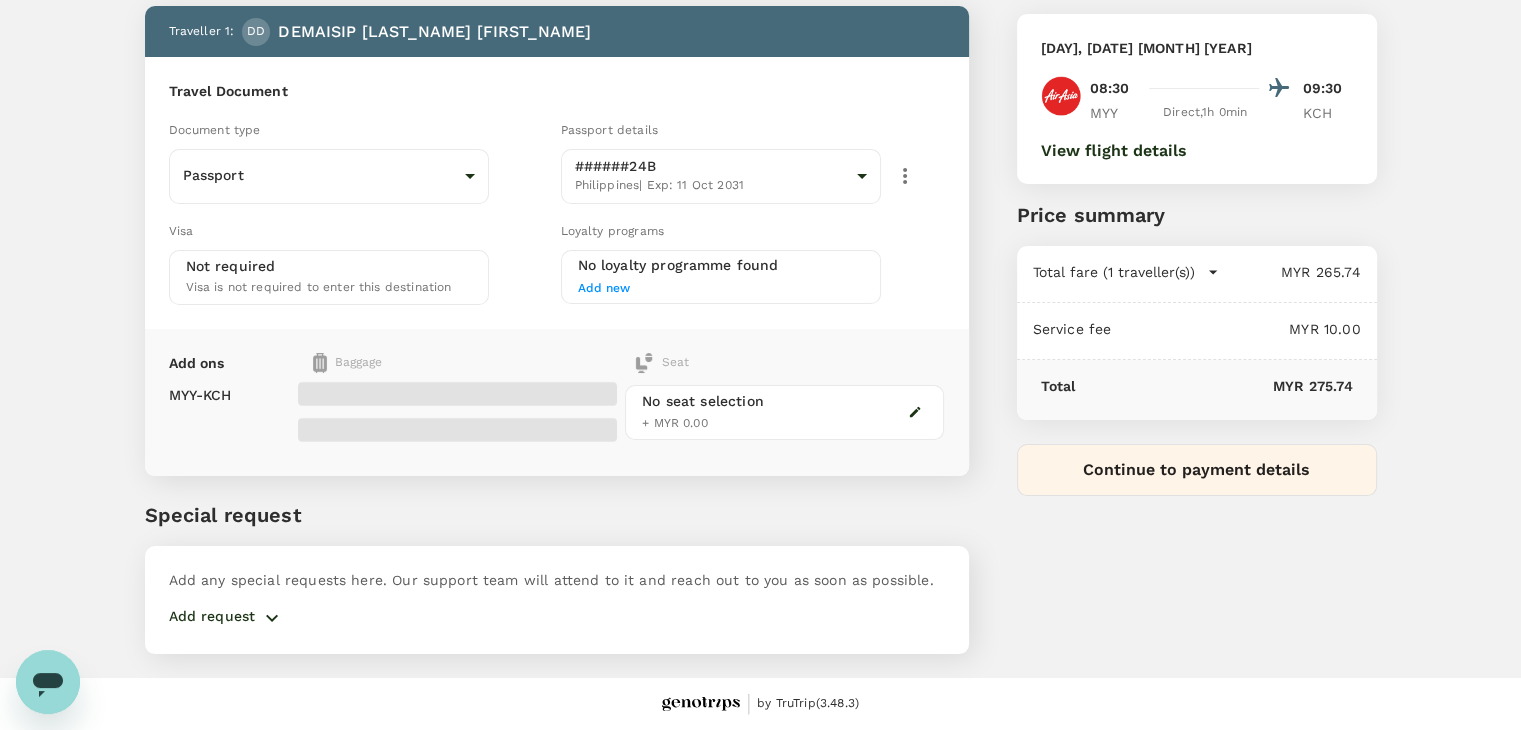 scroll, scrollTop: 0, scrollLeft: 0, axis: both 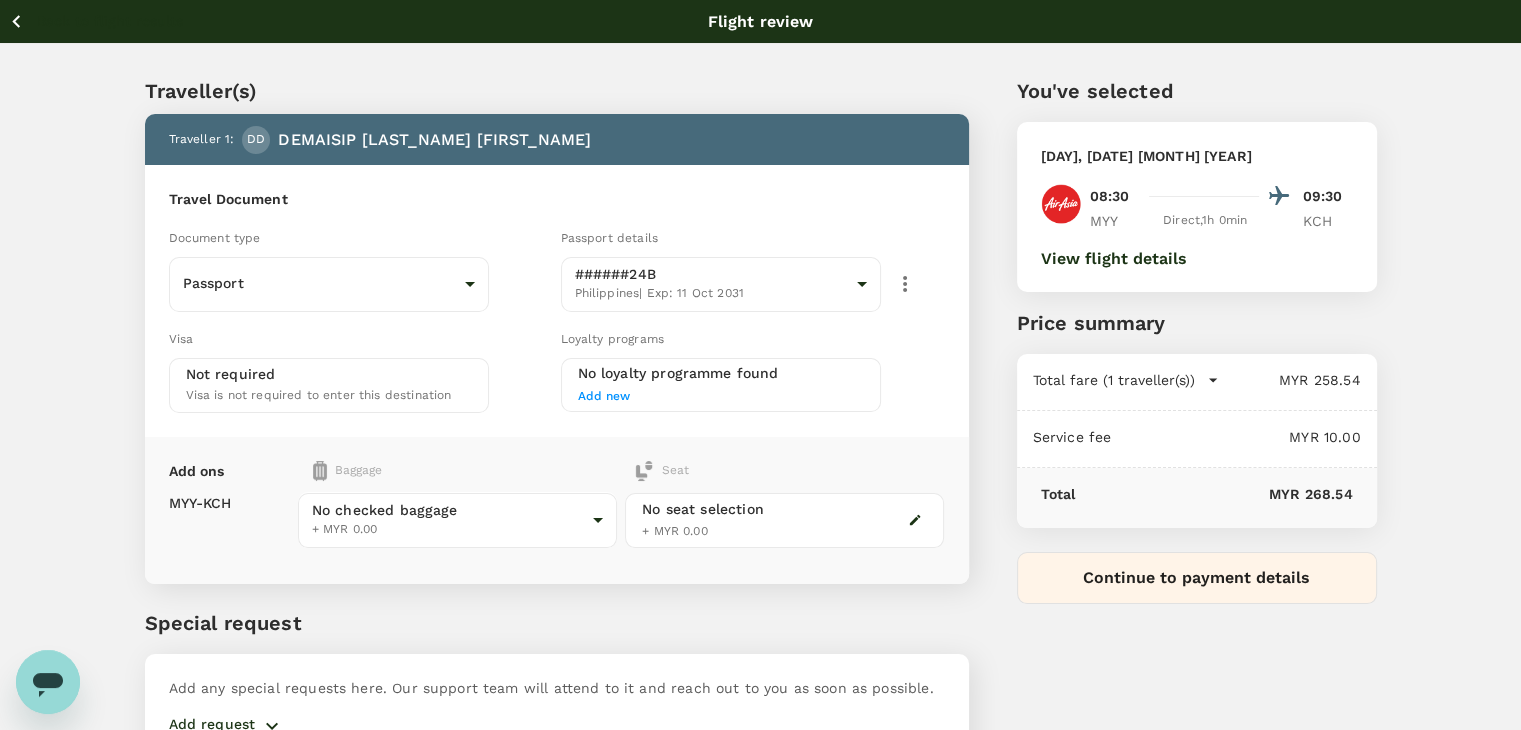 click on "Back to flight results Flight review Traveller(s) Traveller   1 : [FIRST] [NAME]   [FIRST] [NAME] Travel Document Document type Passport Passport ​ Passport details ######[NUMBER] [COUNTRY]  | Exp:   [DATE] [CODE] ​ Visa Not required Visa is not required to enter this destination Loyalty programs No loyalty programme found Add new Add ons Baggage Seat MYY  -  KCH No checked baggage + MYR 0.00 ​ No seat selection + MYR 0.00 Special request Add any special requests here. Our support team will attend to it and reach out to you as soon as possible. Add request You've selected Monday, 11 Aug 2025 08:30 09:30 MYY Direct ,  1h 0min KCH View flight details Price summary Total fare (1 traveller(s)) MYR 258.54 Air fare MYR 258.54 Baggage fee MYR 0.00 Seat fee MYR 0.00 Service fee MYR 10.00 Total MYR 268.54 Continue to payment details by TruTrip  ( 3.48.3   ) View details Edit Add new" at bounding box center (760, 419) 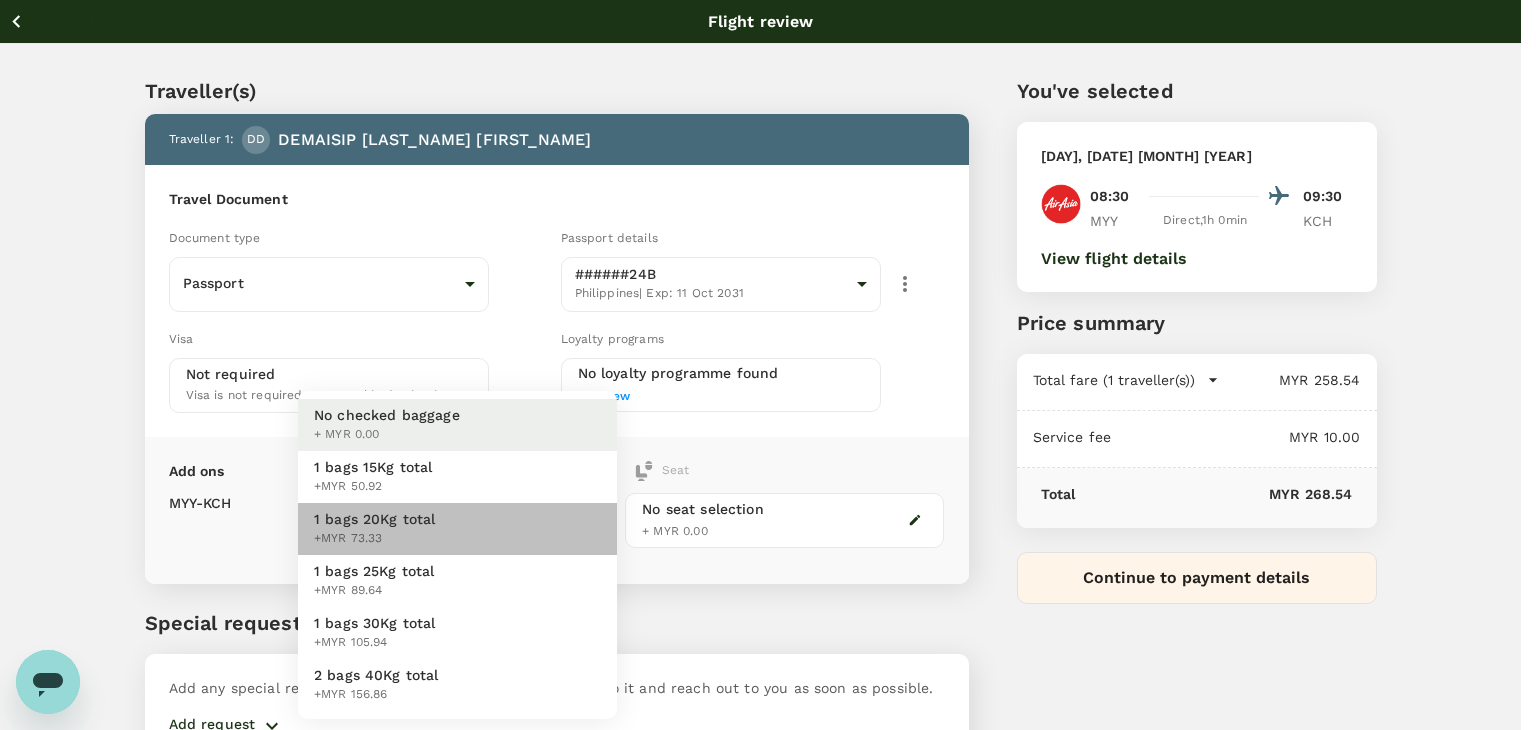 click on "1 bags 20Kg total +MYR 73.33" at bounding box center (457, 529) 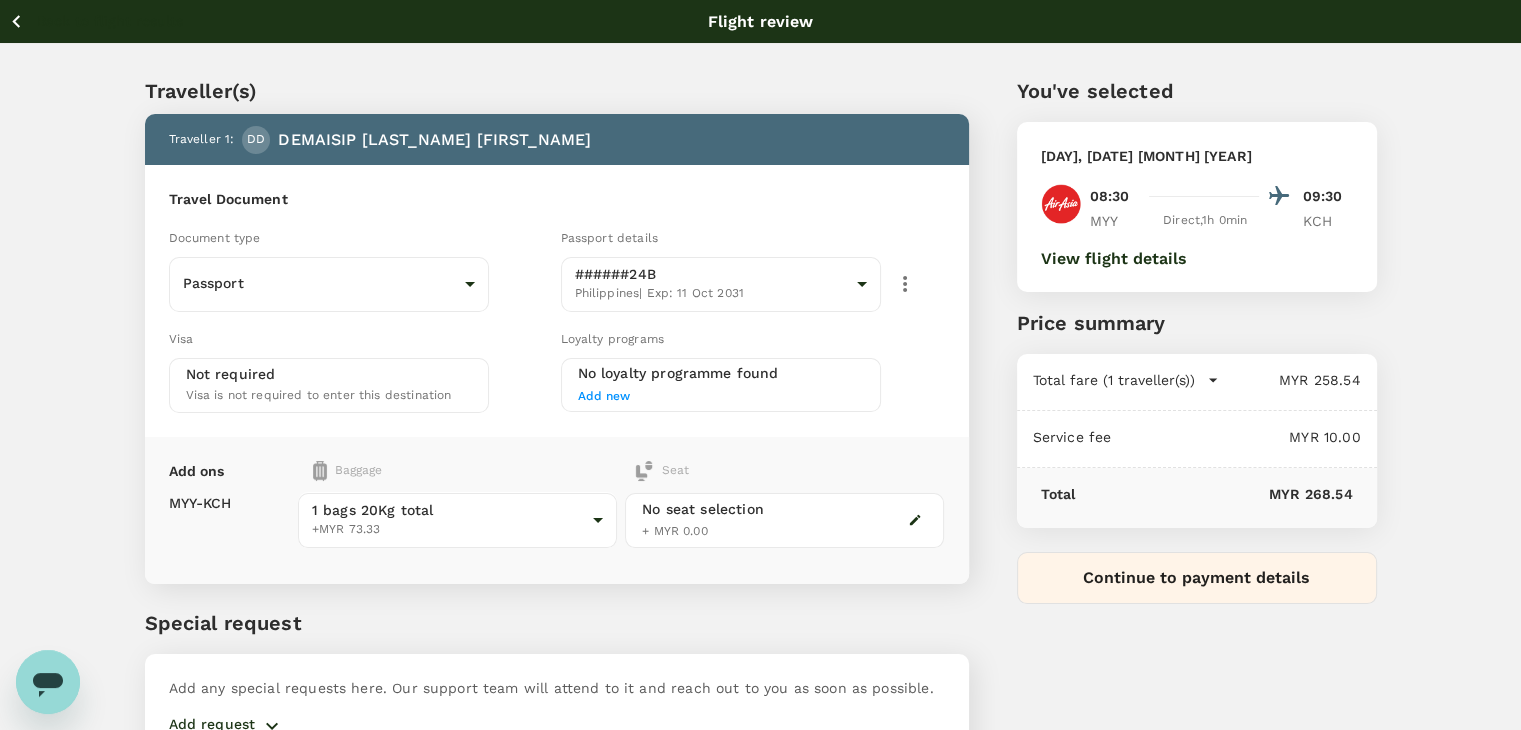 click 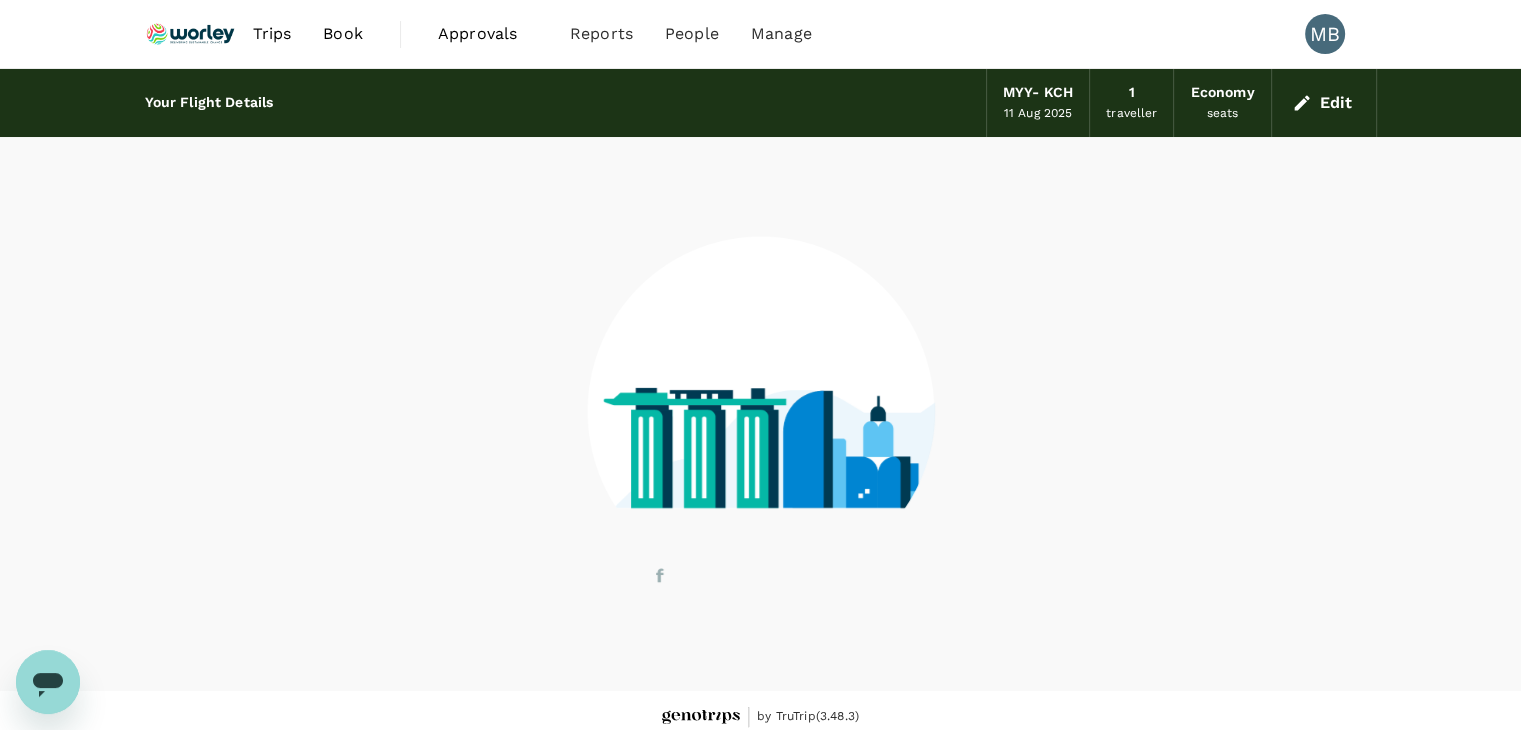 scroll, scrollTop: 13, scrollLeft: 0, axis: vertical 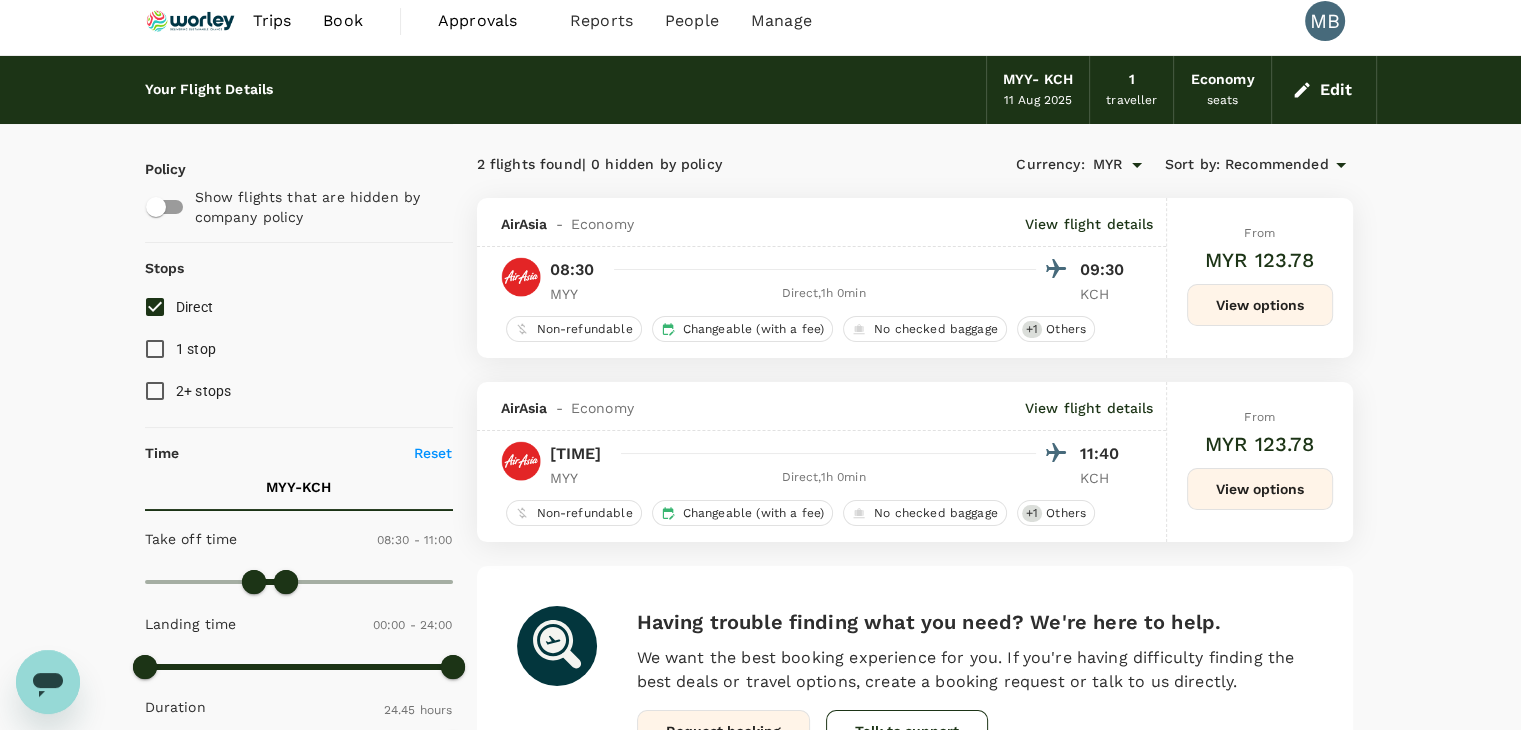 click on "View options" at bounding box center [1260, 305] 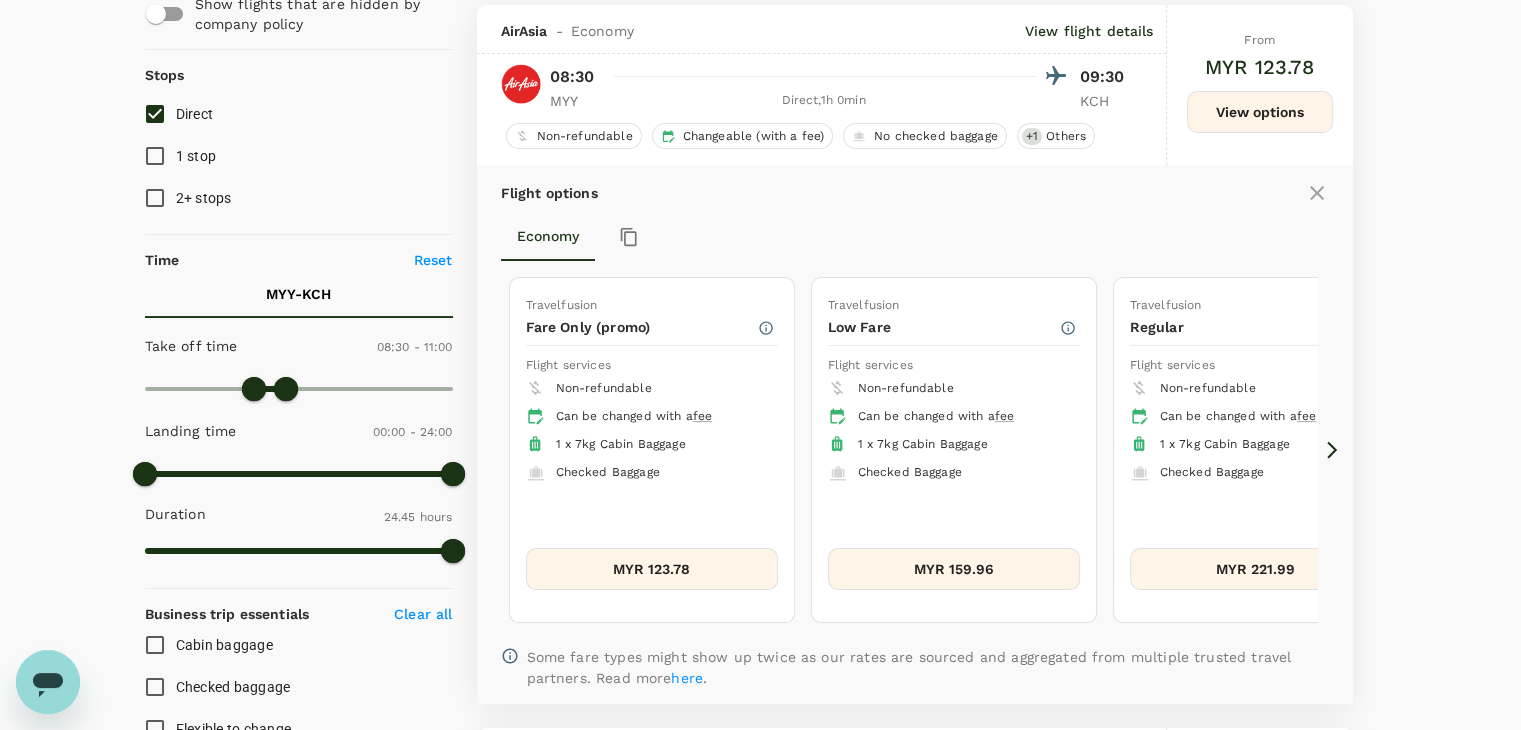 scroll, scrollTop: 211, scrollLeft: 0, axis: vertical 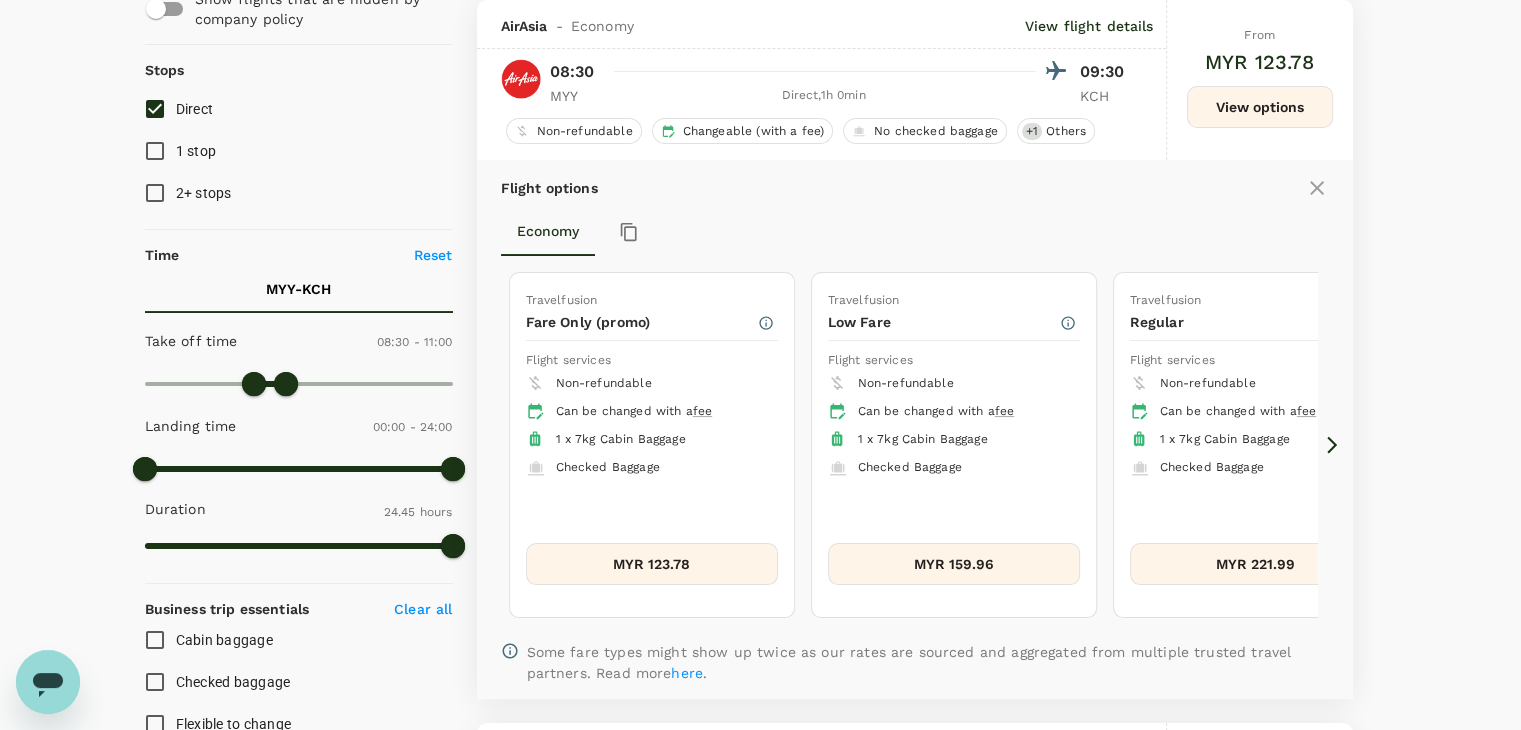 click 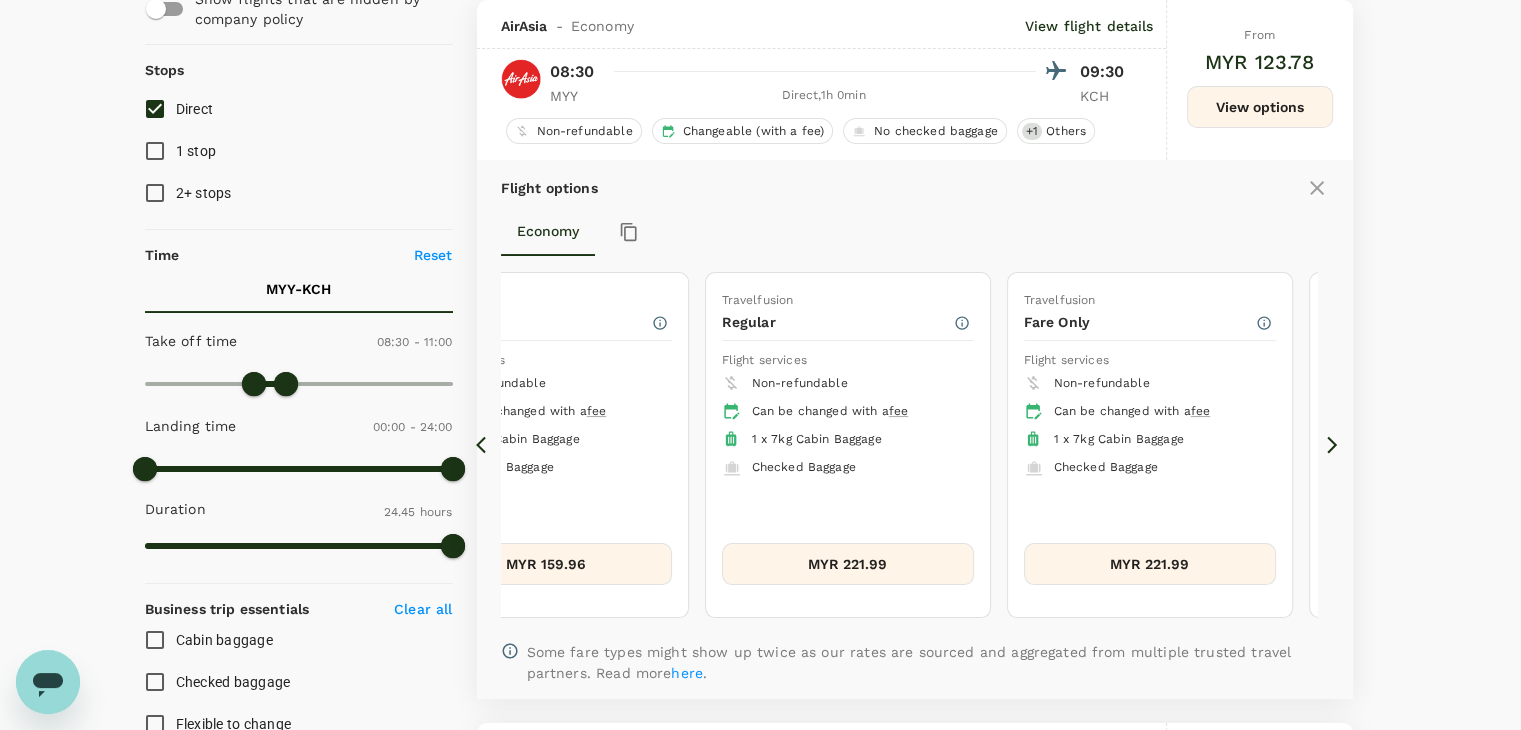 click 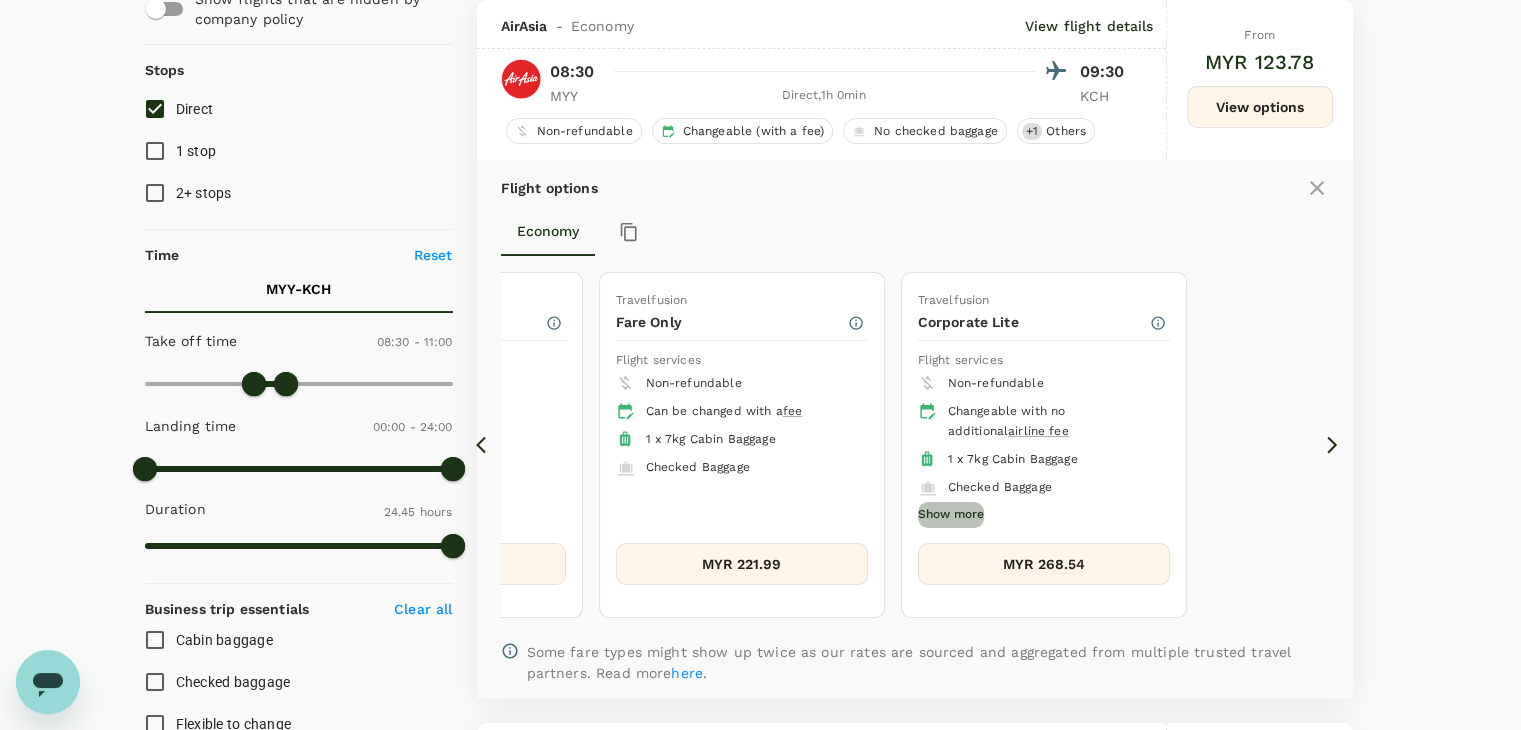 click on "Show more" at bounding box center (951, 515) 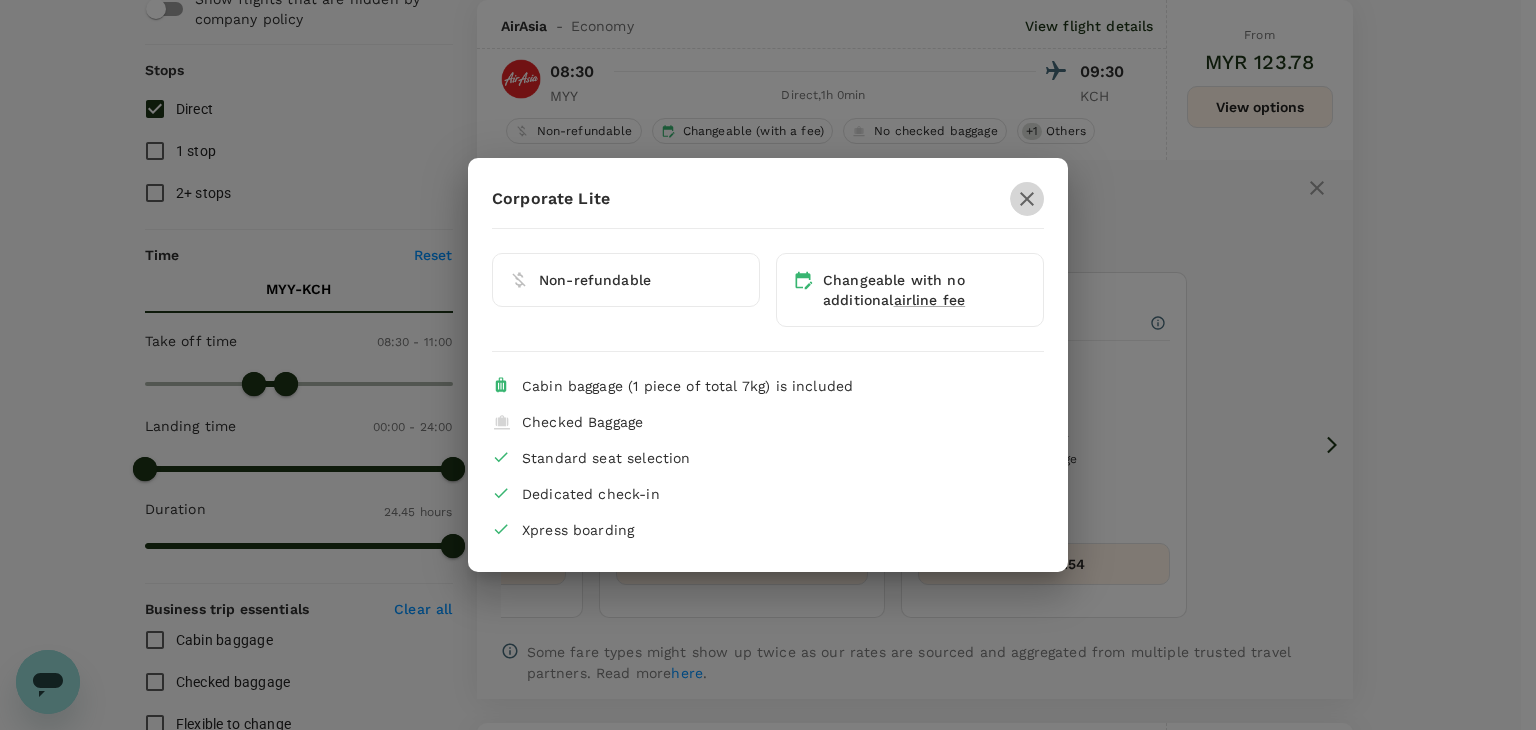click 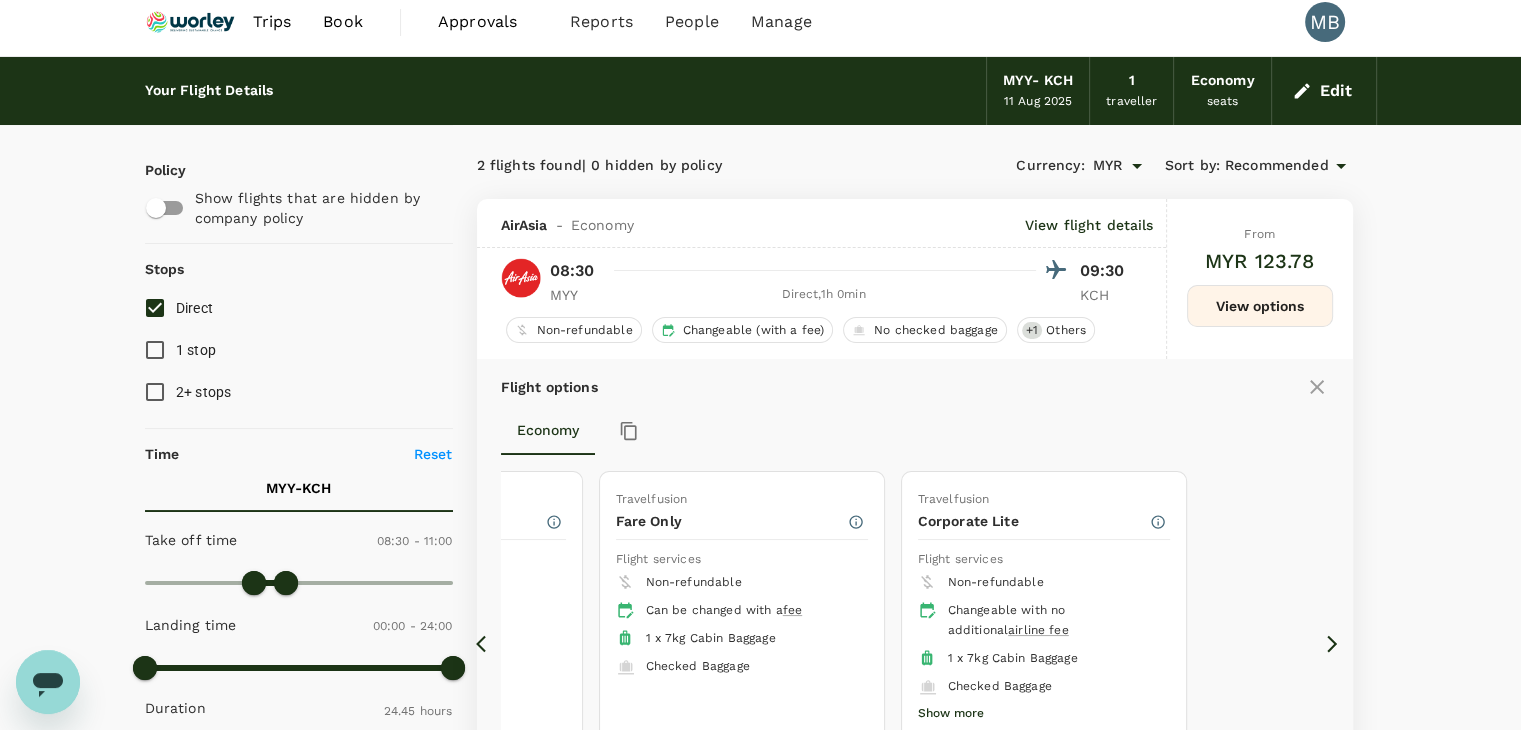 scroll, scrollTop: 11, scrollLeft: 0, axis: vertical 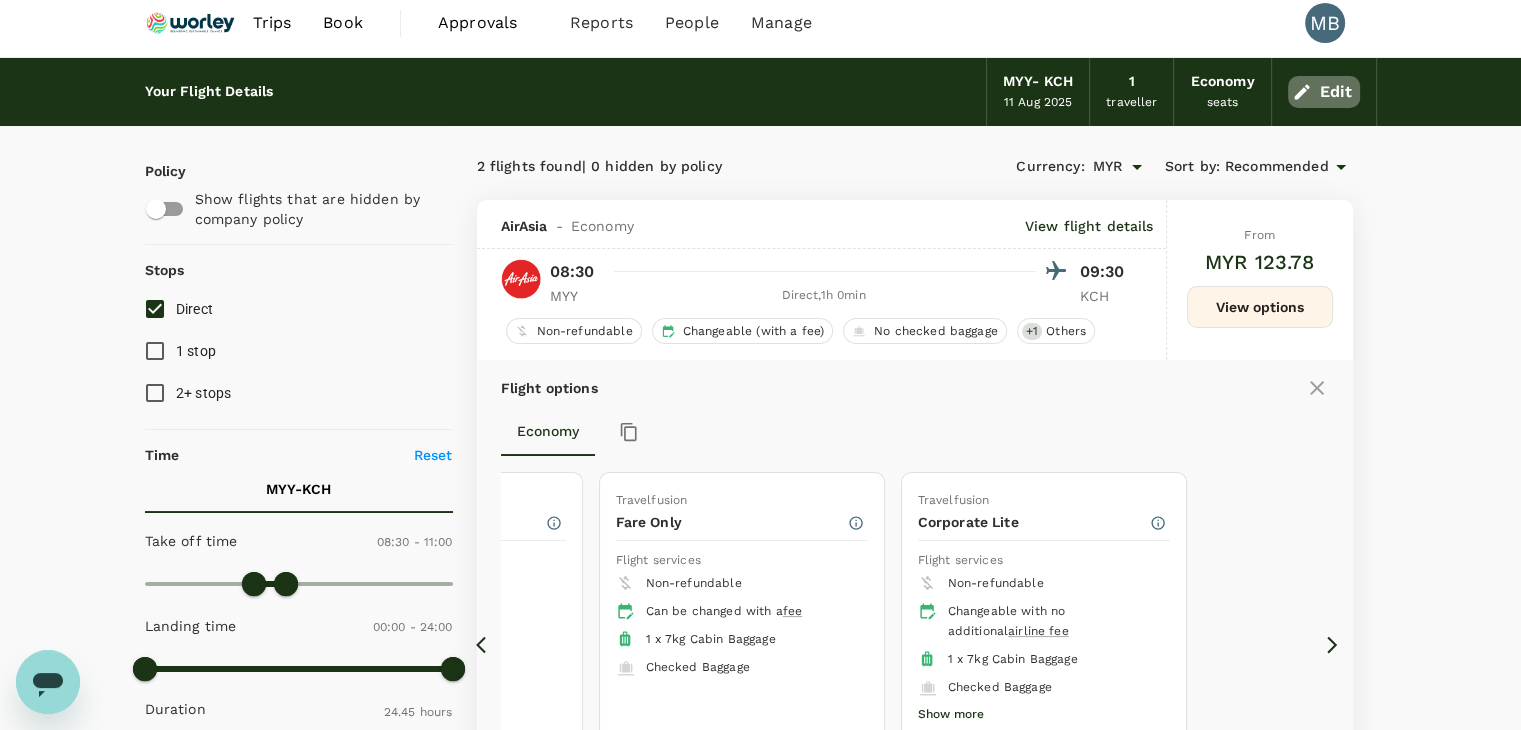 click 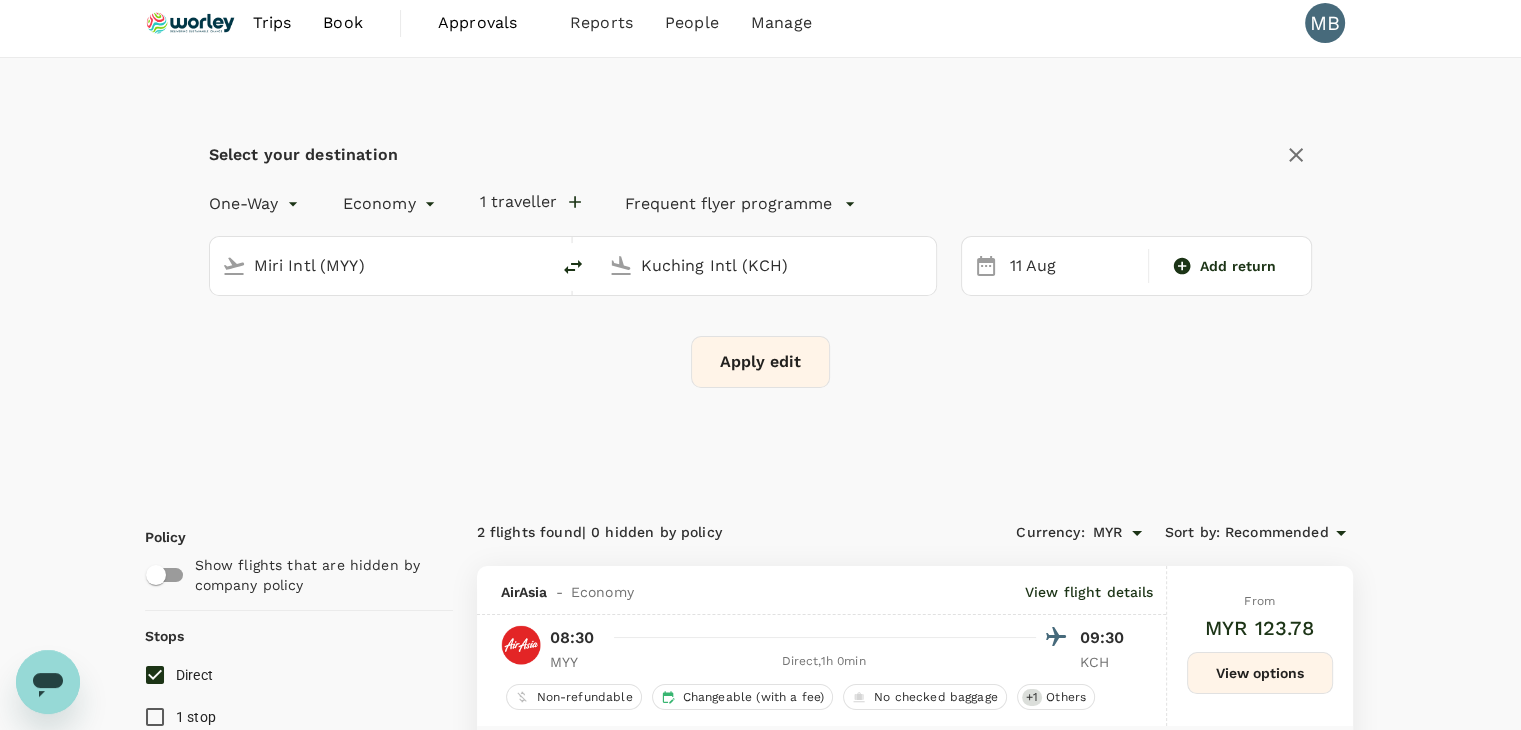 type 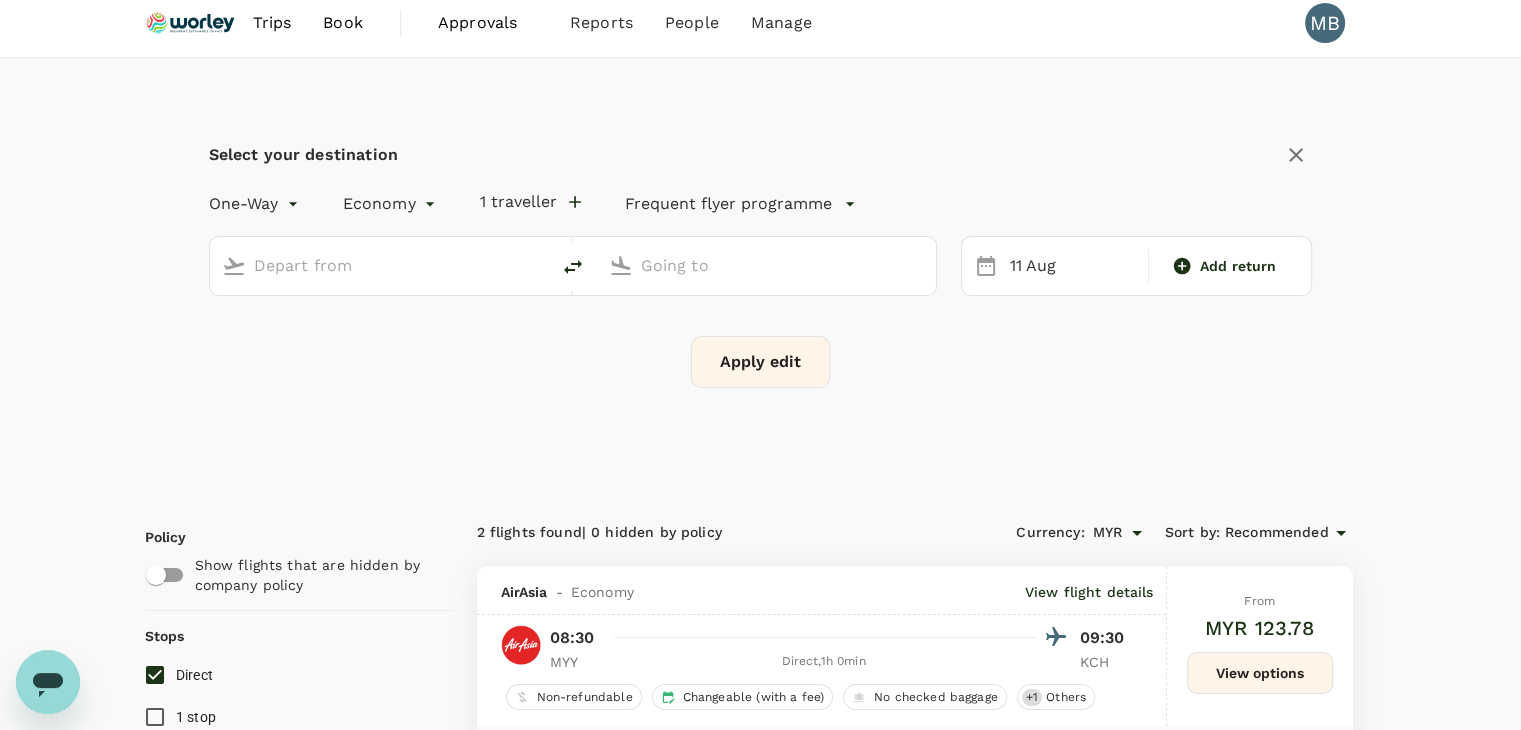type on "Miri Intl (MYY)" 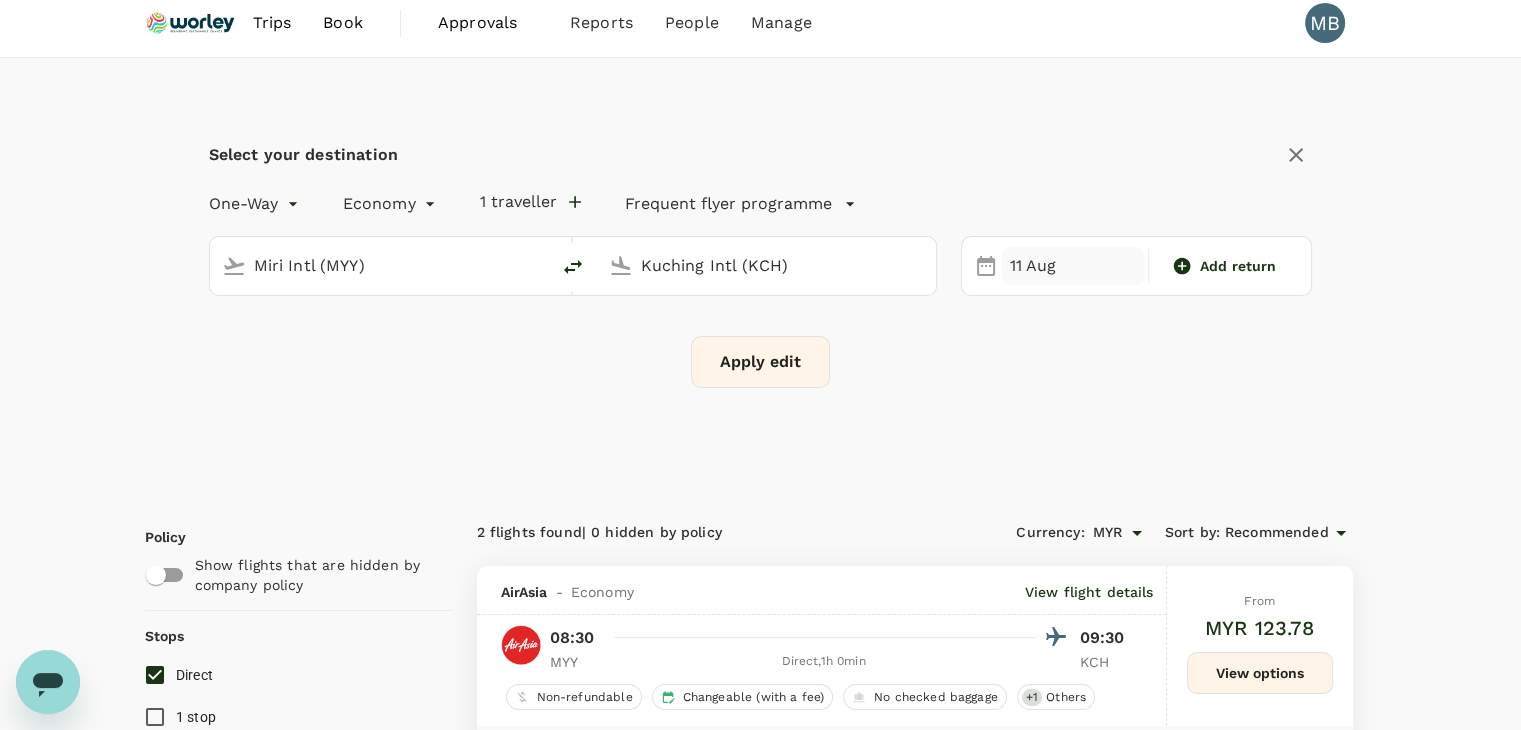 click on "11 Aug" at bounding box center [1073, 266] 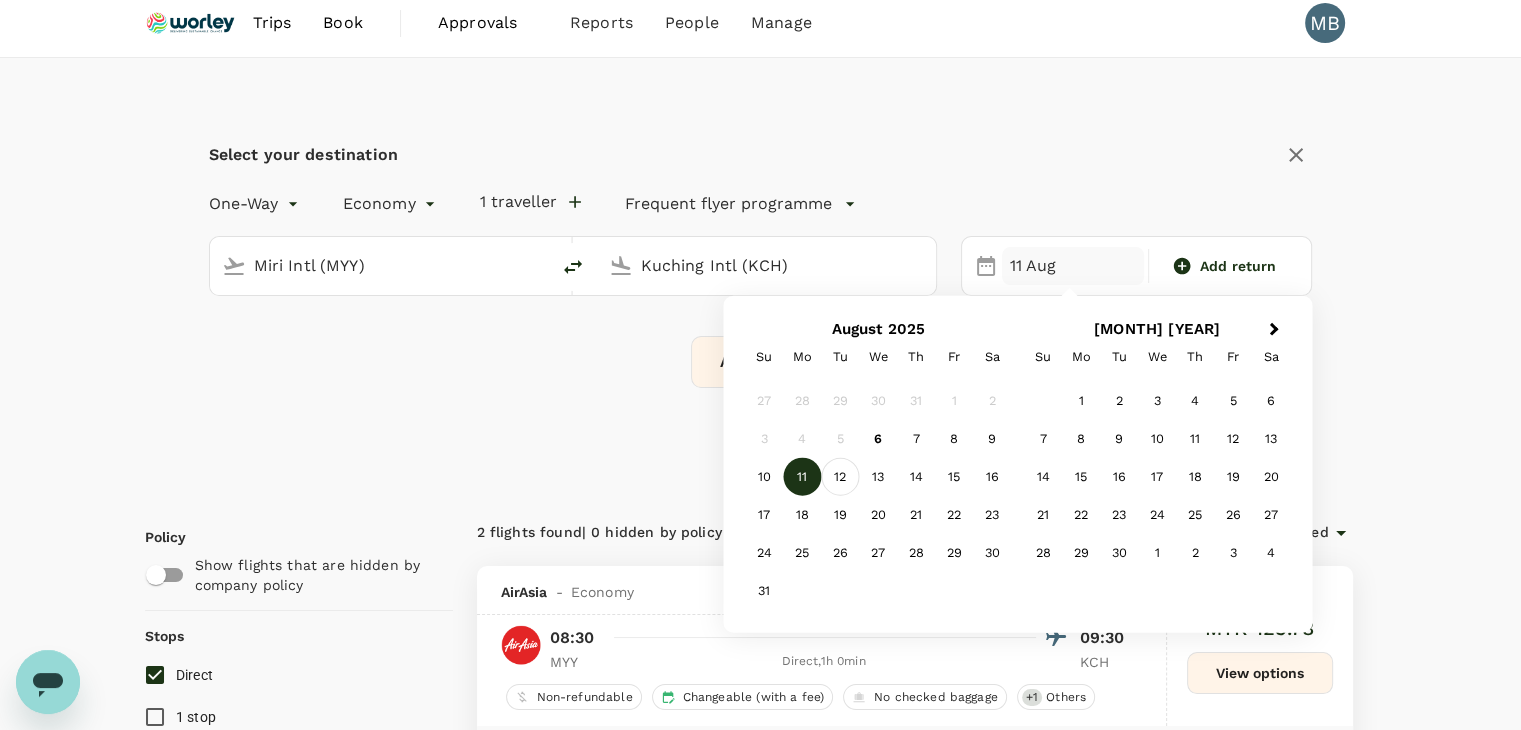 click on "12" at bounding box center (840, 477) 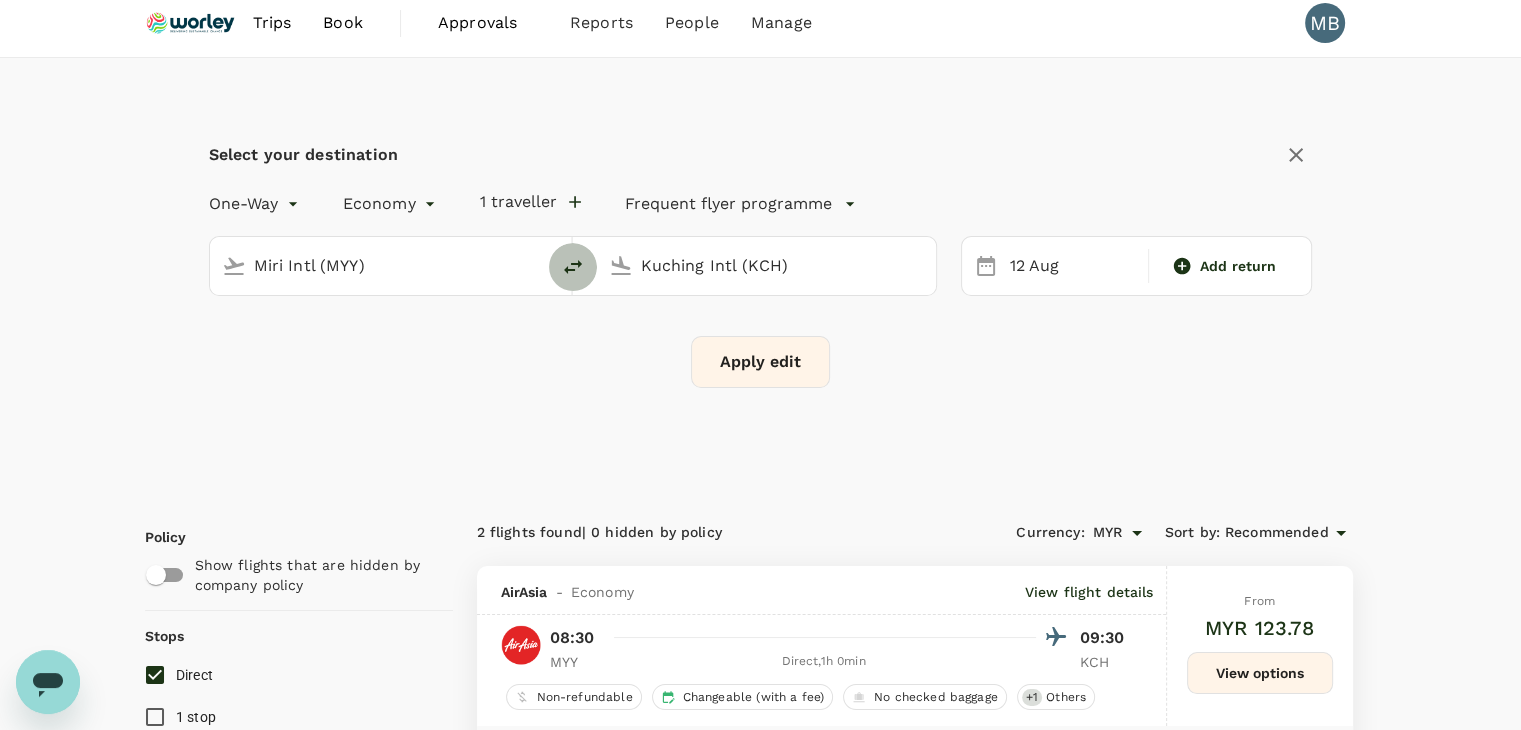 click 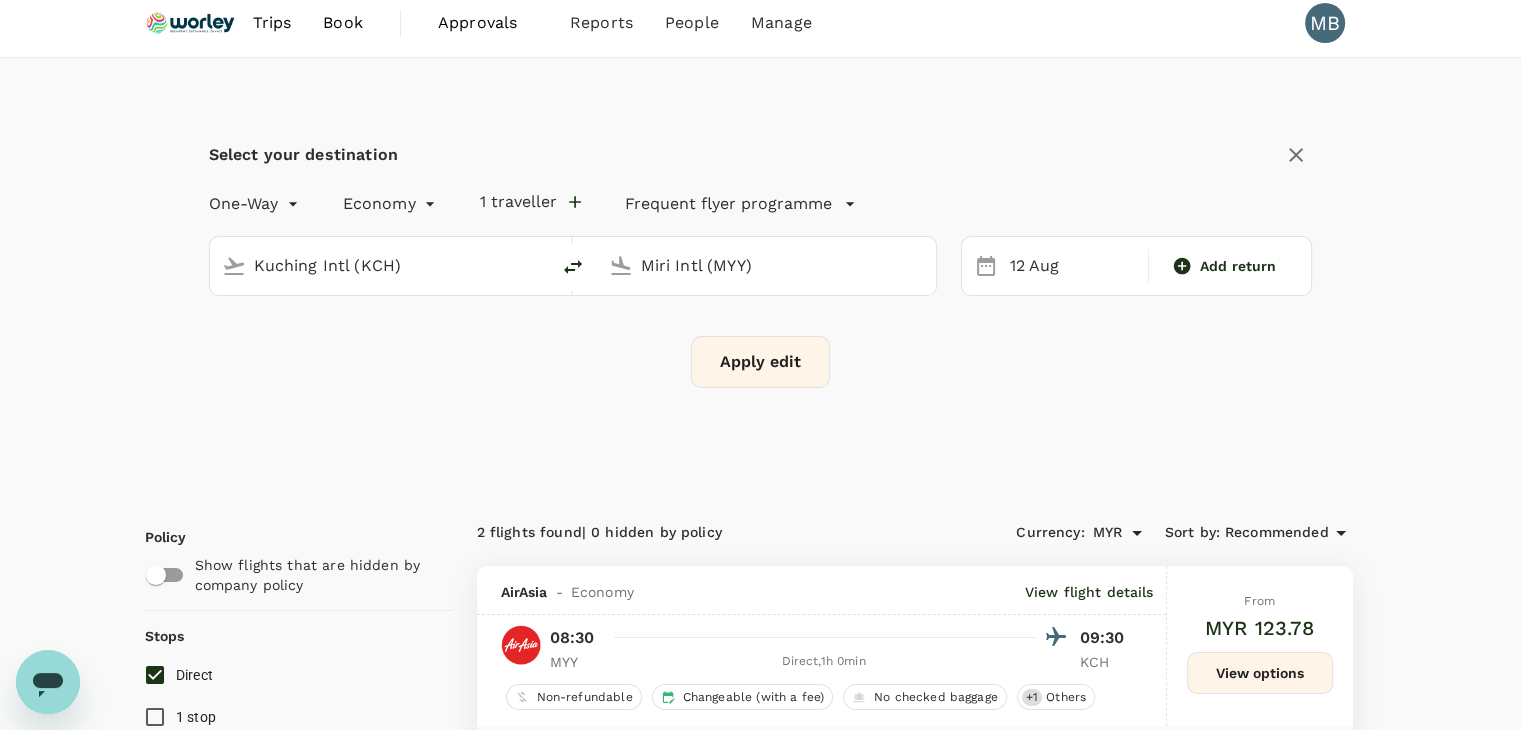 click on "Apply edit" at bounding box center (760, 362) 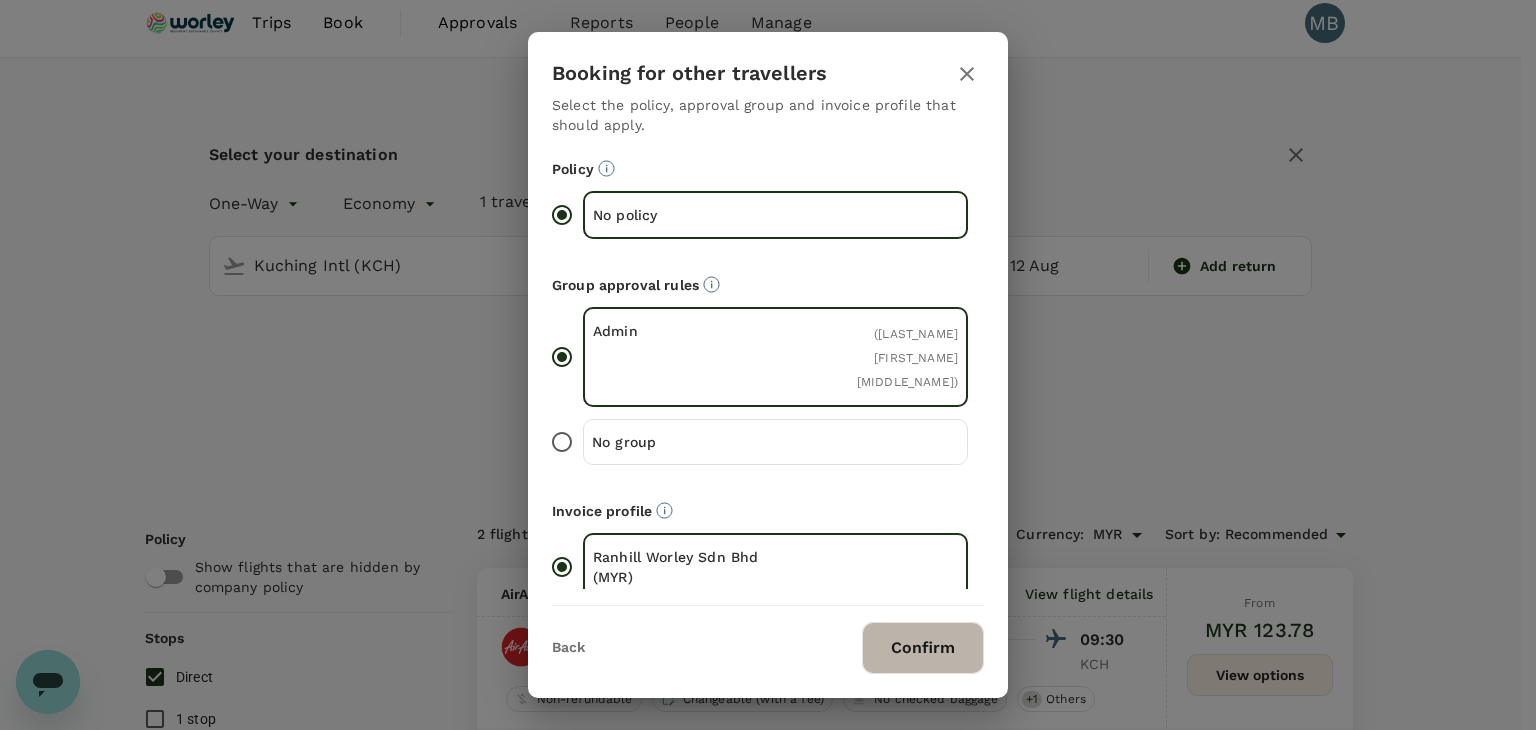 click on "Confirm" at bounding box center (923, 648) 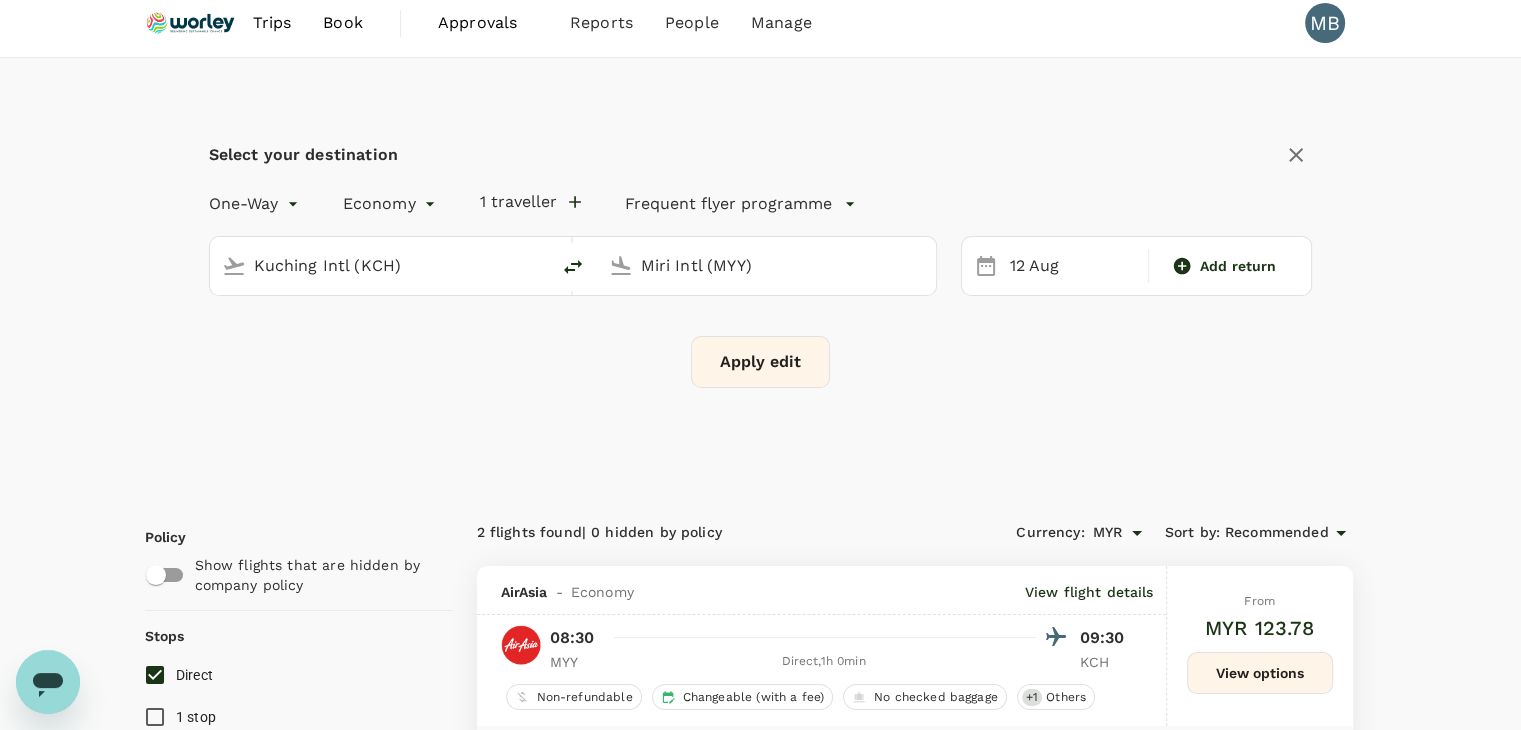 checkbox on "false" 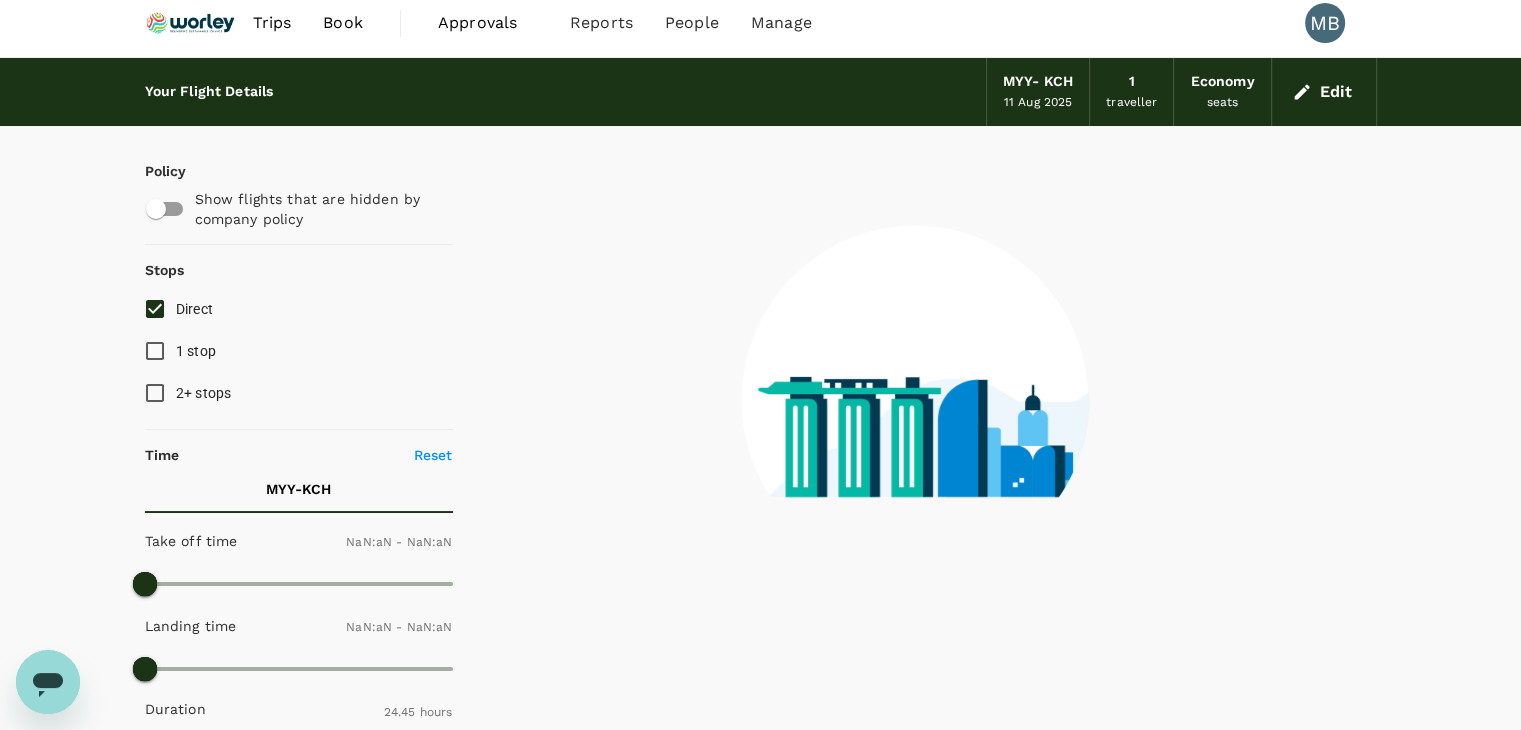 type on "1440" 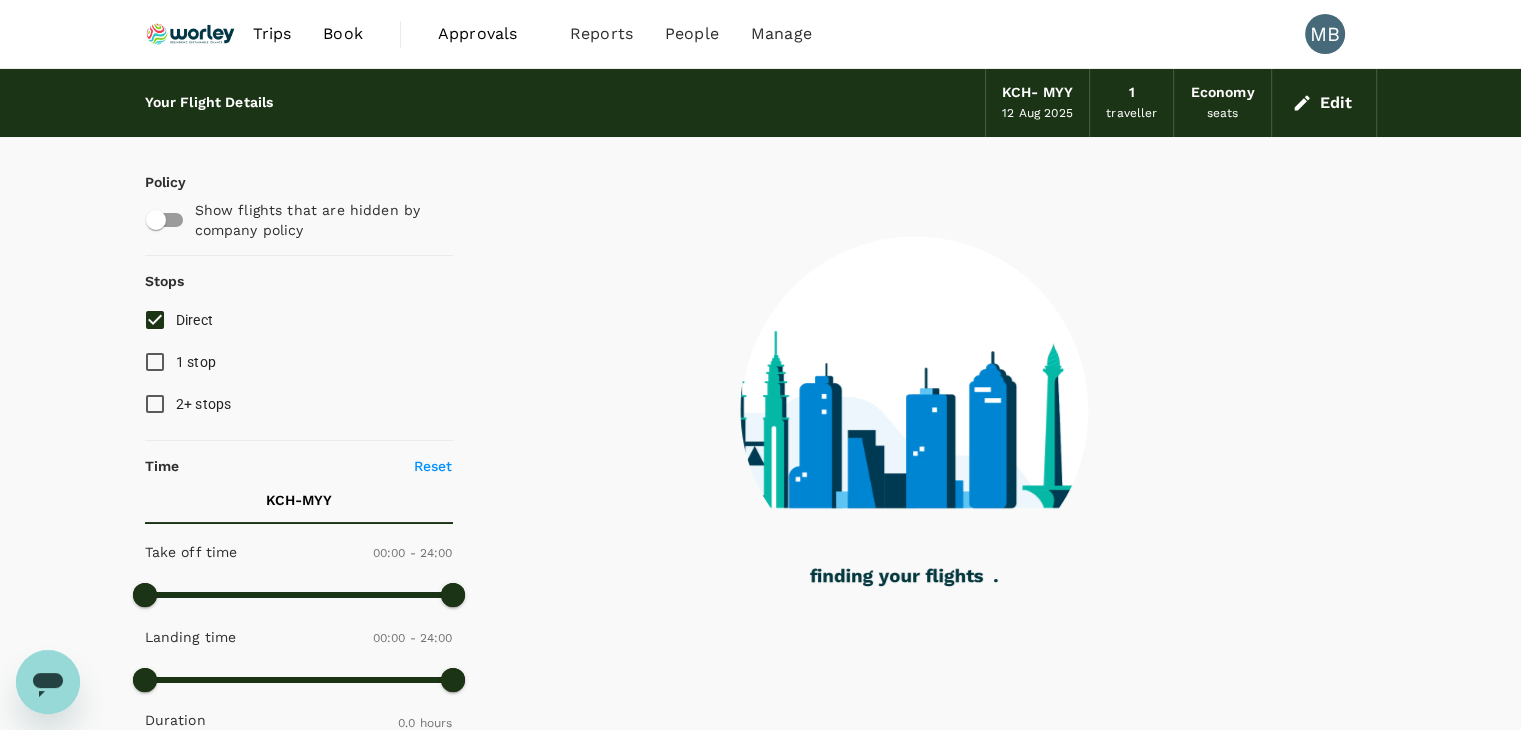type on "365" 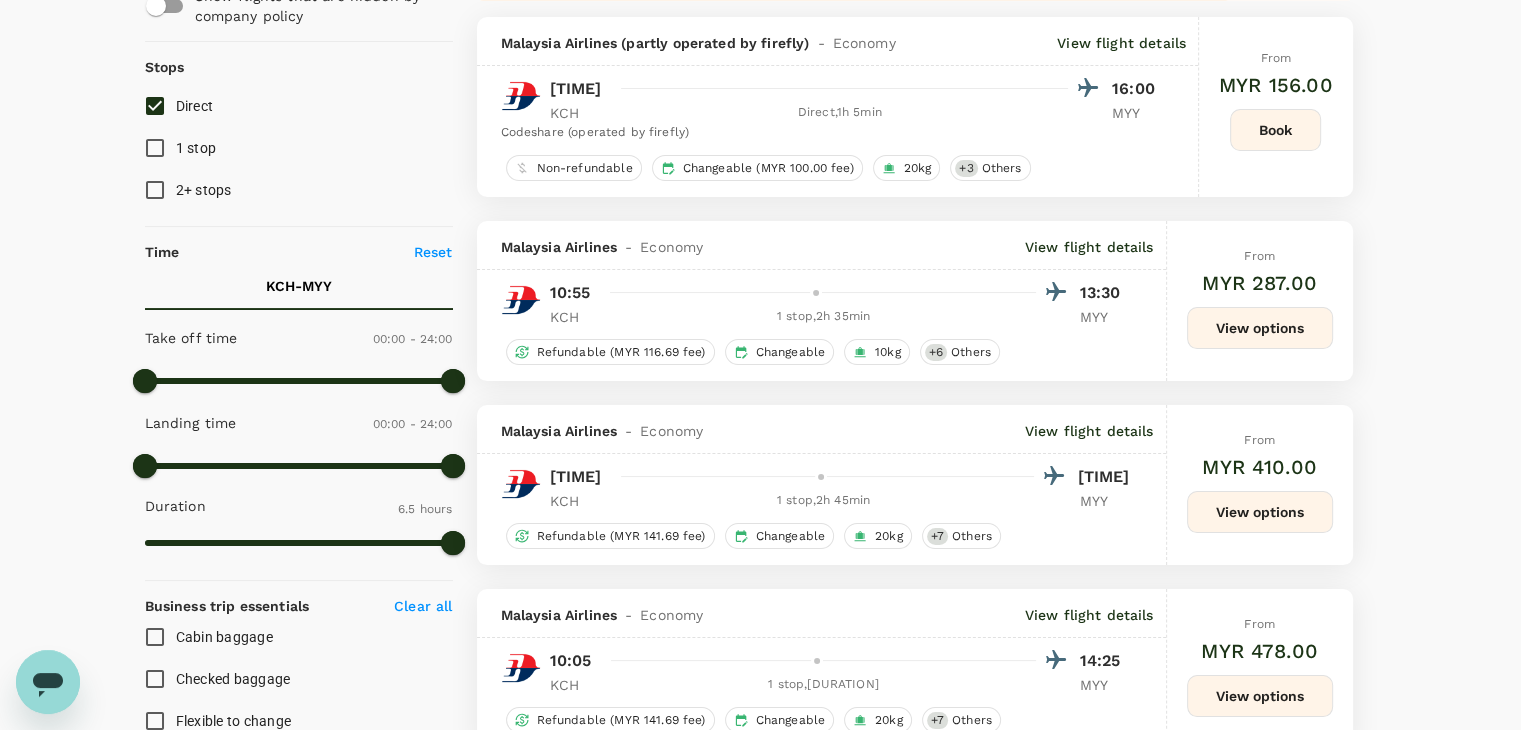scroll, scrollTop: 200, scrollLeft: 0, axis: vertical 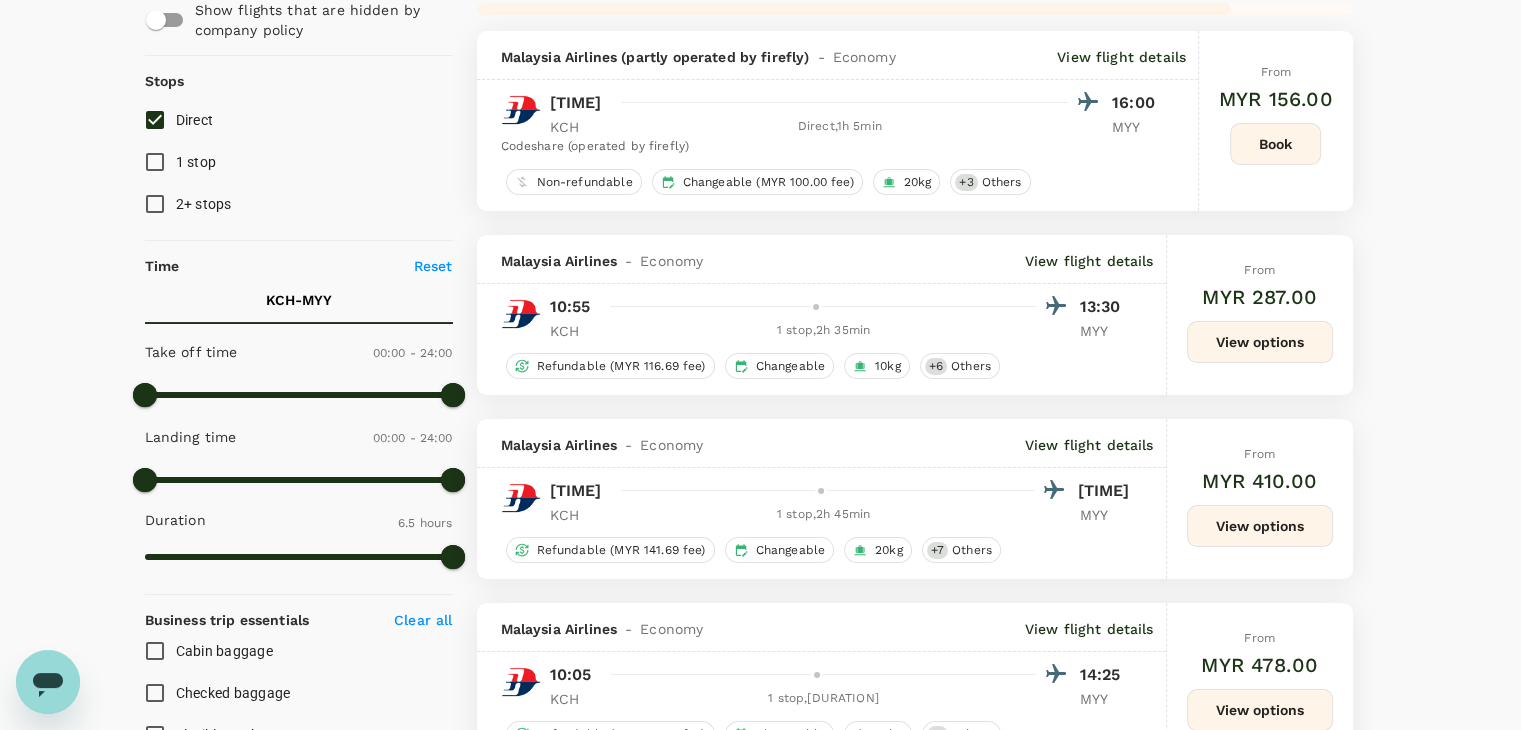 type on "2765" 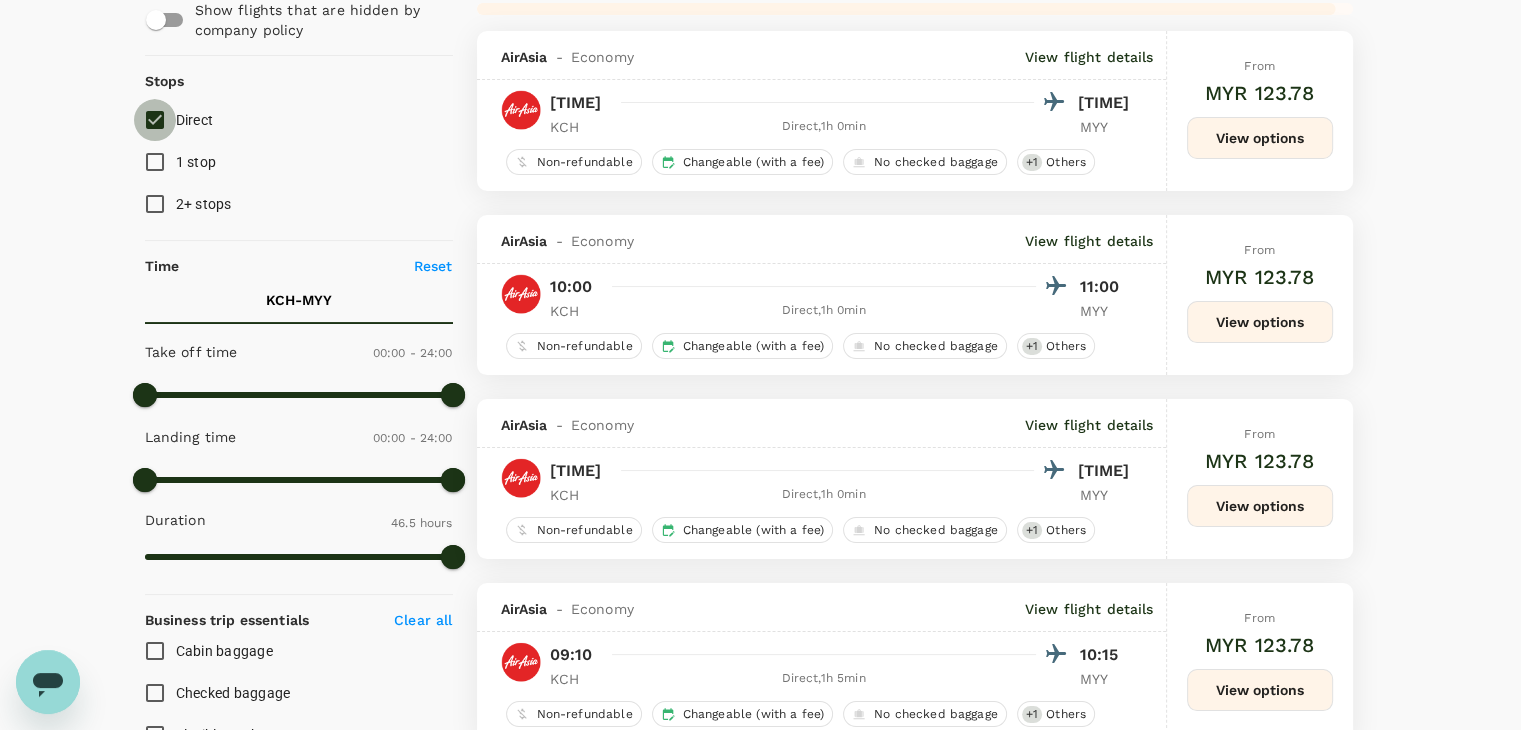 click on "Direct" at bounding box center [155, 120] 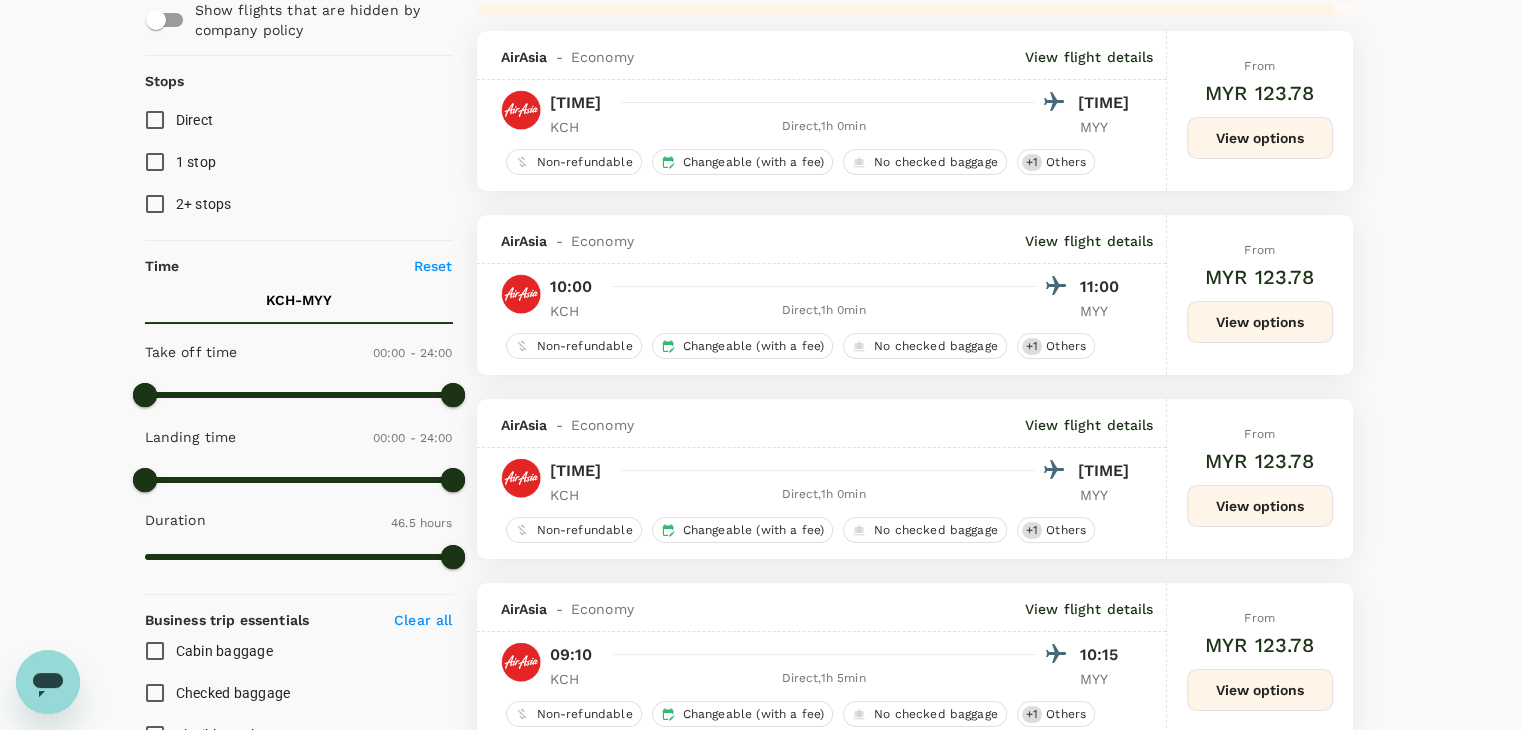 click on "Direct" at bounding box center [155, 120] 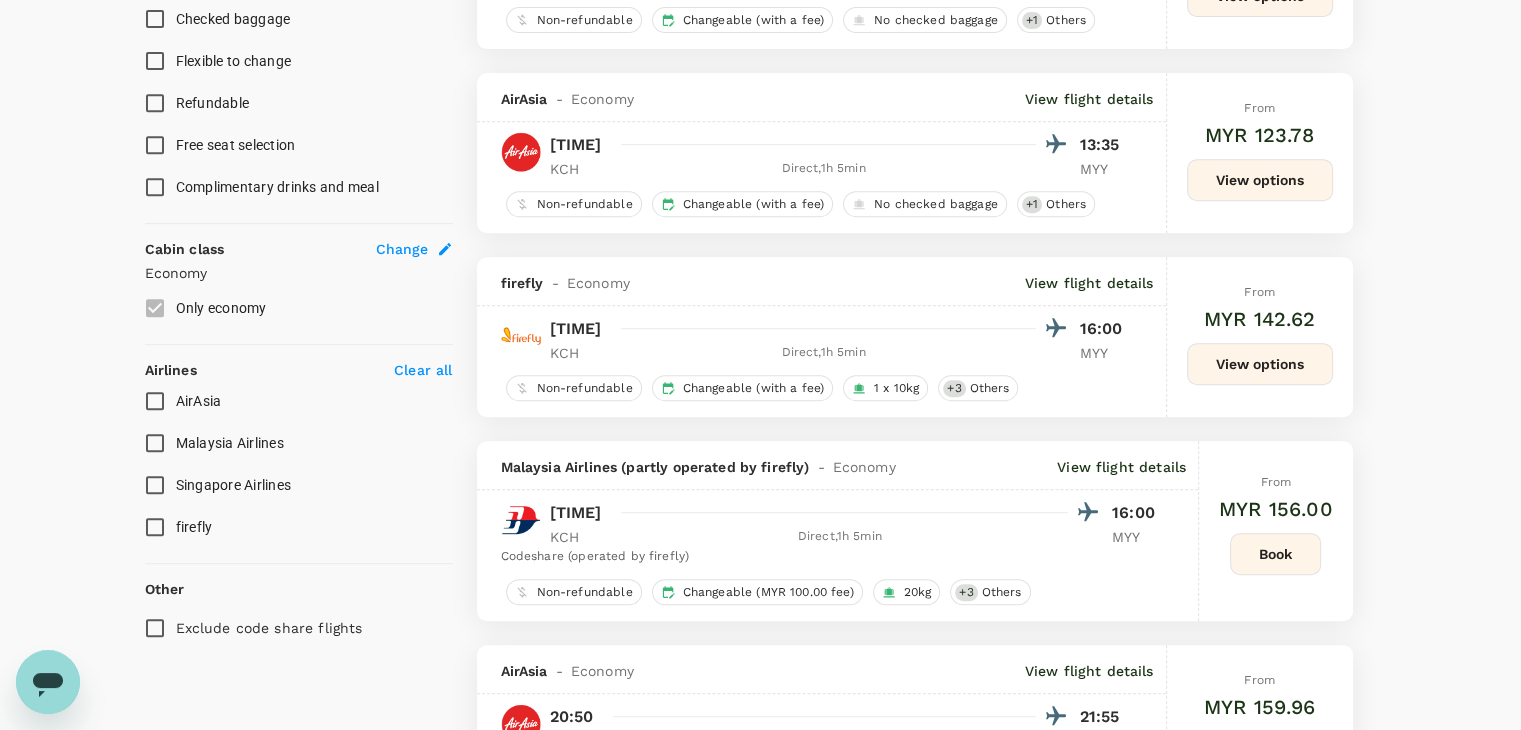 scroll, scrollTop: 900, scrollLeft: 0, axis: vertical 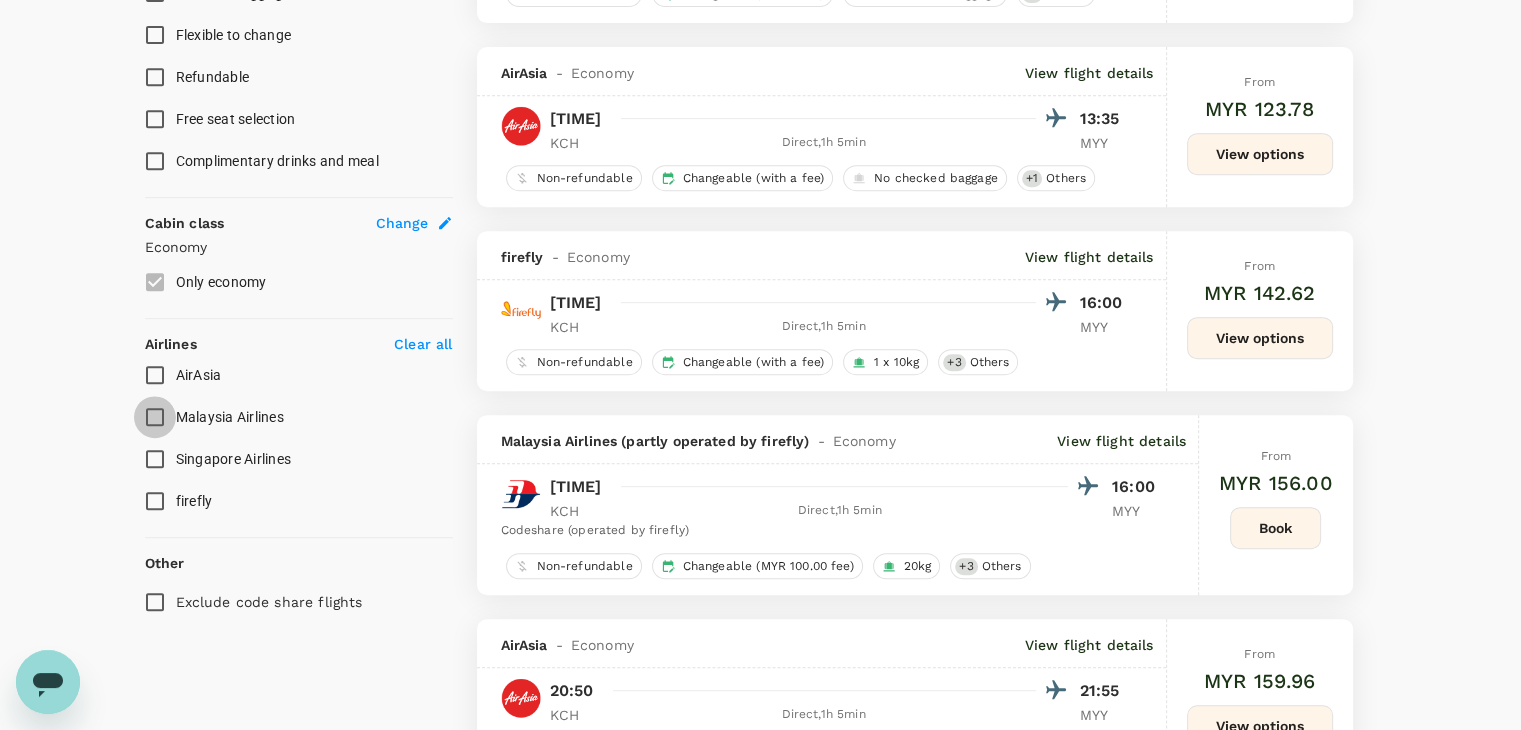click on "Malaysia Airlines" at bounding box center [155, 417] 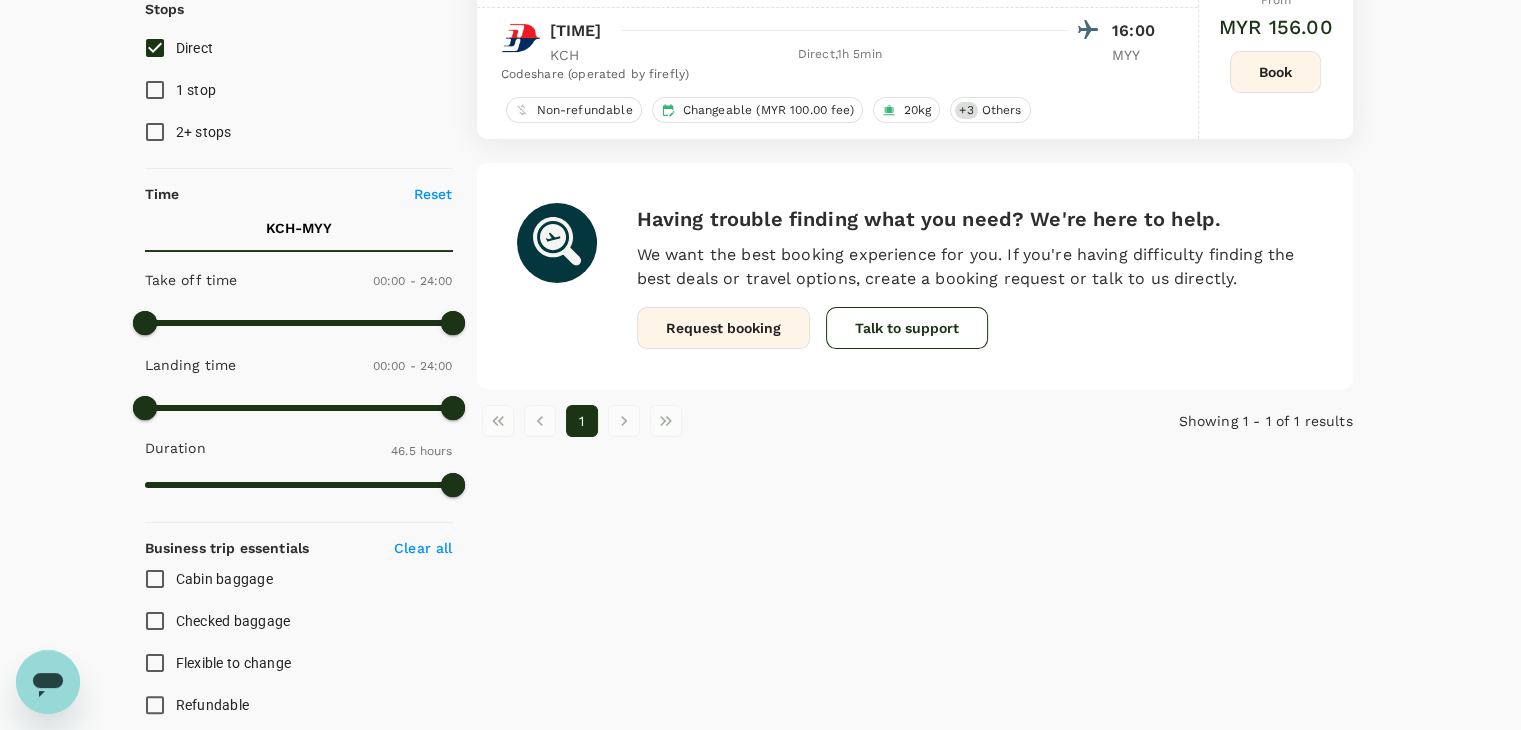 scroll, scrollTop: 0, scrollLeft: 0, axis: both 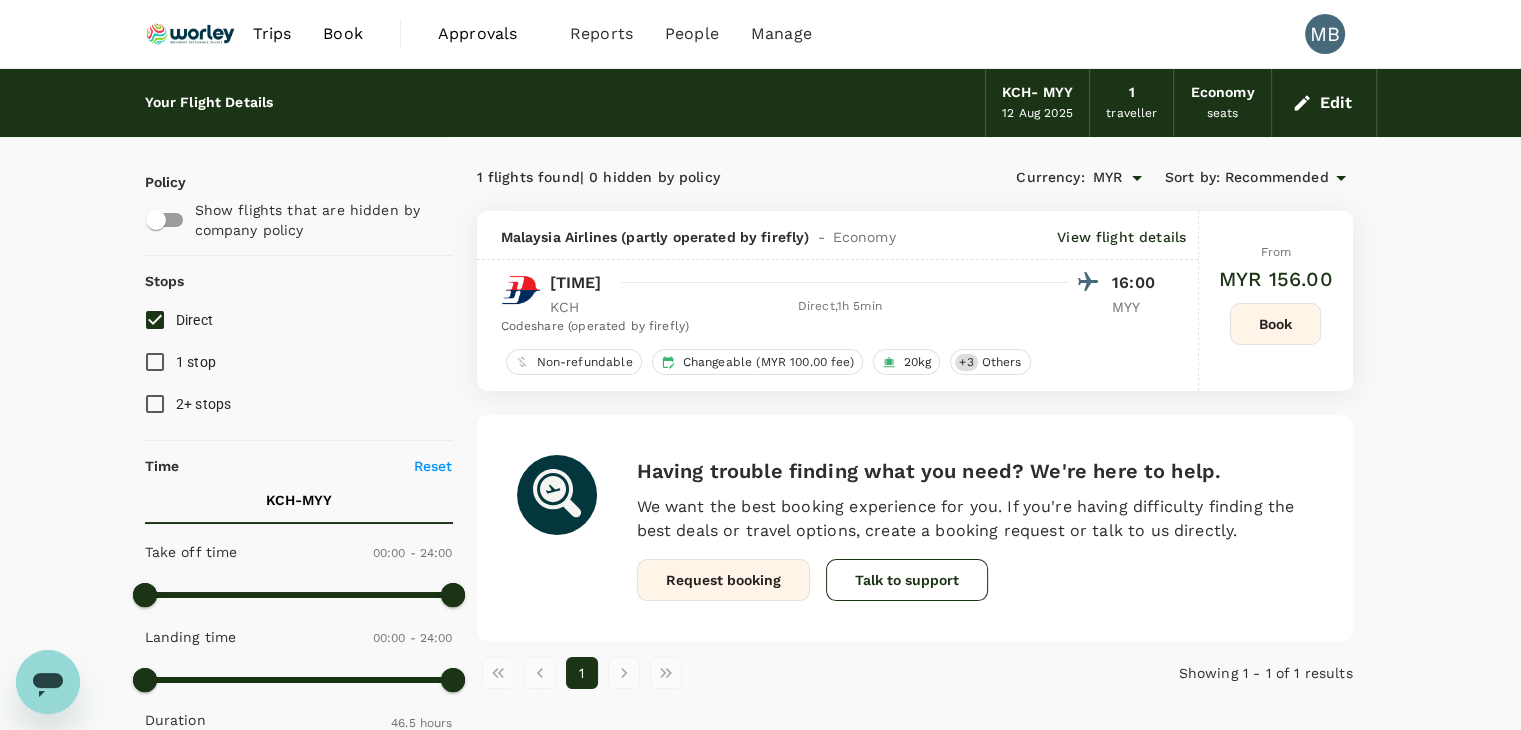 click on "Book" at bounding box center (1275, 324) 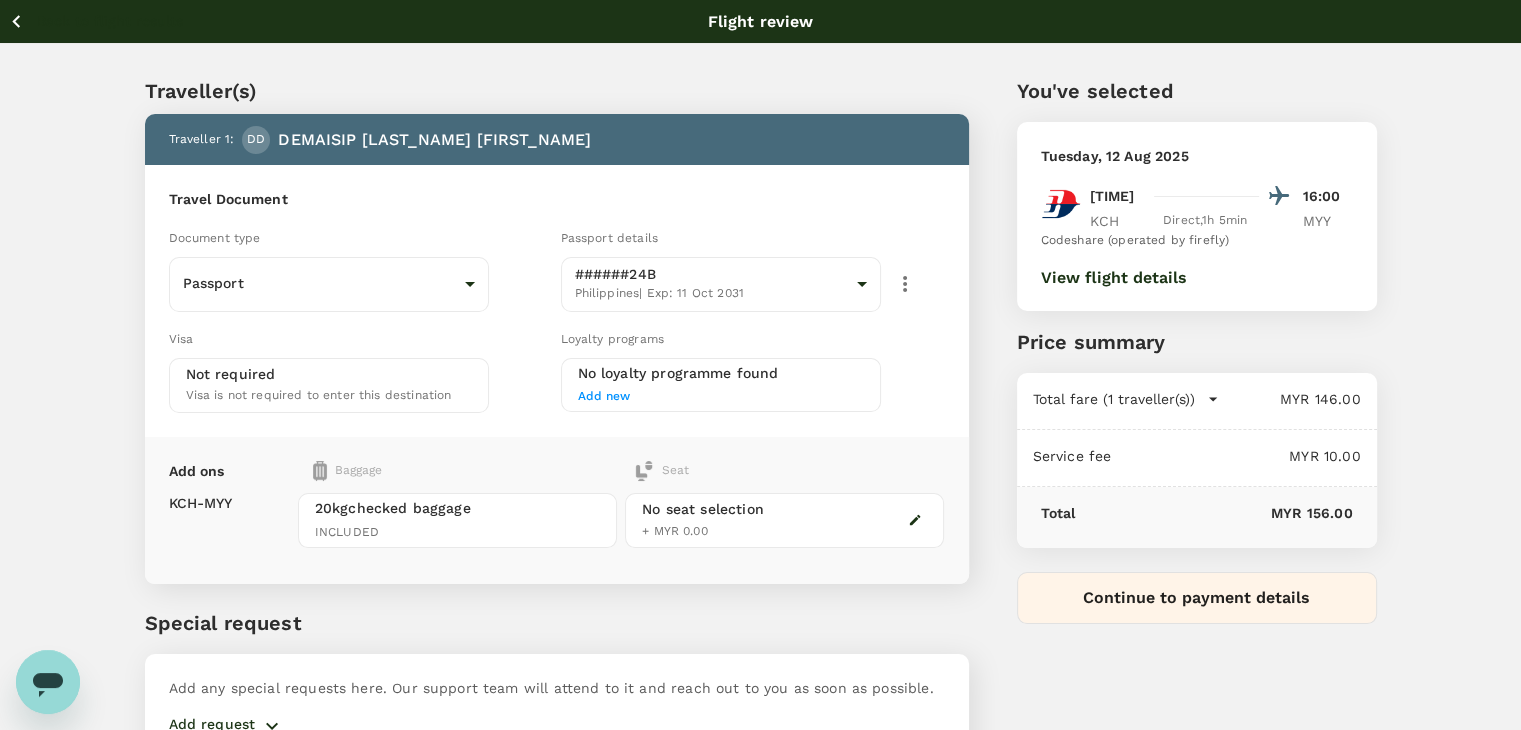 click 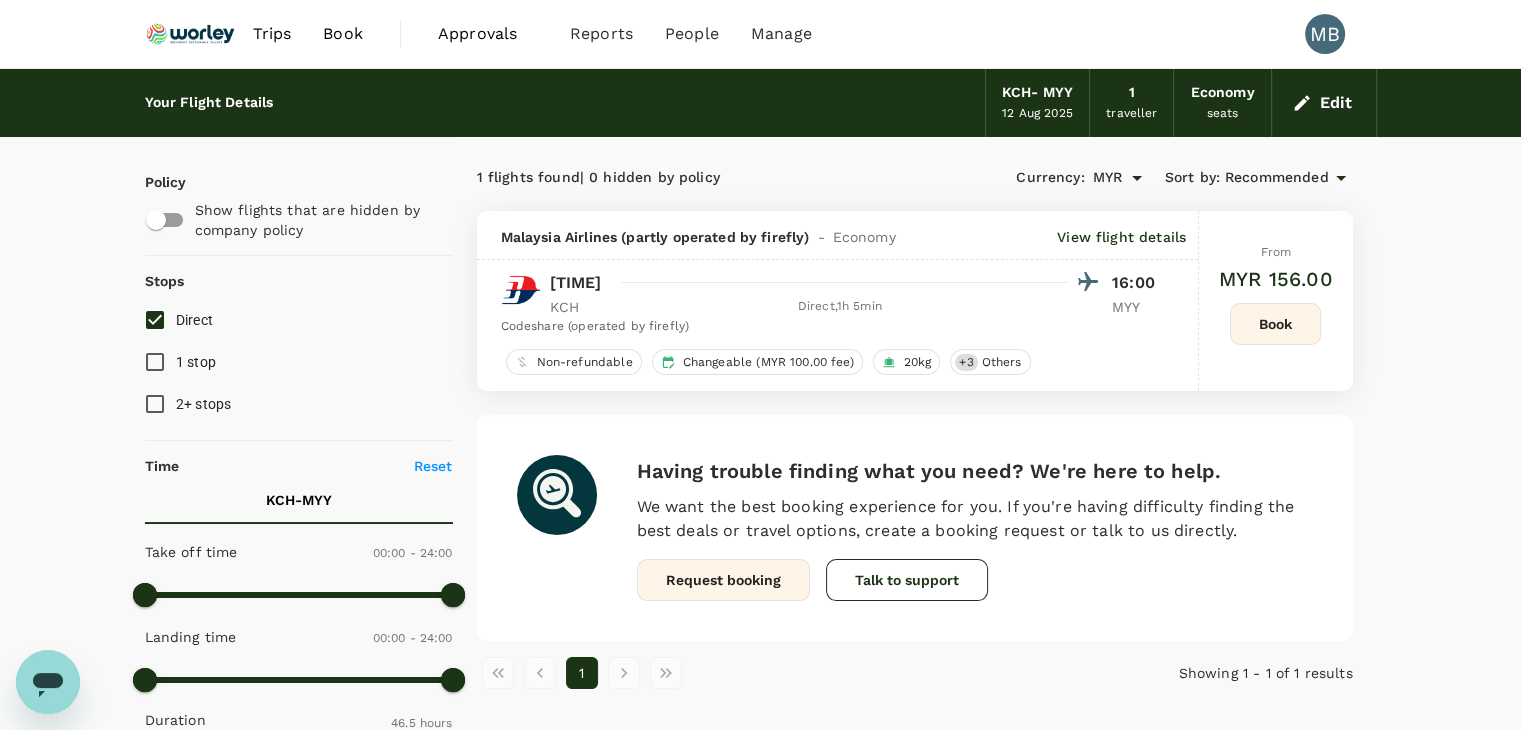 click on "Book" at bounding box center (1275, 324) 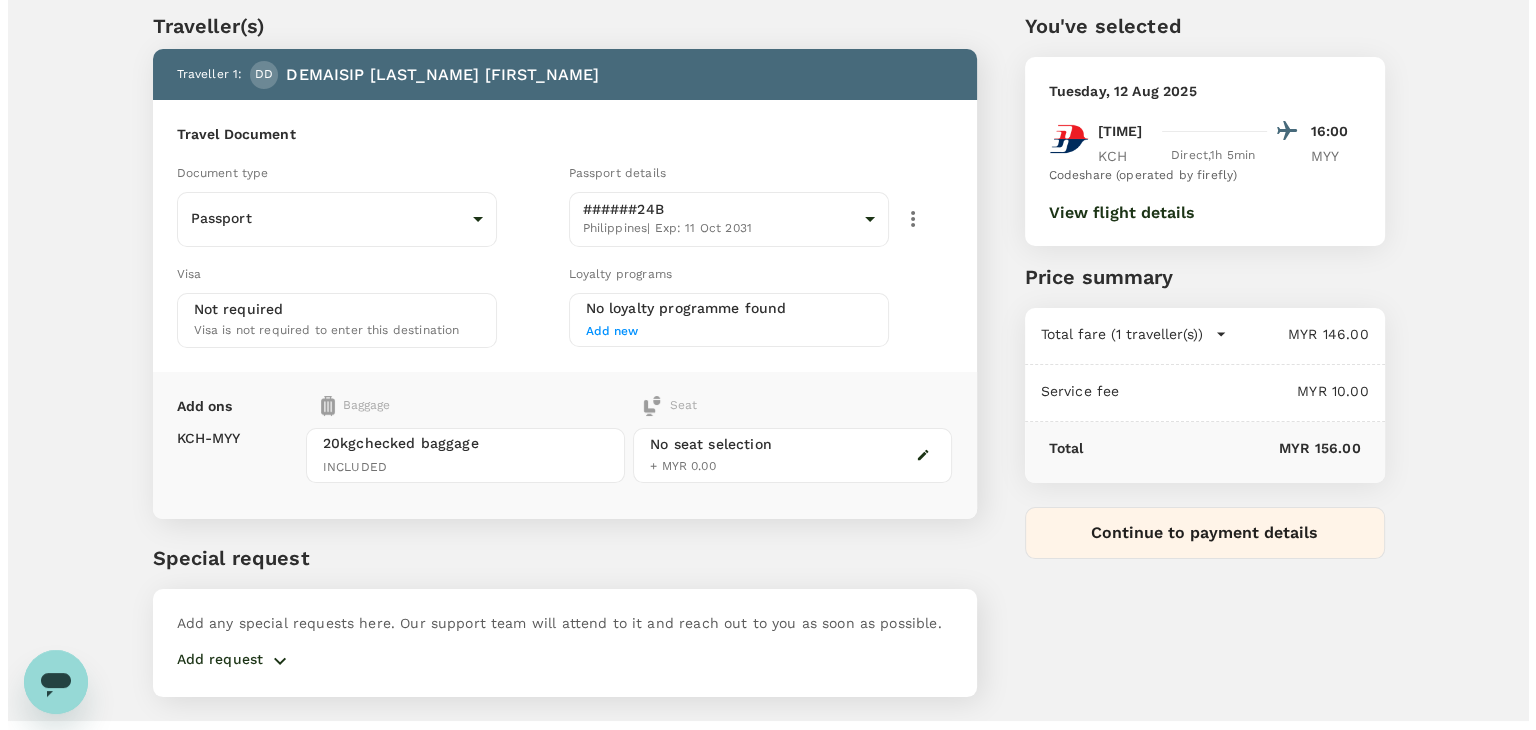 scroll, scrollTop: 105, scrollLeft: 0, axis: vertical 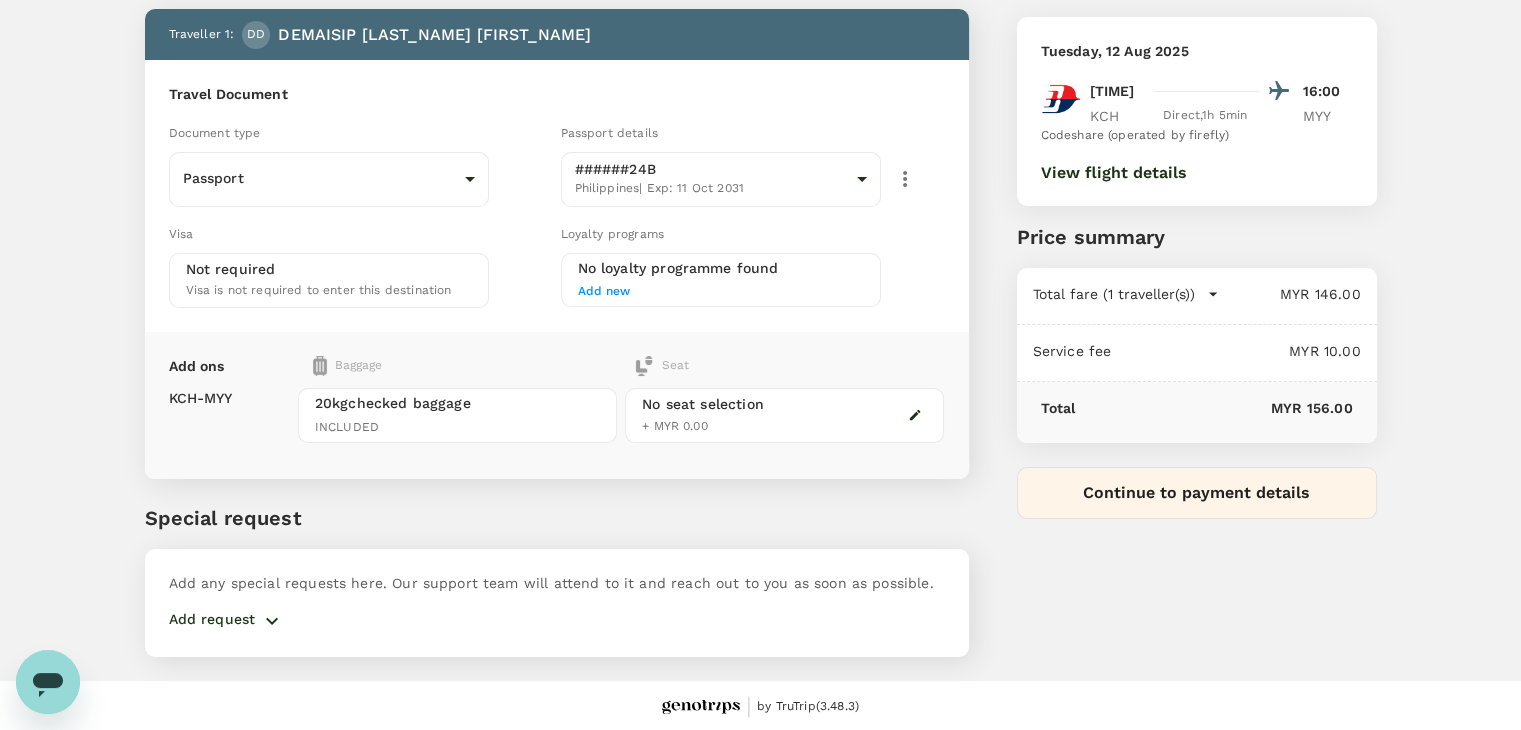 click on "View flight details" at bounding box center [1114, 173] 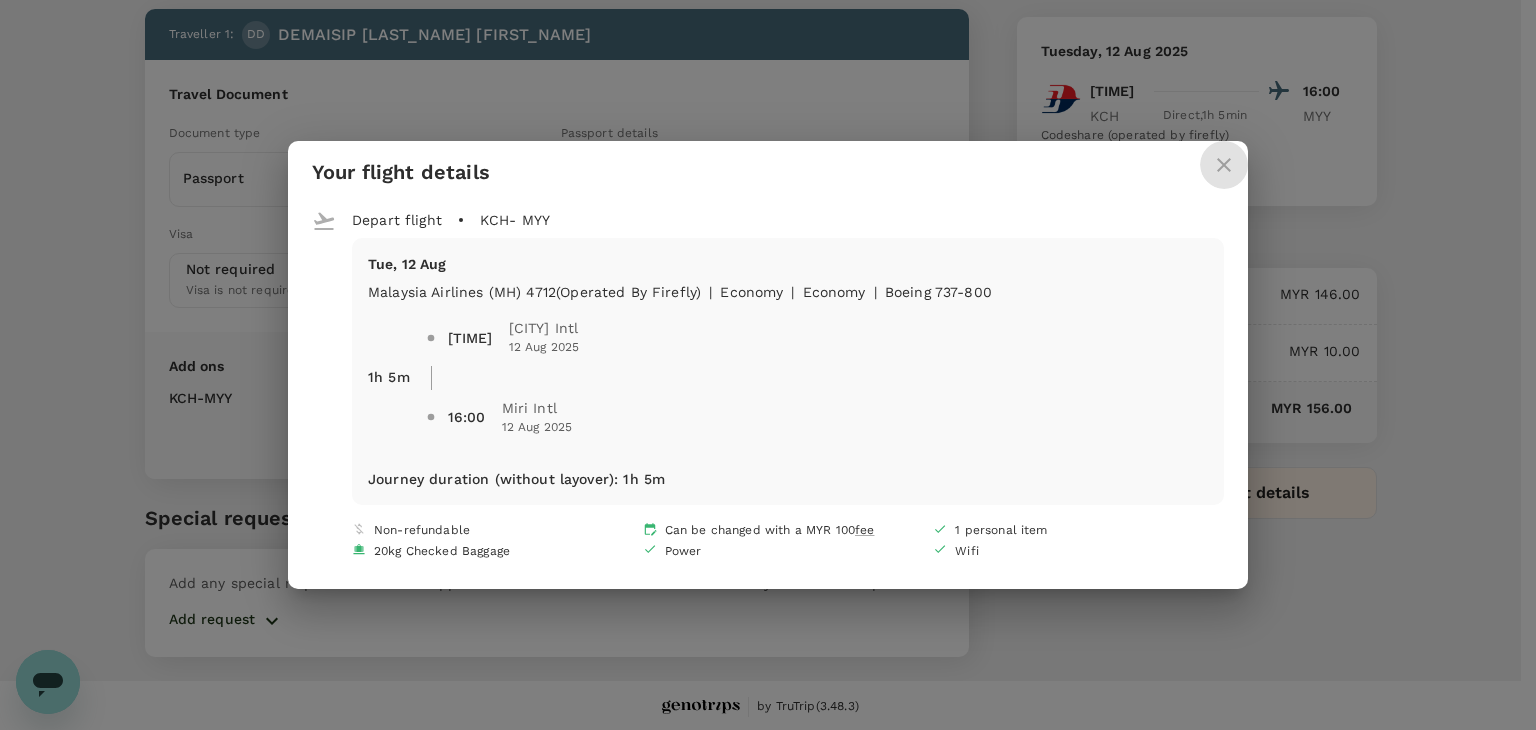 click 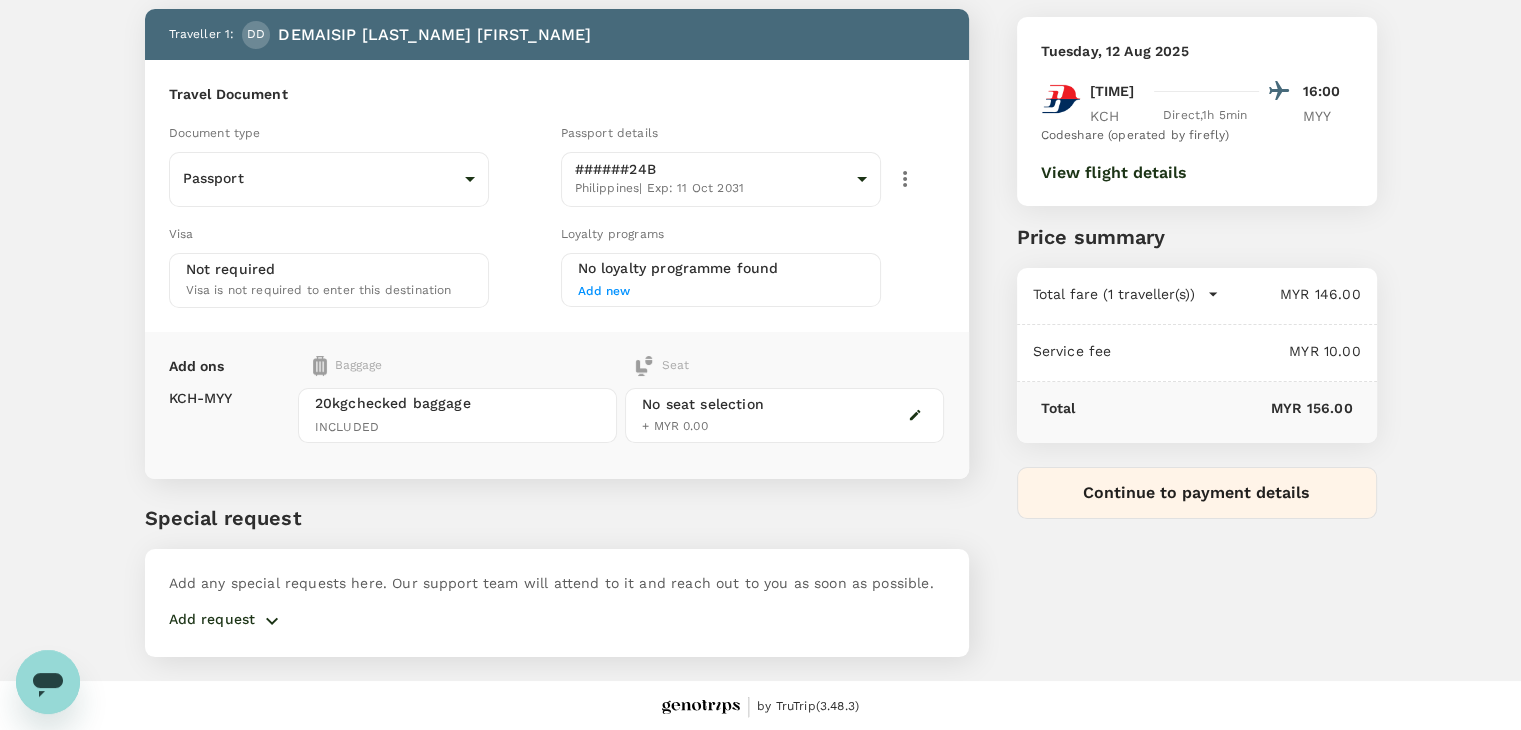 click on "View flight details" at bounding box center (1114, 173) 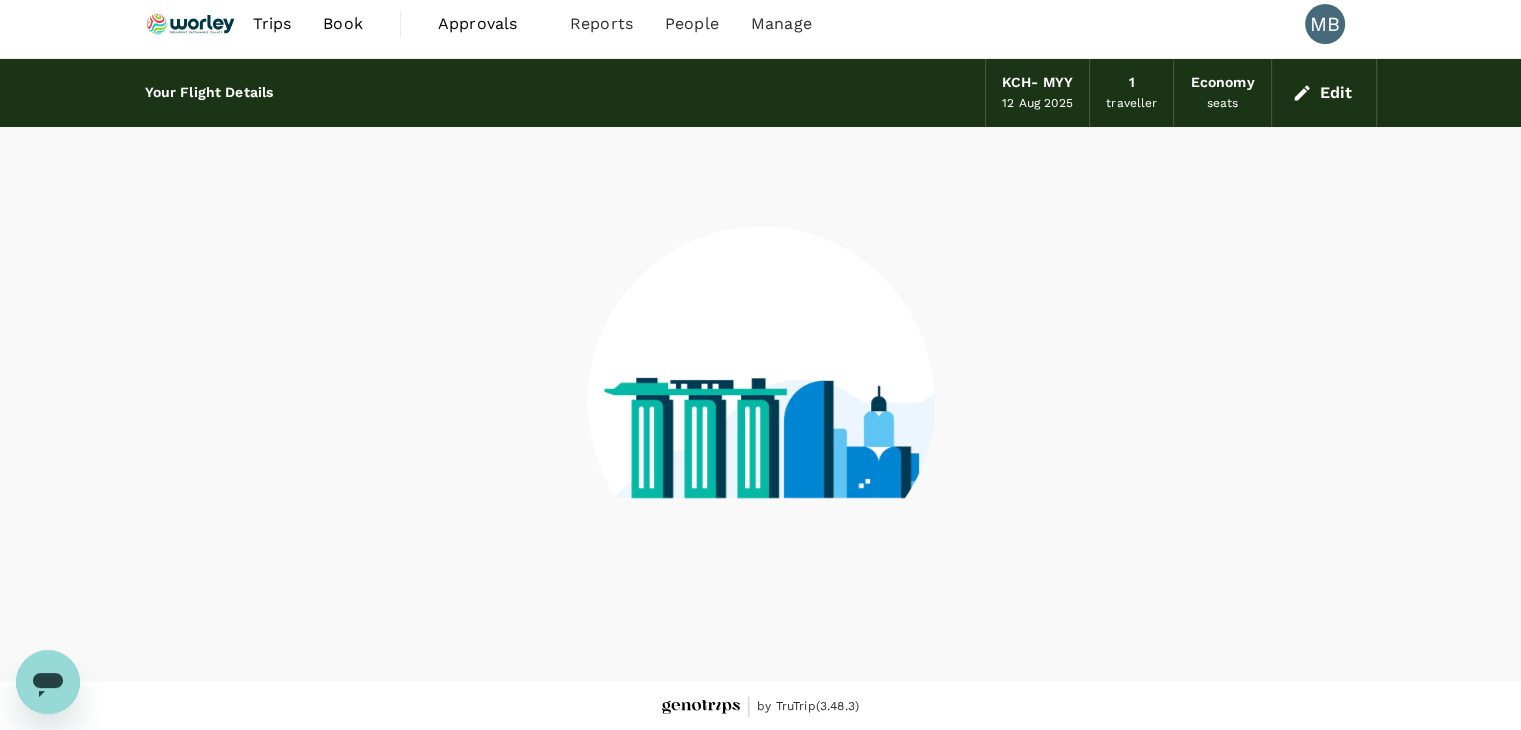 scroll, scrollTop: 0, scrollLeft: 0, axis: both 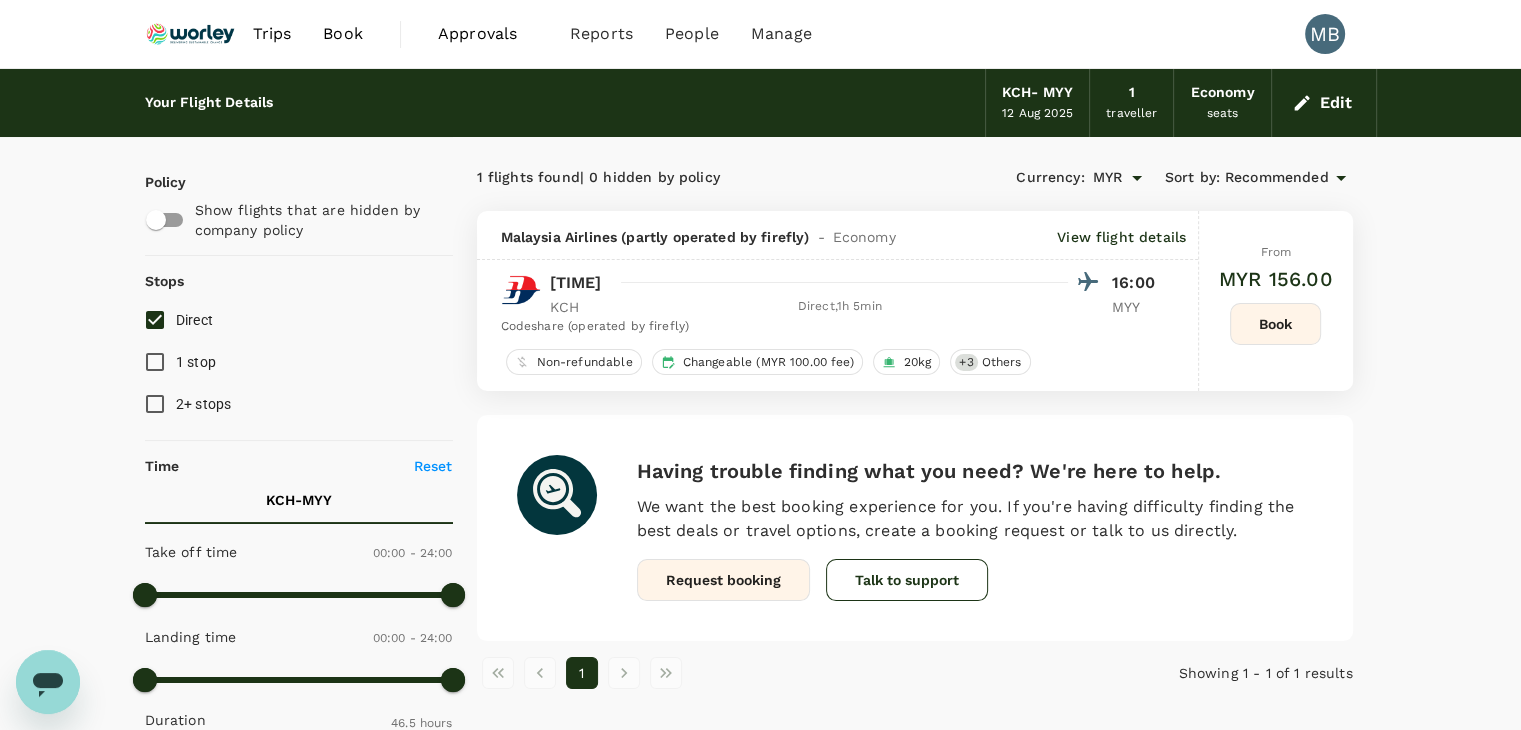 click at bounding box center (191, 34) 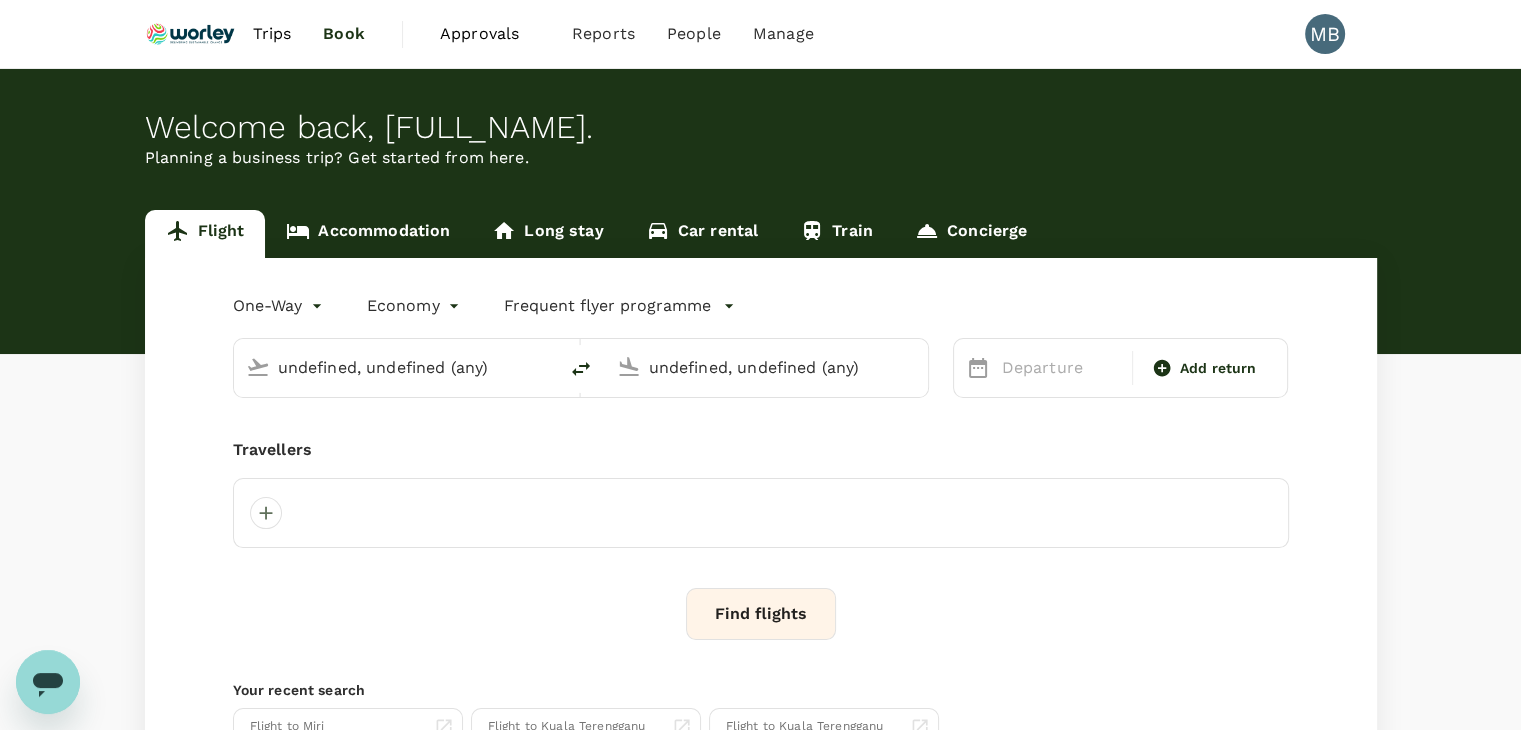 type 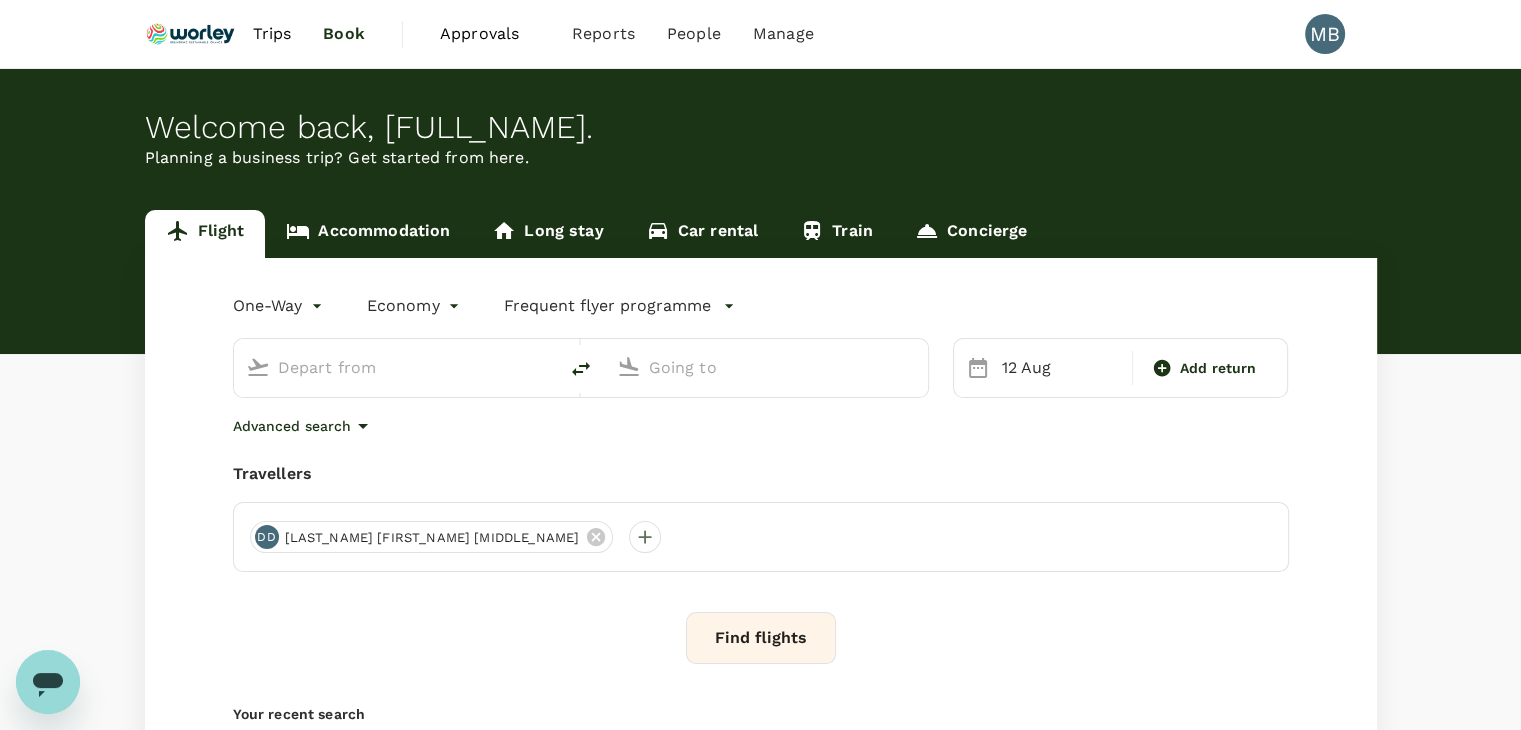 type on "Kuching Intl (KCH)" 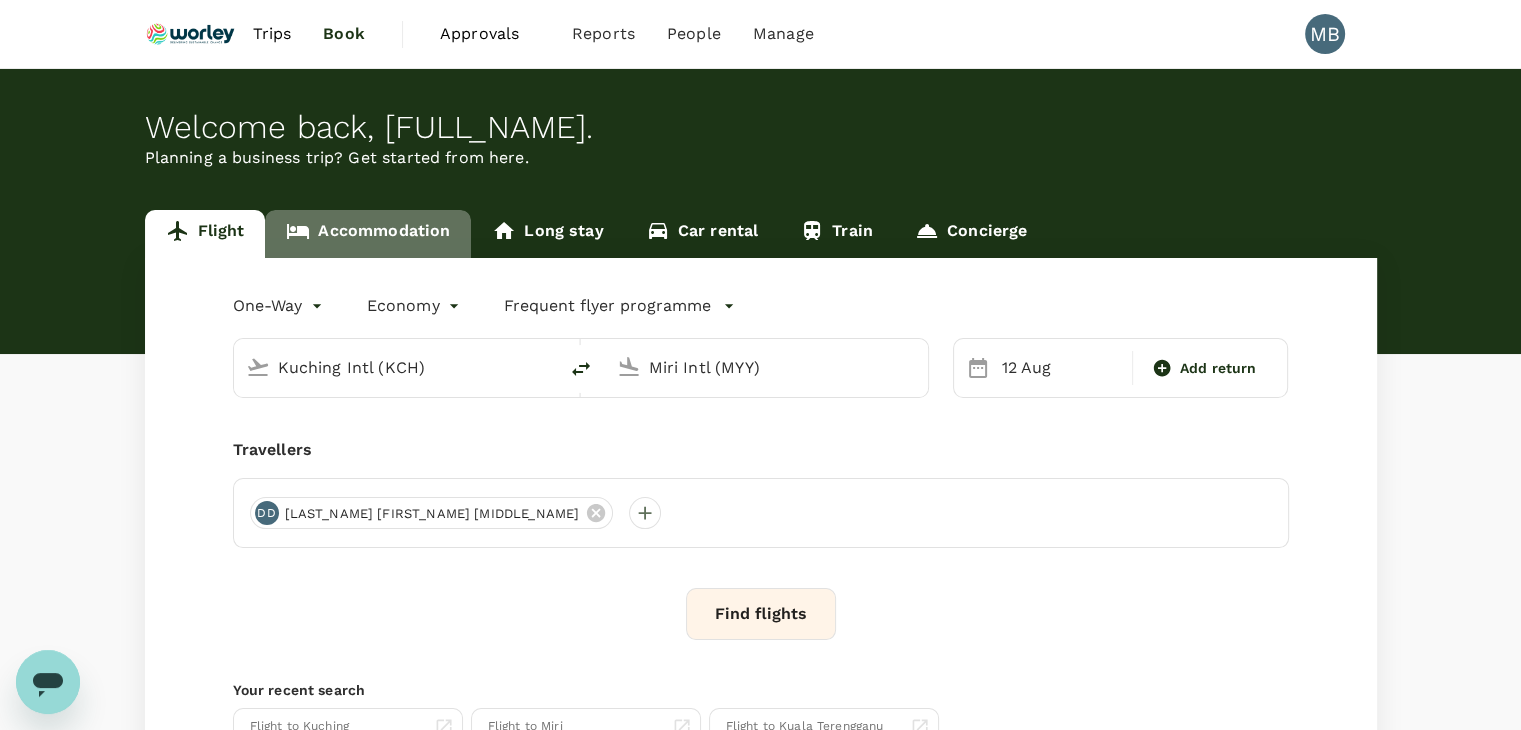 click on "Accommodation" at bounding box center [368, 234] 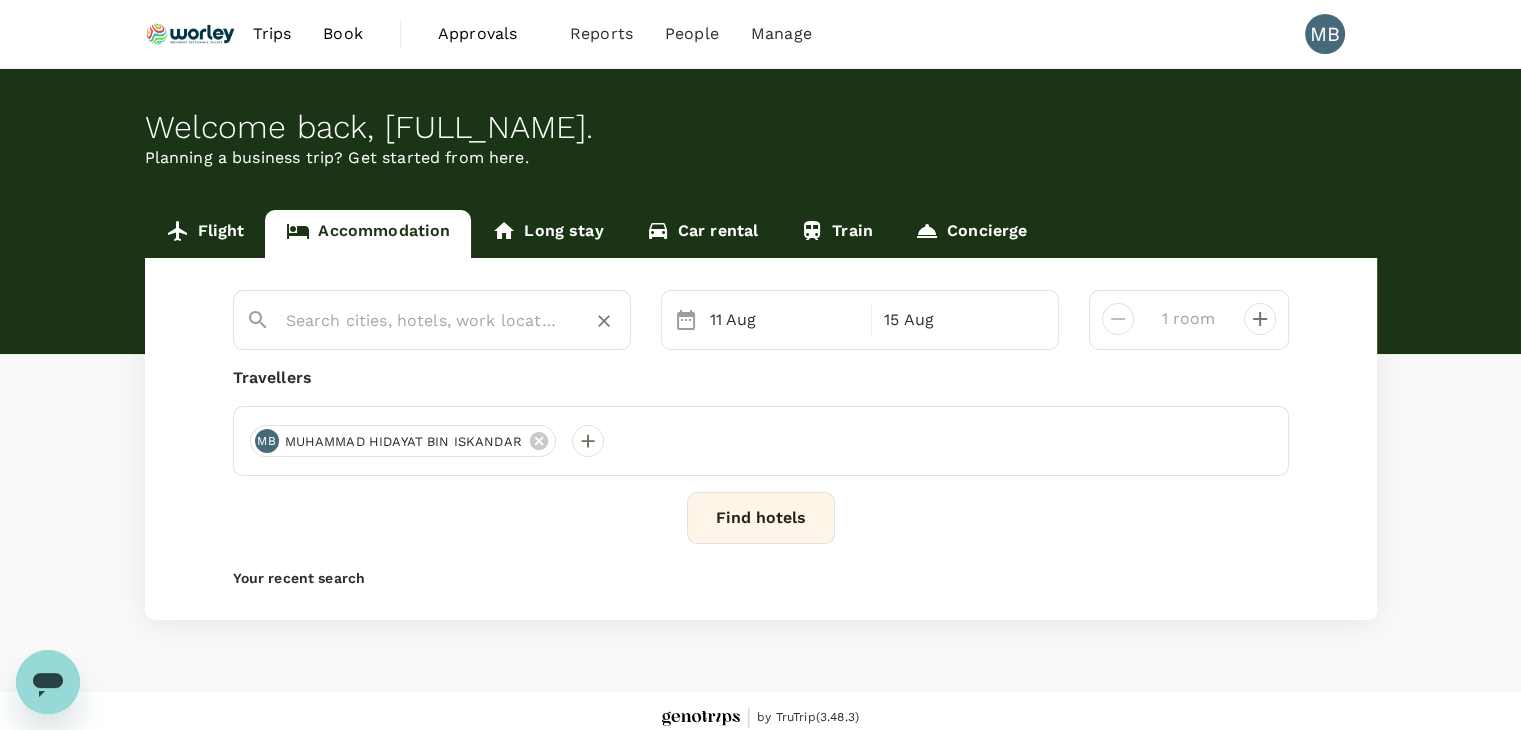 click at bounding box center (424, 320) 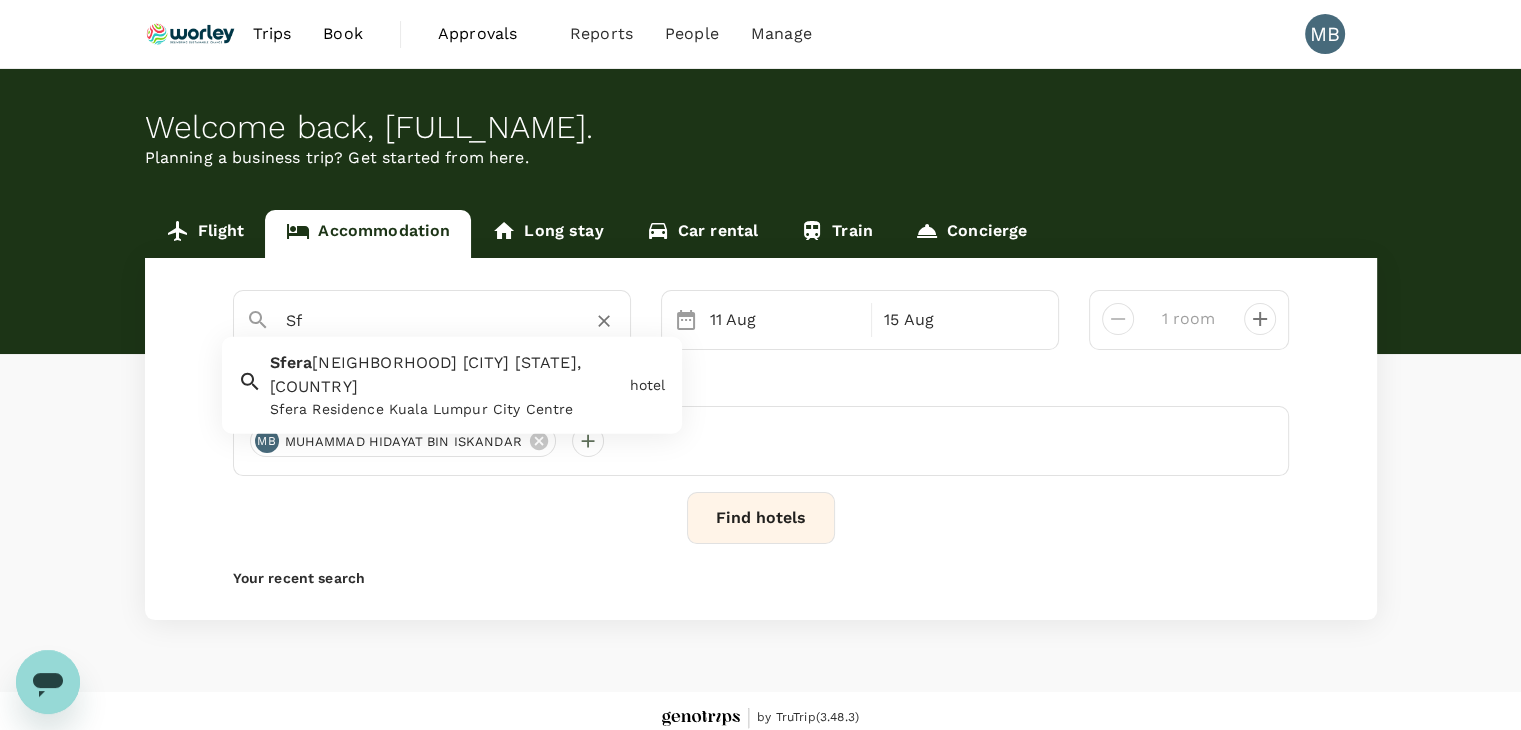 type on "S" 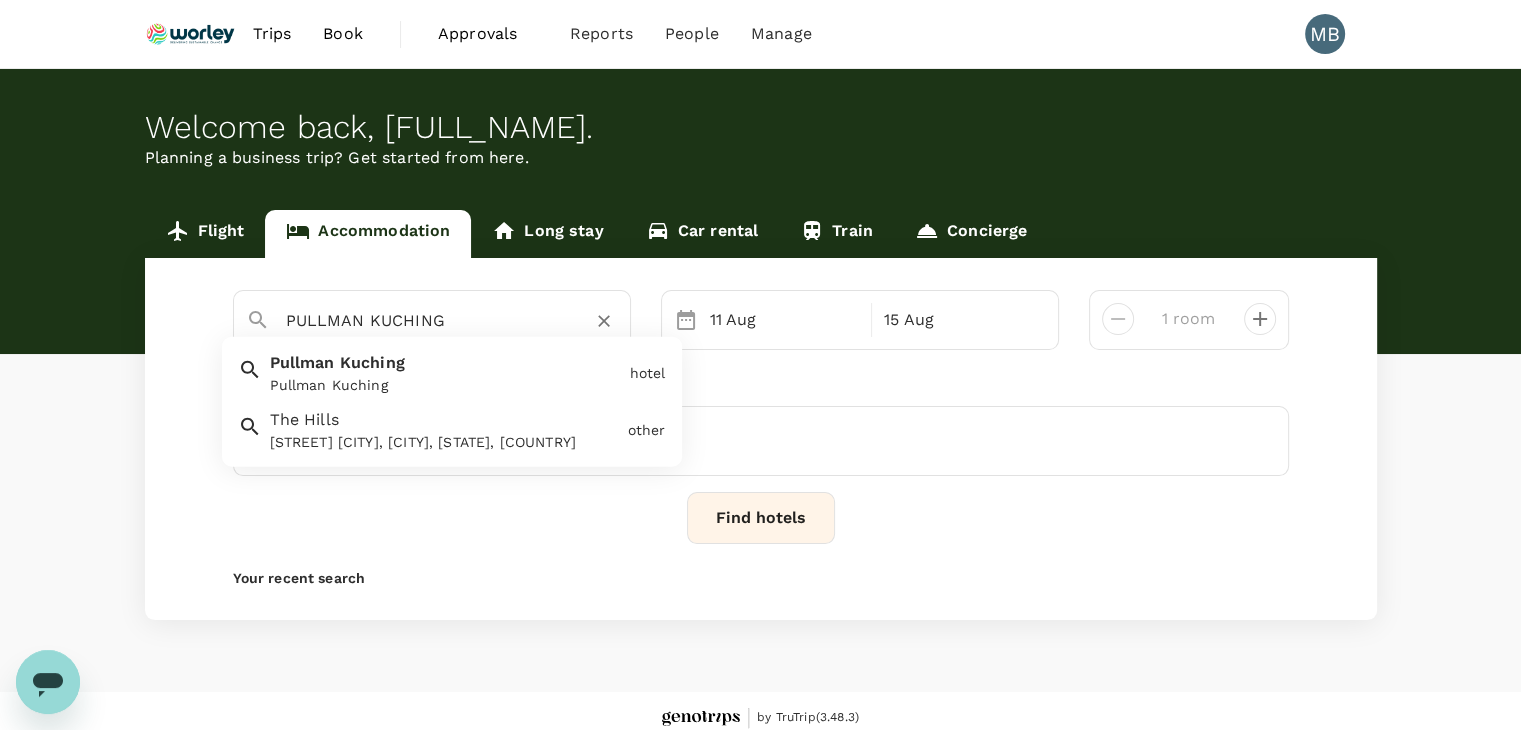 click on "Pullman Kuching" at bounding box center [446, 385] 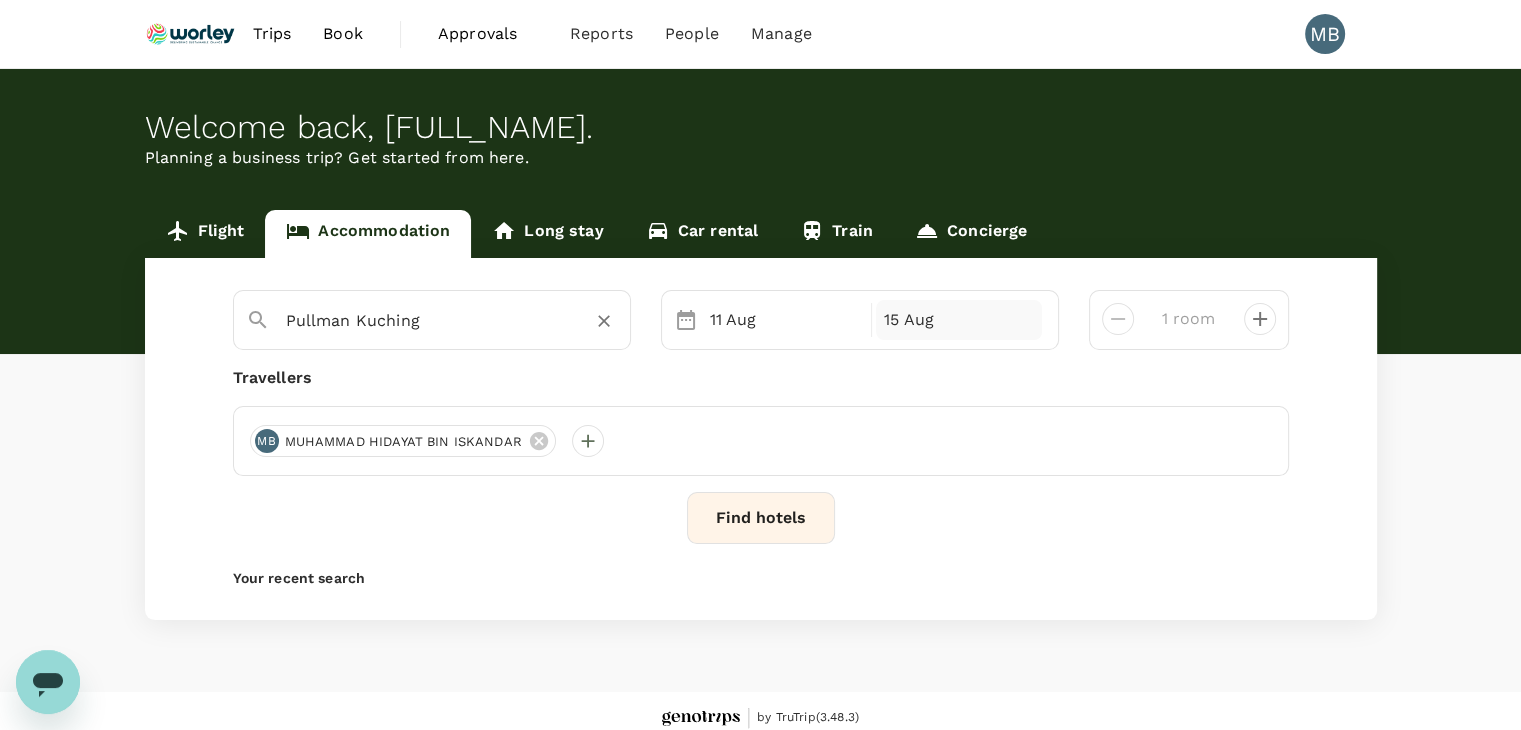 type on "Pullman Kuching" 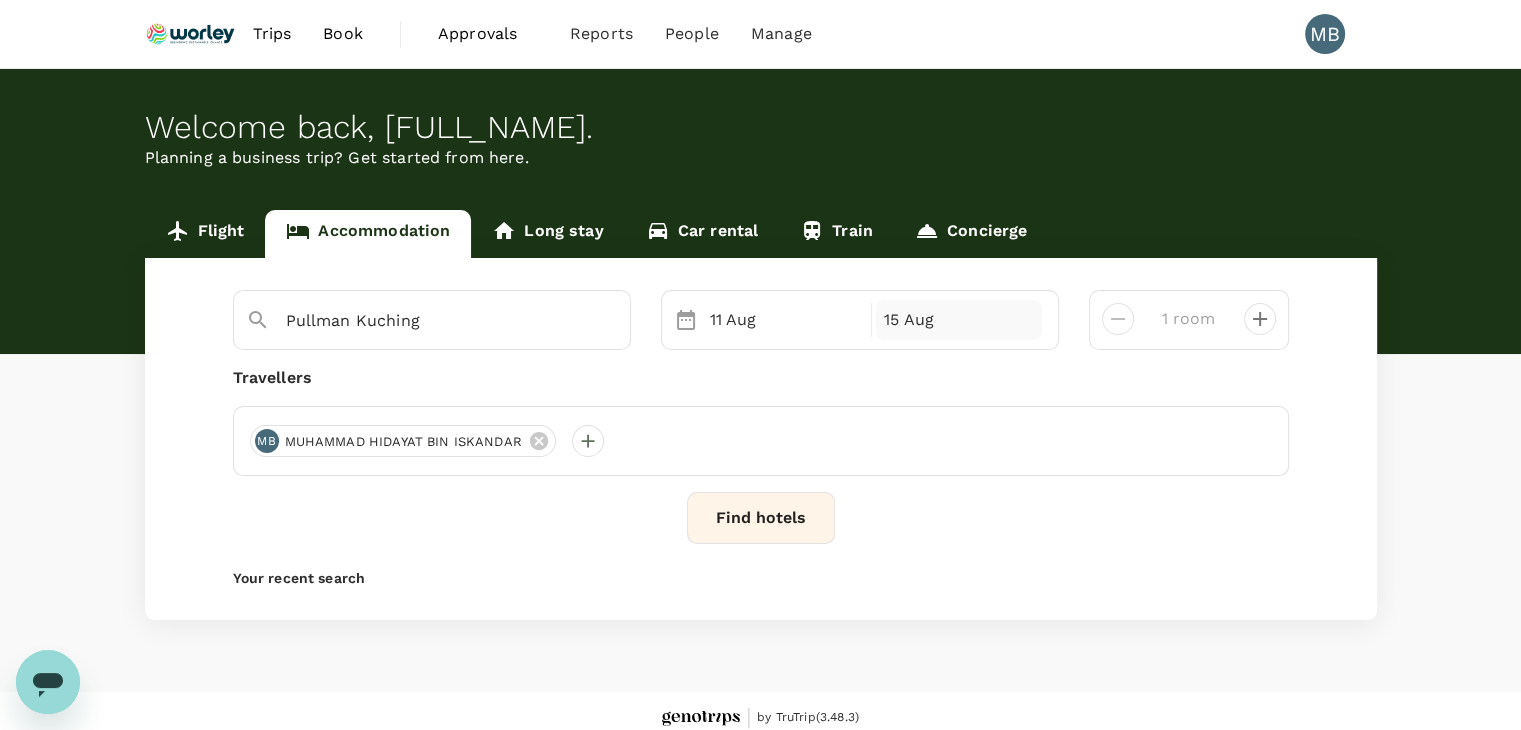 click on "15 Aug" at bounding box center (959, 320) 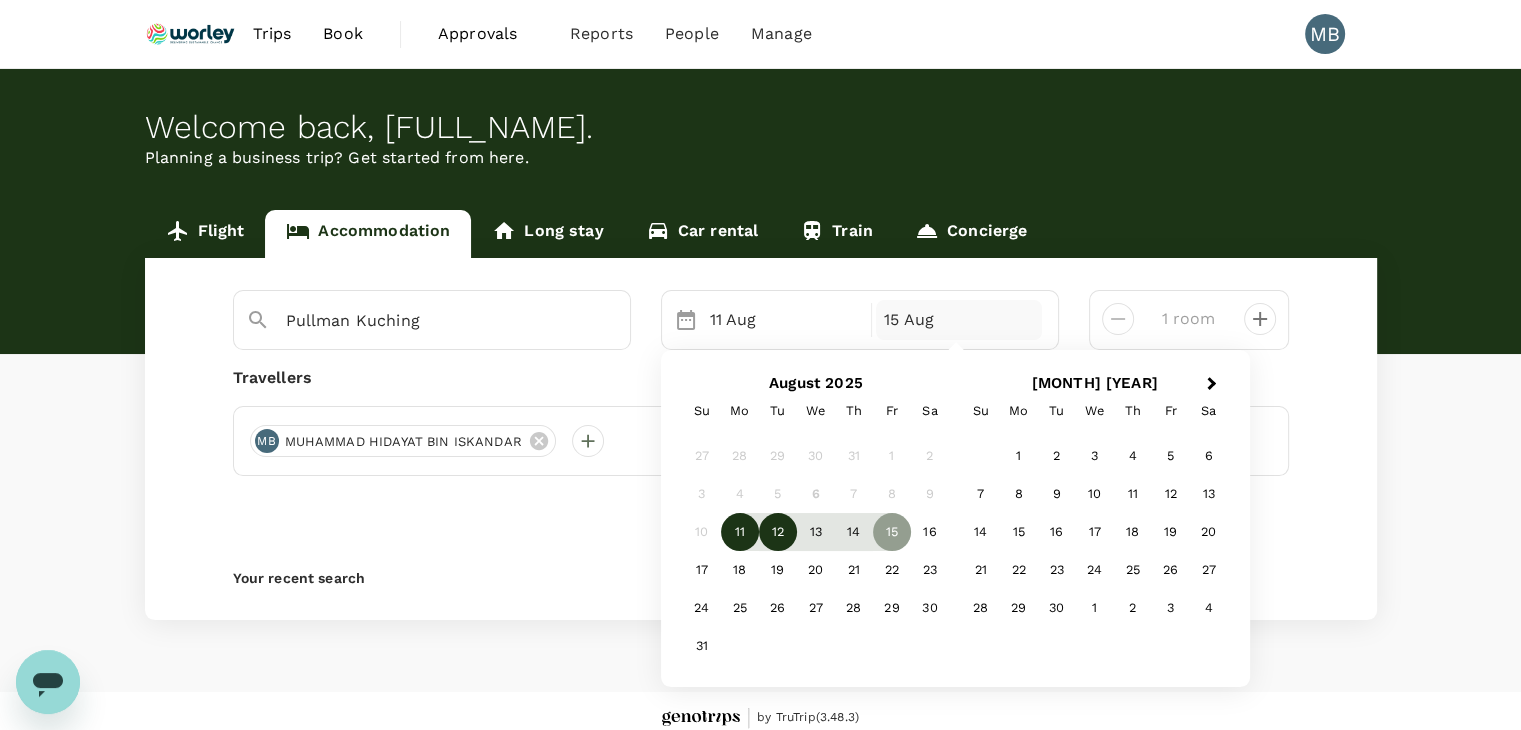click on "12" at bounding box center [778, 532] 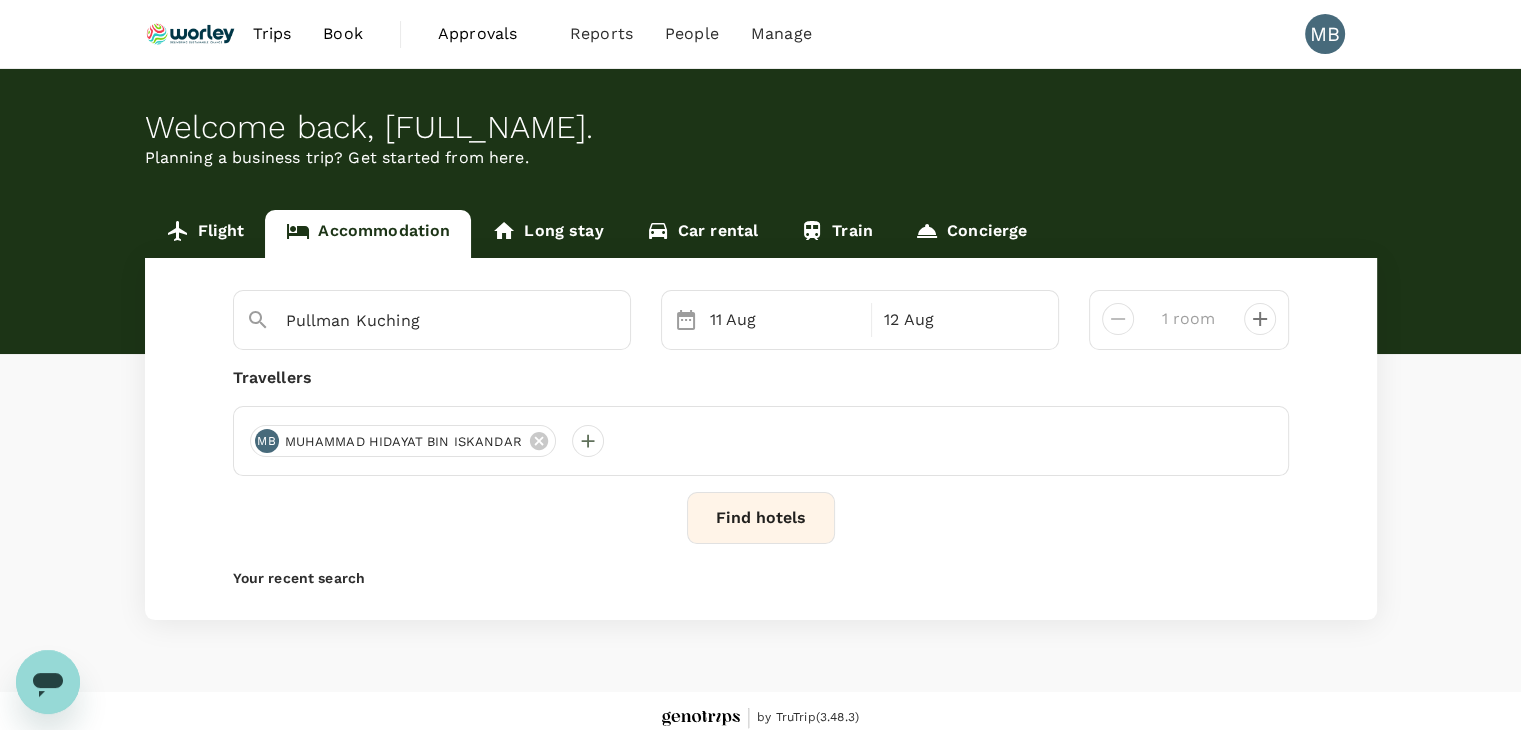 click on "Find hotels" at bounding box center [761, 518] 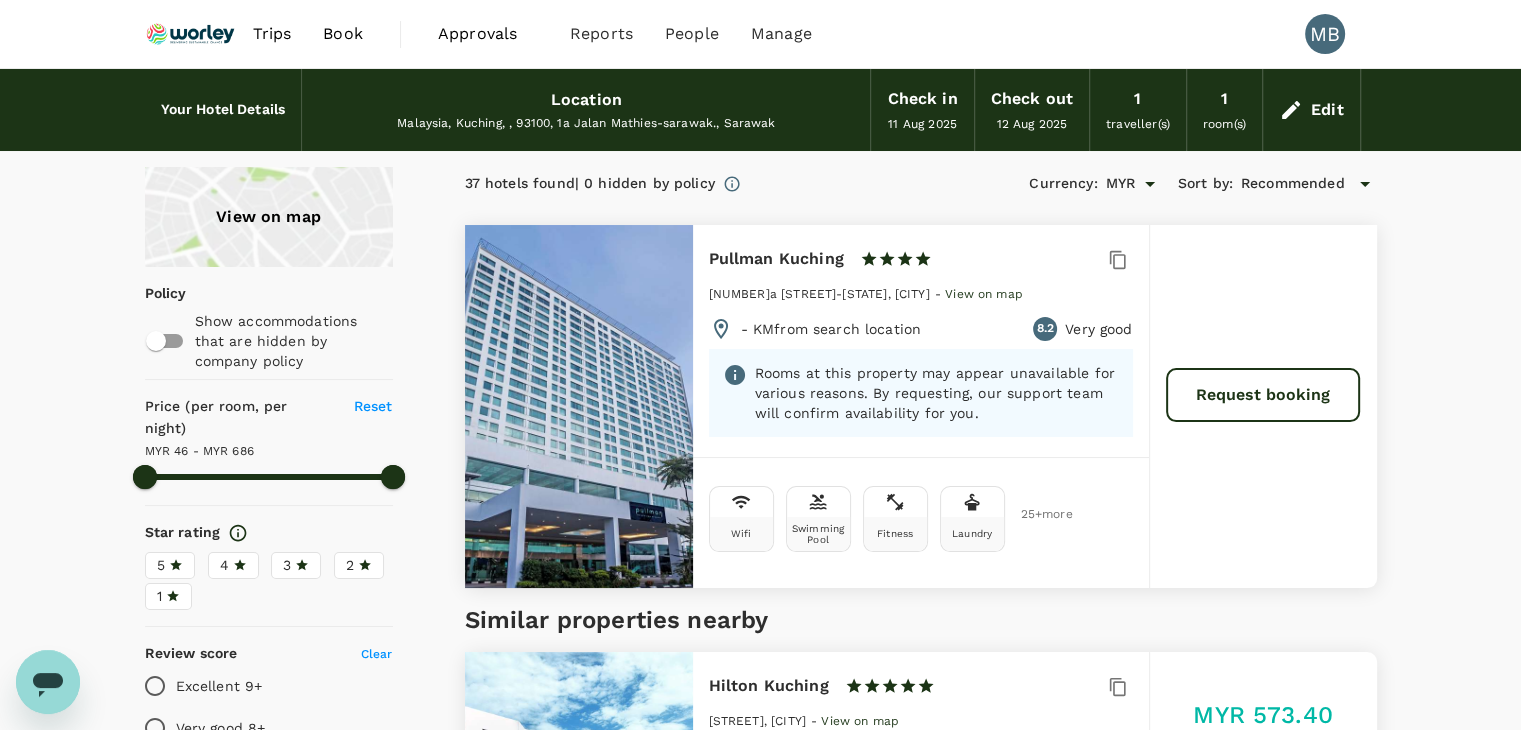type on "685.57" 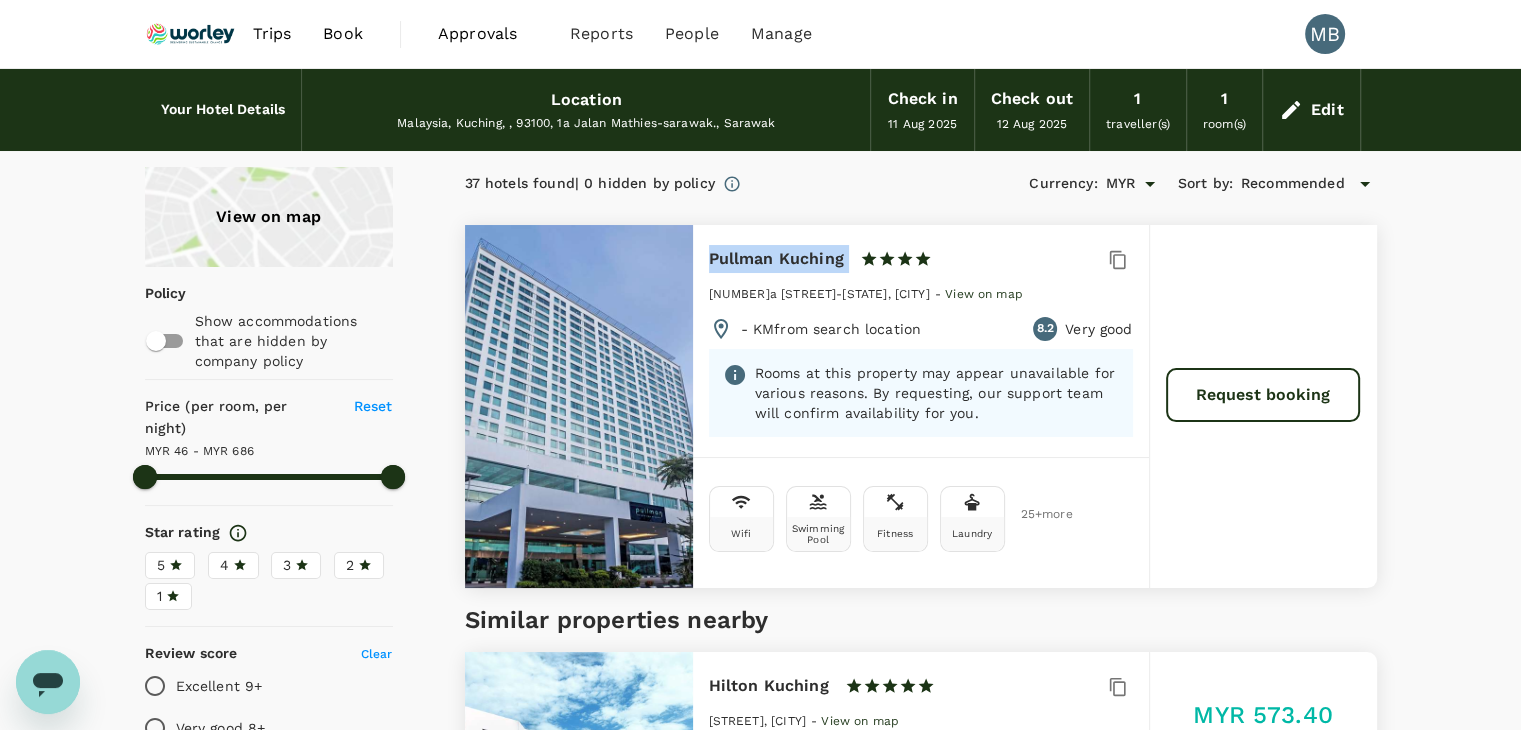copy on "Pullman Kuching" 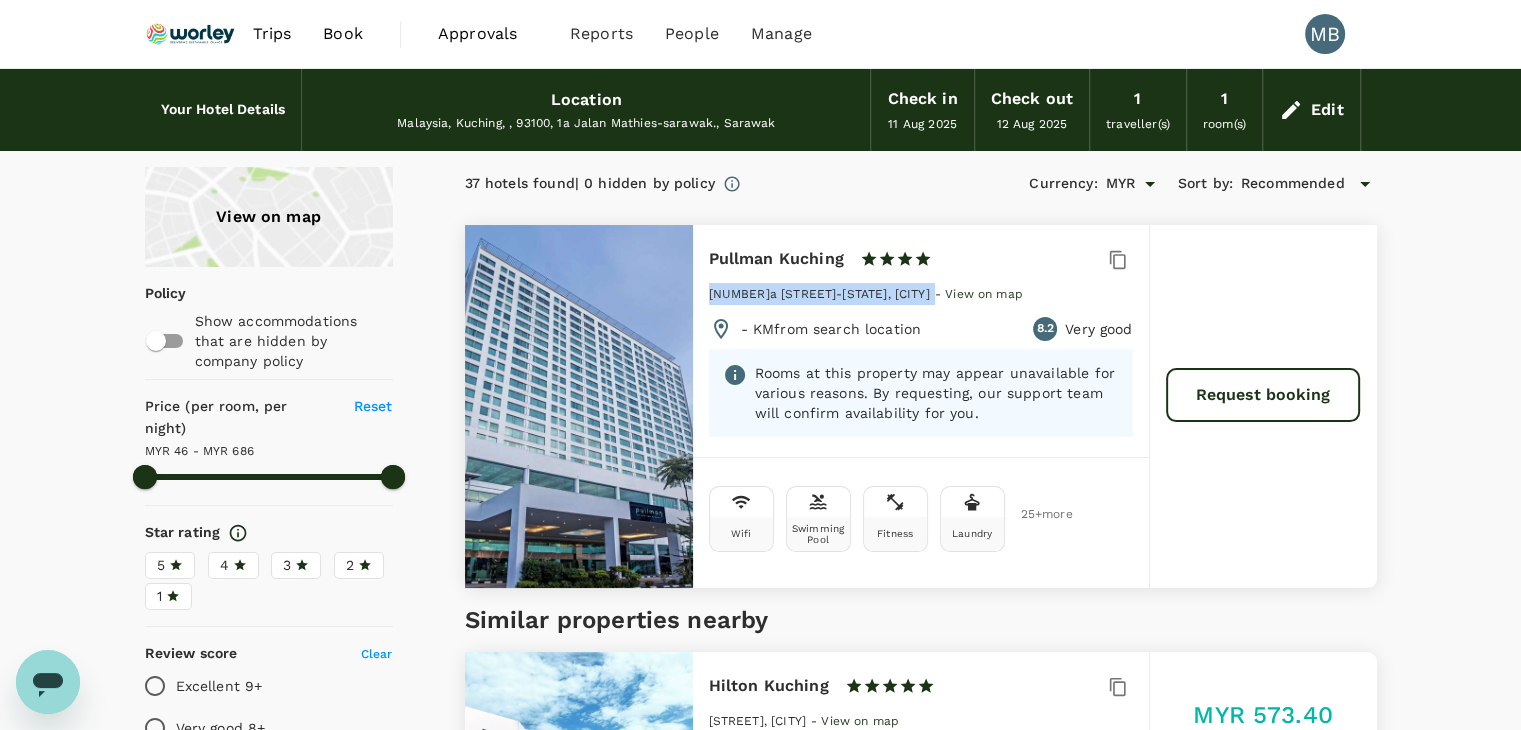 drag, startPoint x: 710, startPoint y: 288, endPoint x: 933, endPoint y: 293, distance: 223.05605 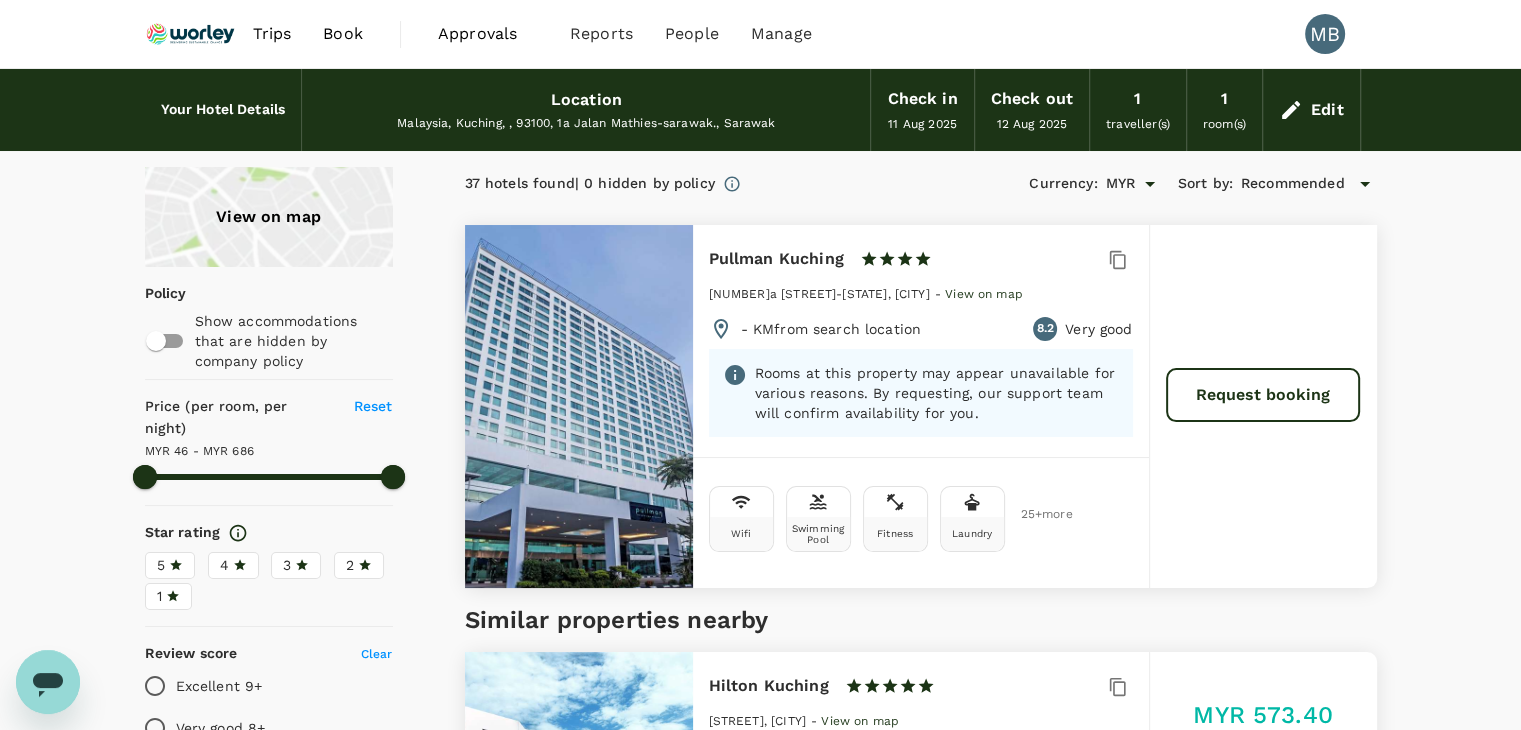 drag, startPoint x: 602, startPoint y: 397, endPoint x: 528, endPoint y: 381, distance: 75.70998 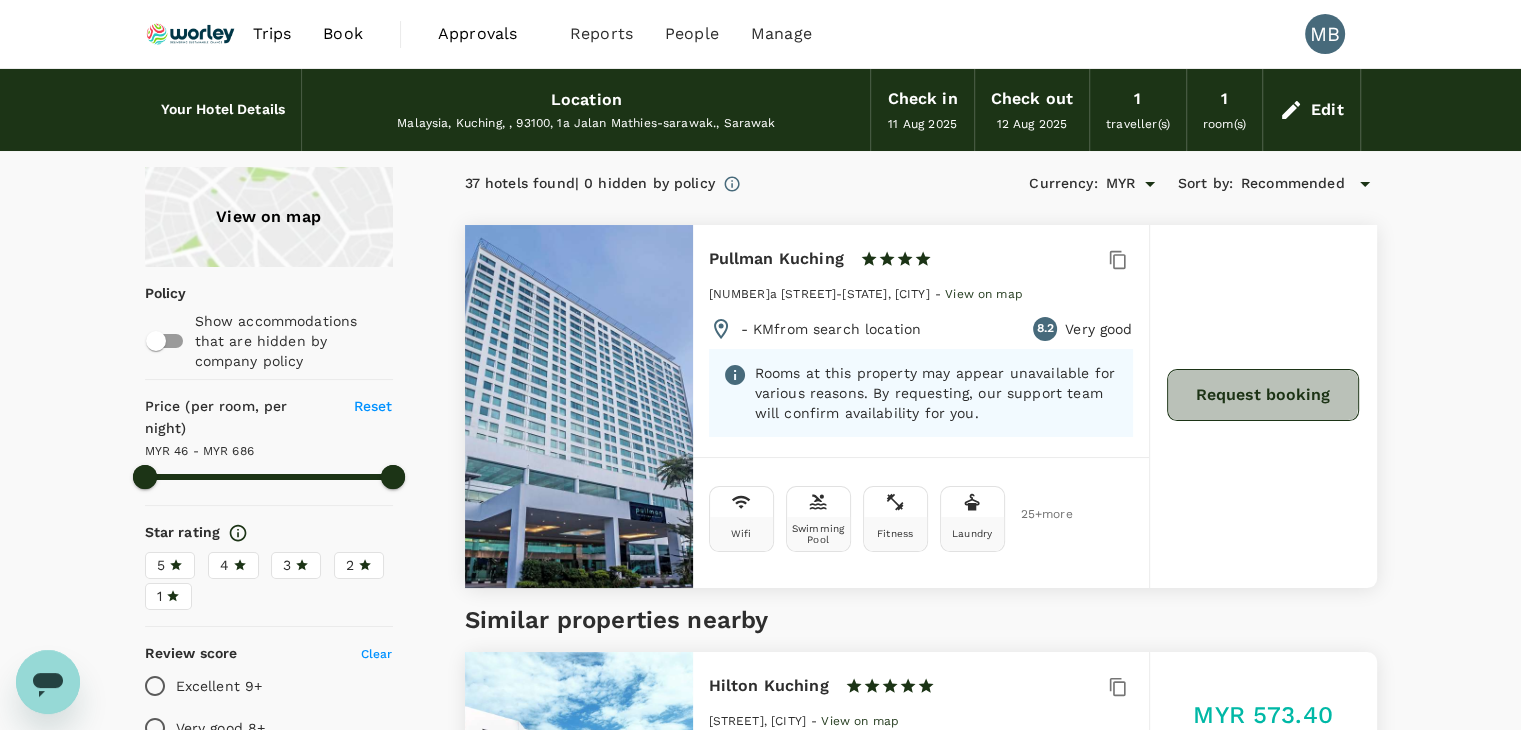 click on "Request booking" at bounding box center [1263, 395] 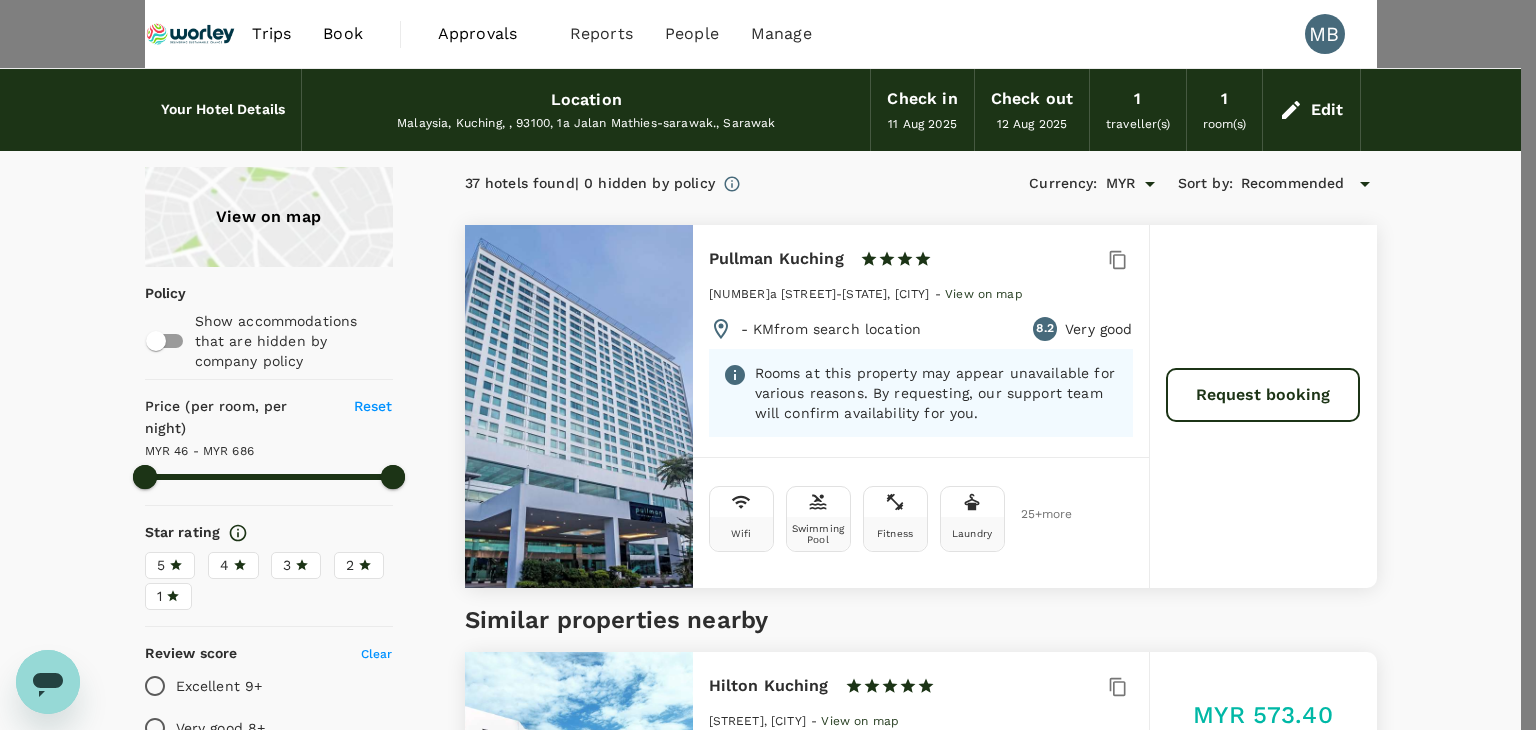 click at bounding box center (768, 365) 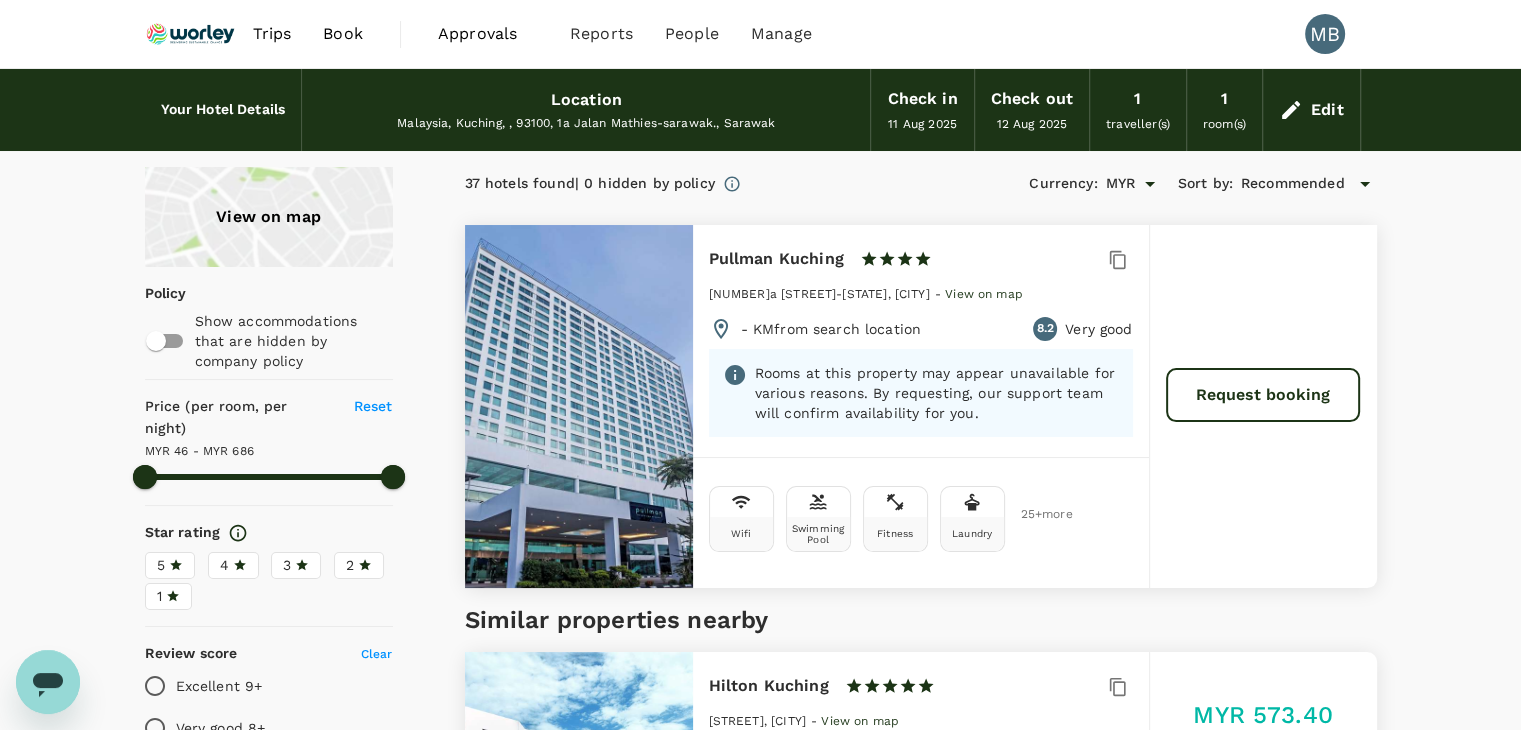 click on "Edit" at bounding box center [1311, 110] 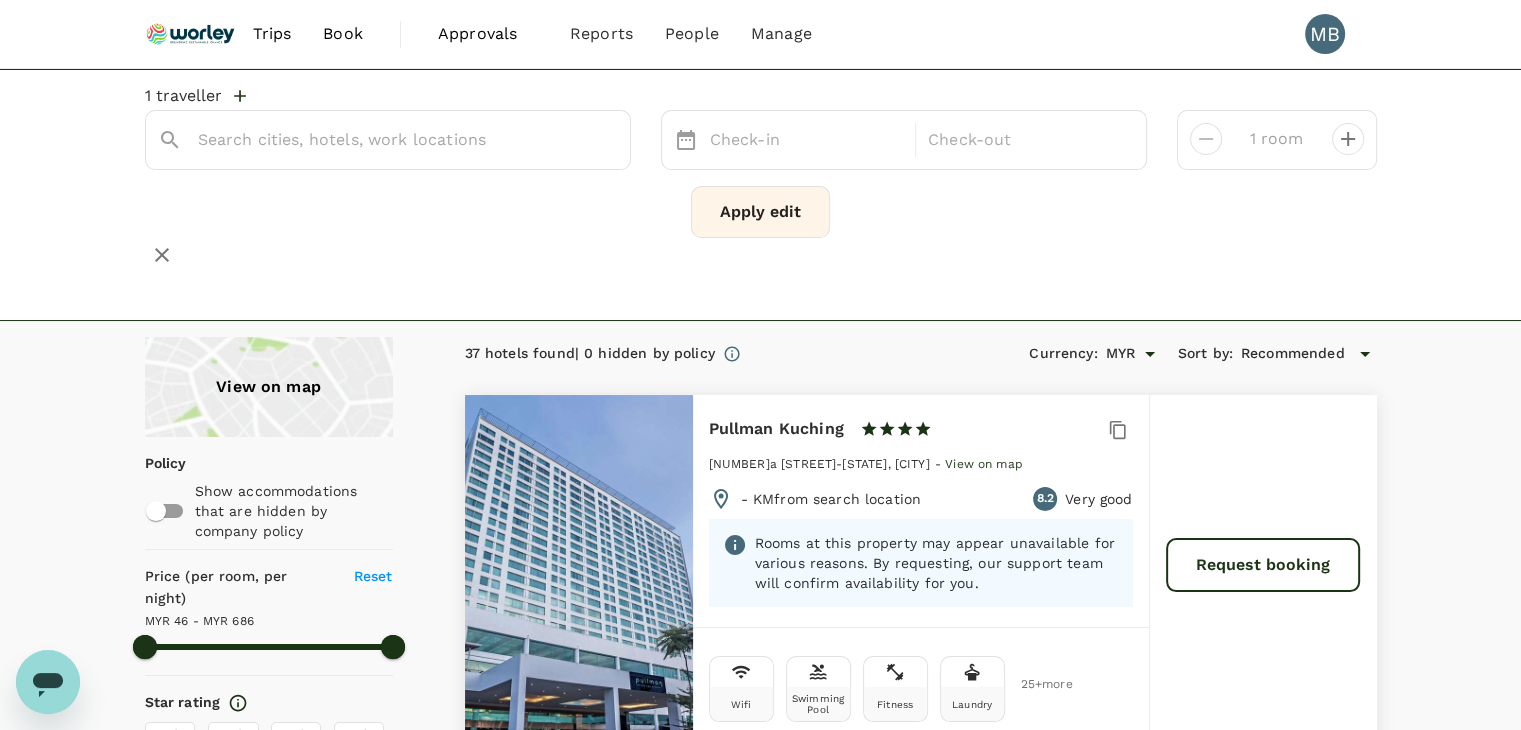 type on "Pullman Kuching" 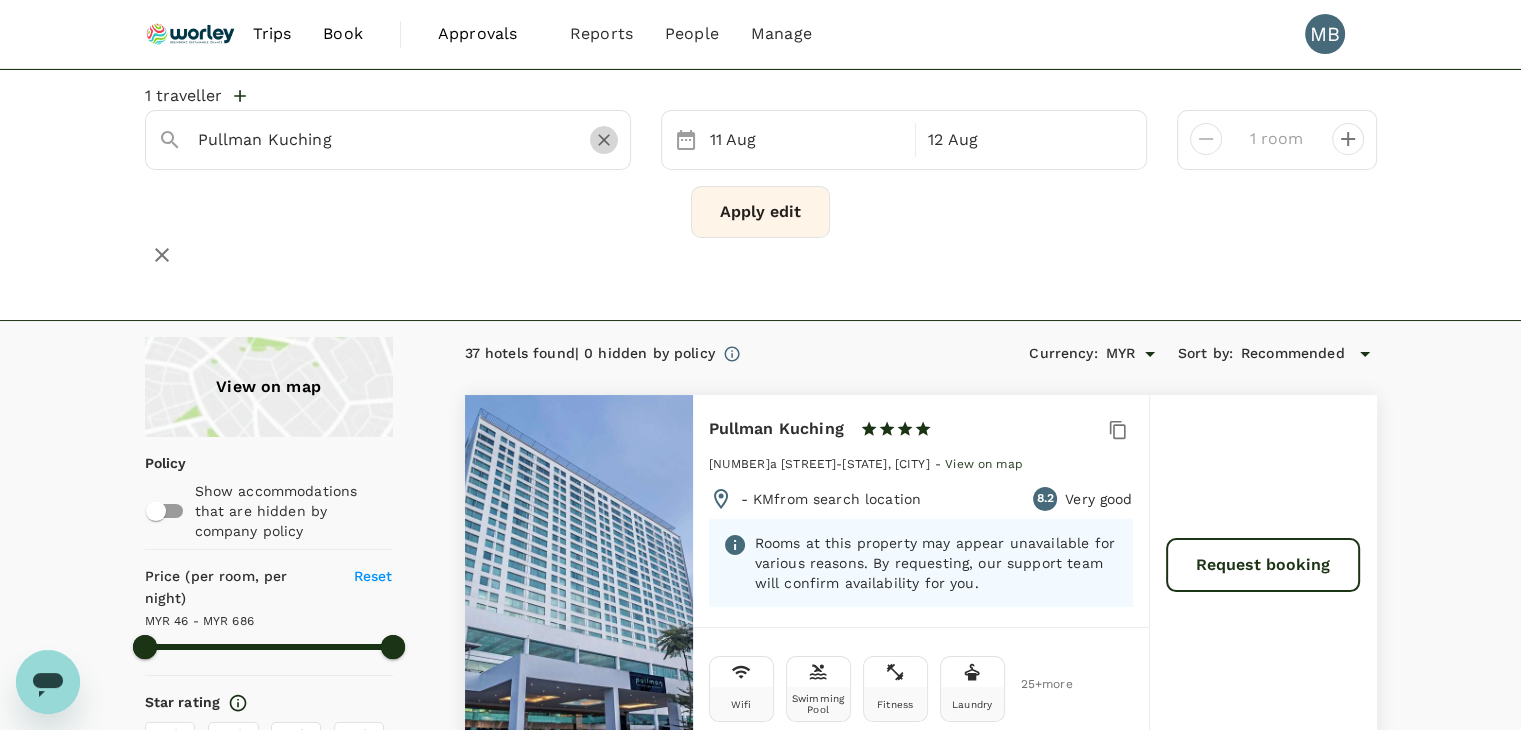 click 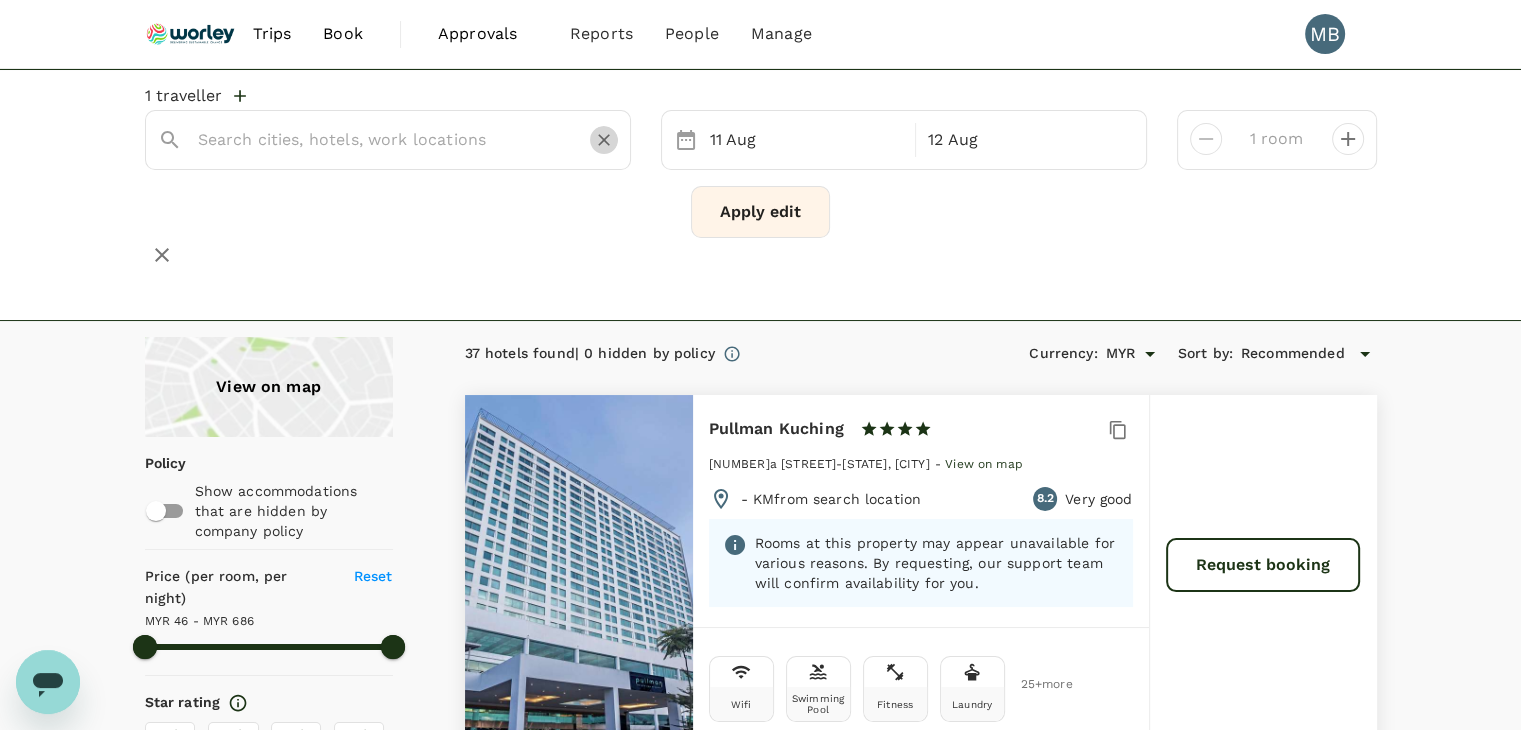 type on "Pullman Kuching" 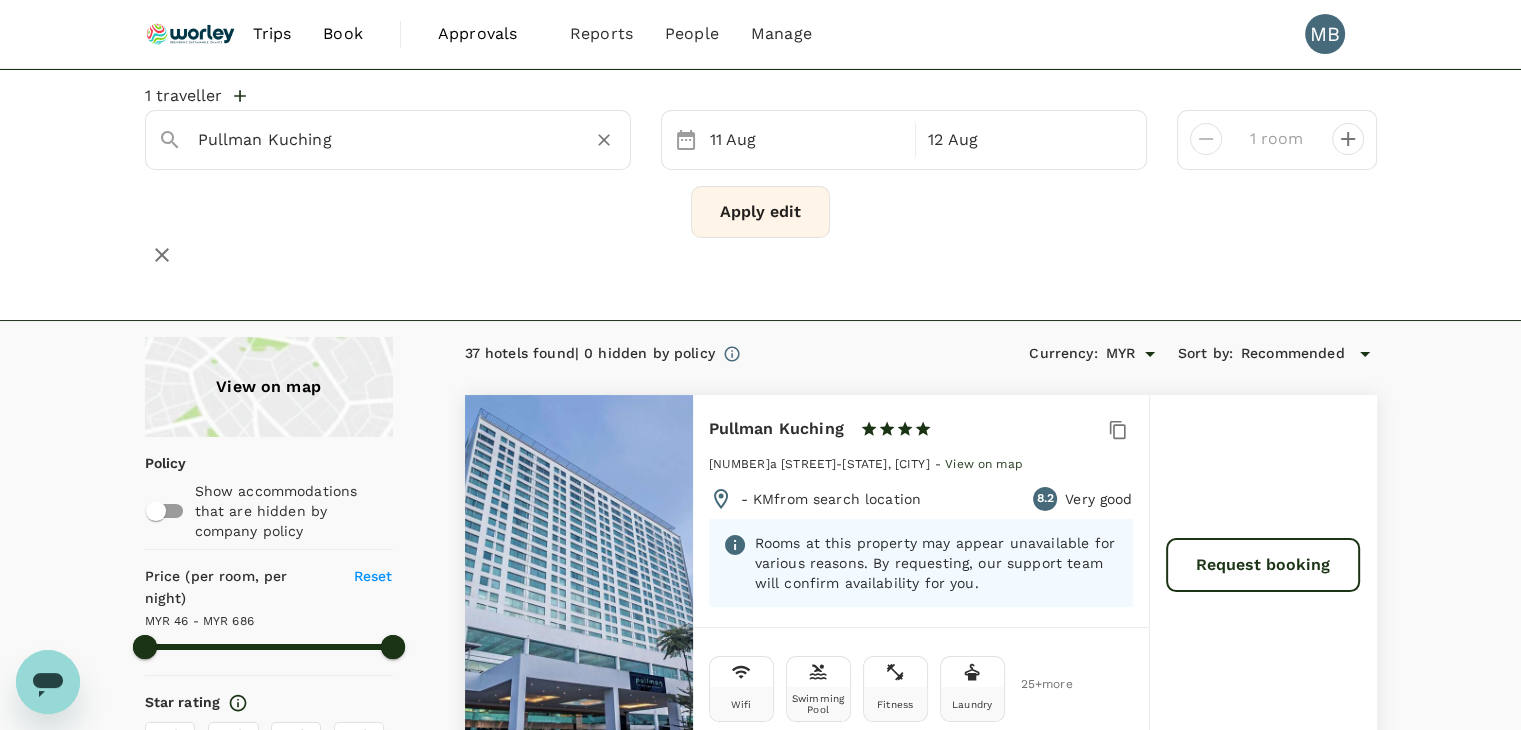 click on "Pullman Kuching" at bounding box center [380, 139] 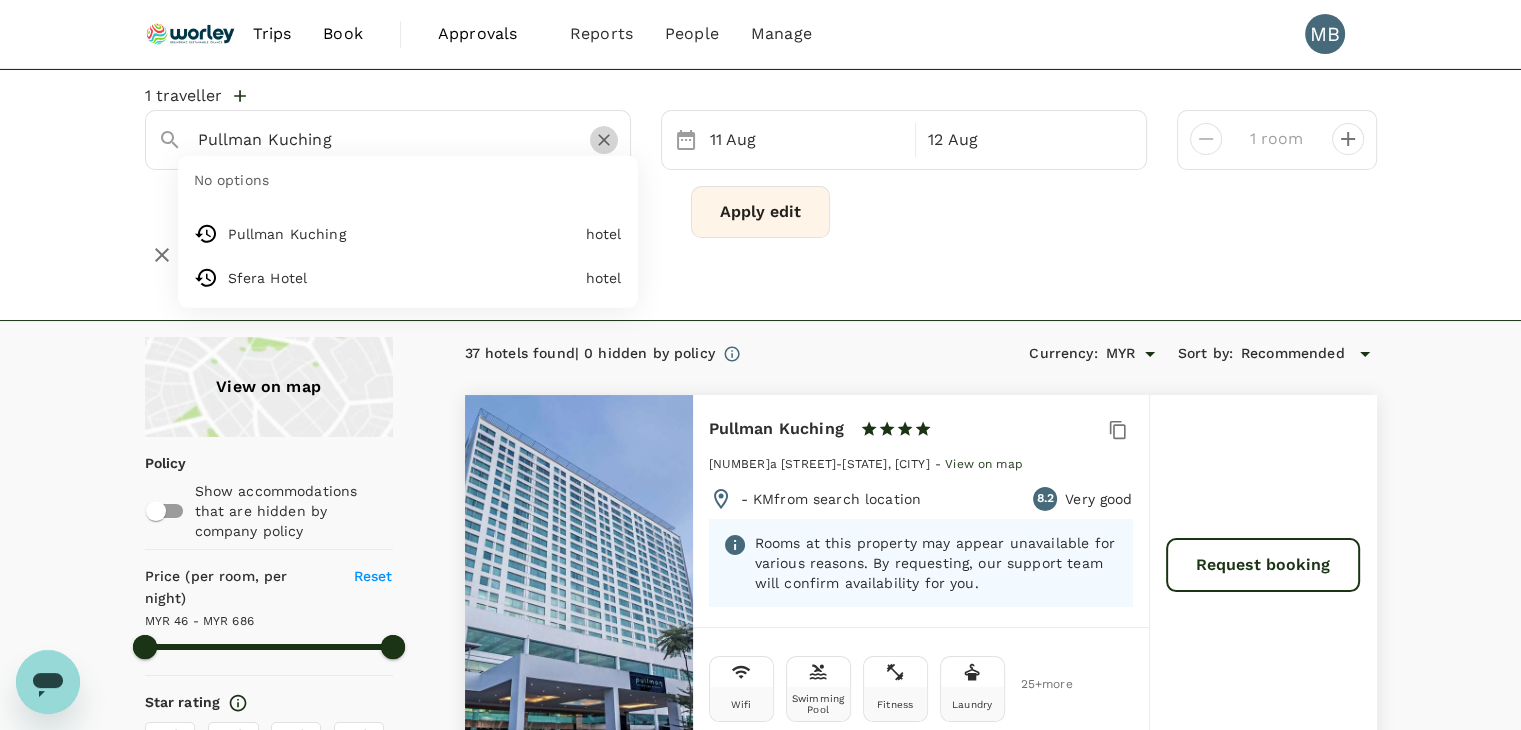 click 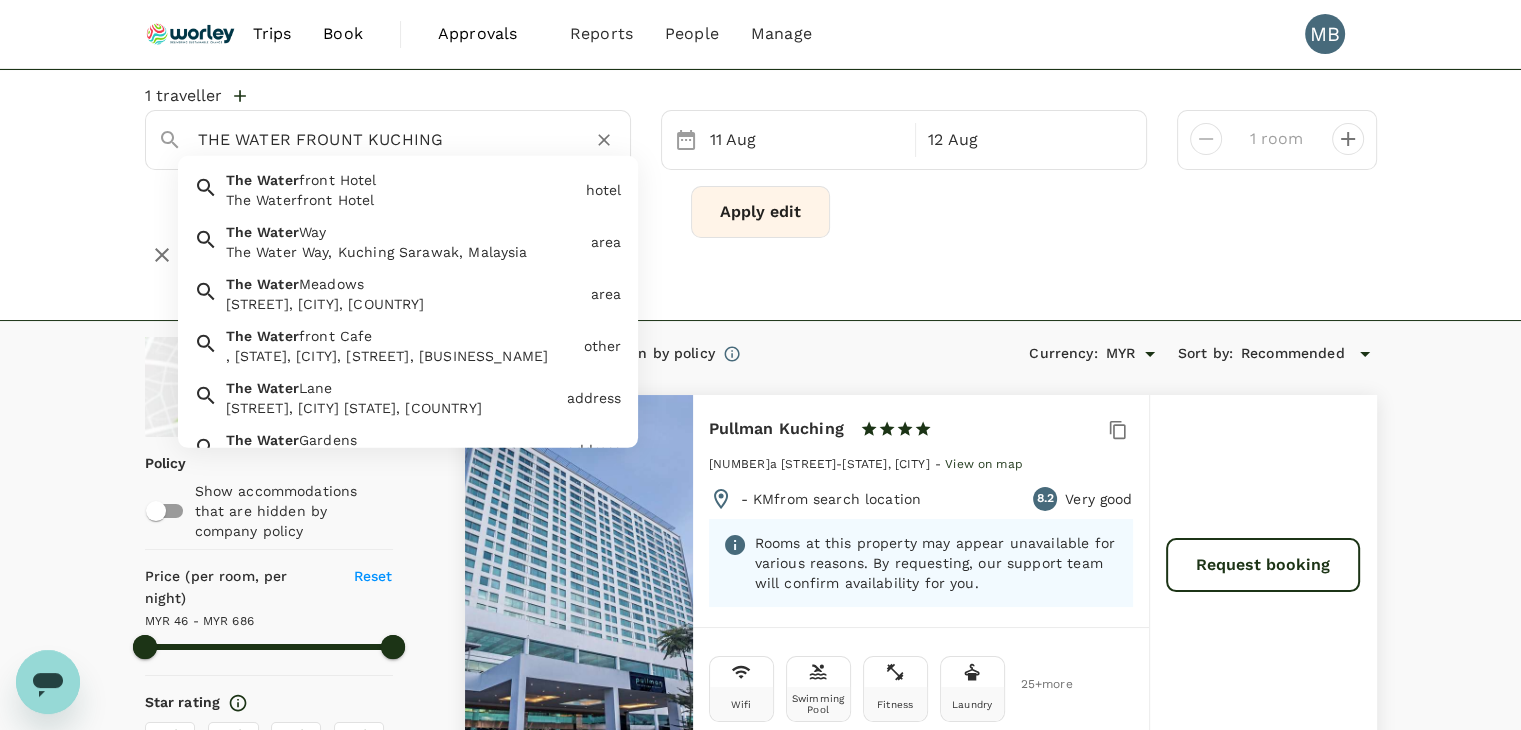 click on "The Waterfront Hotel" at bounding box center [402, 200] 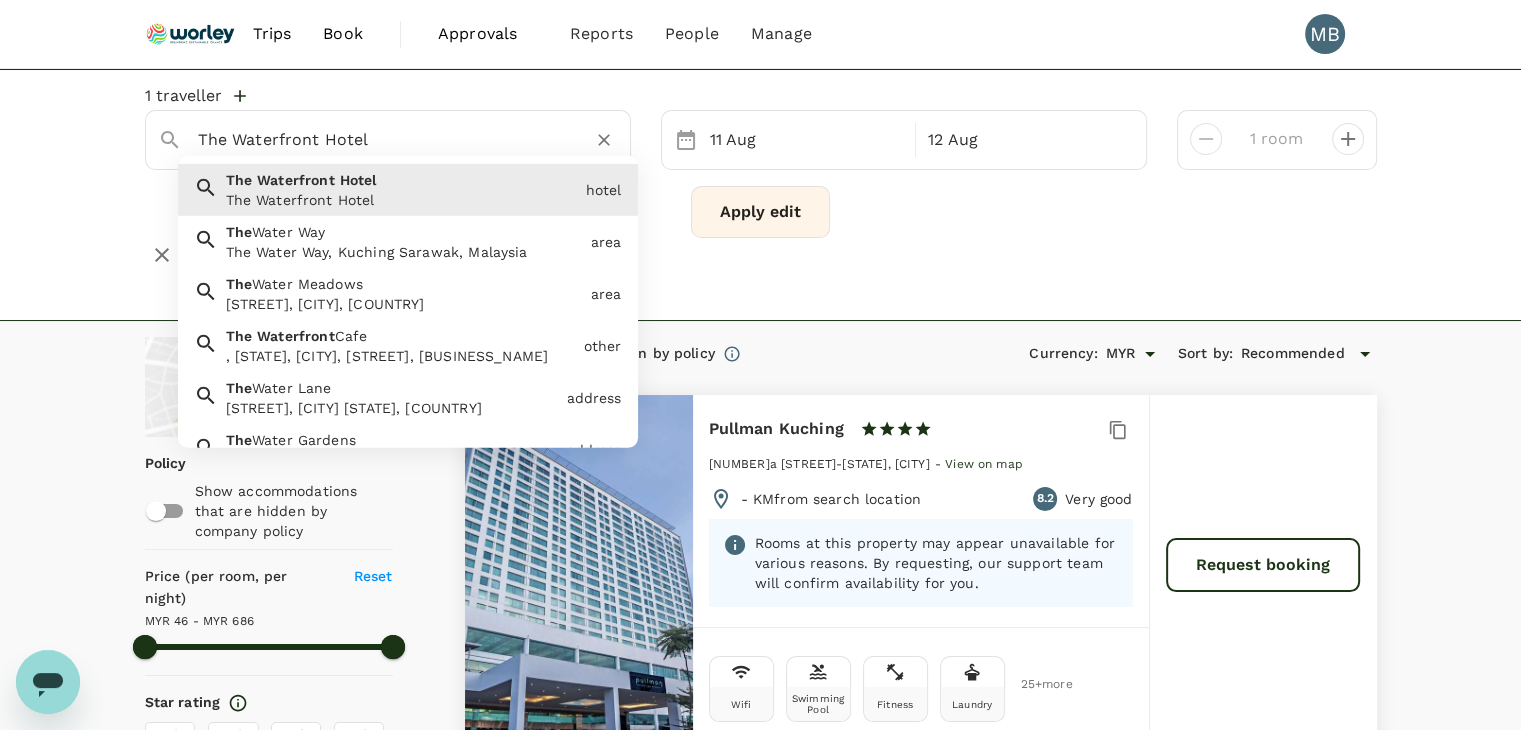 click on "The Waterfront Hotel" at bounding box center [380, 139] 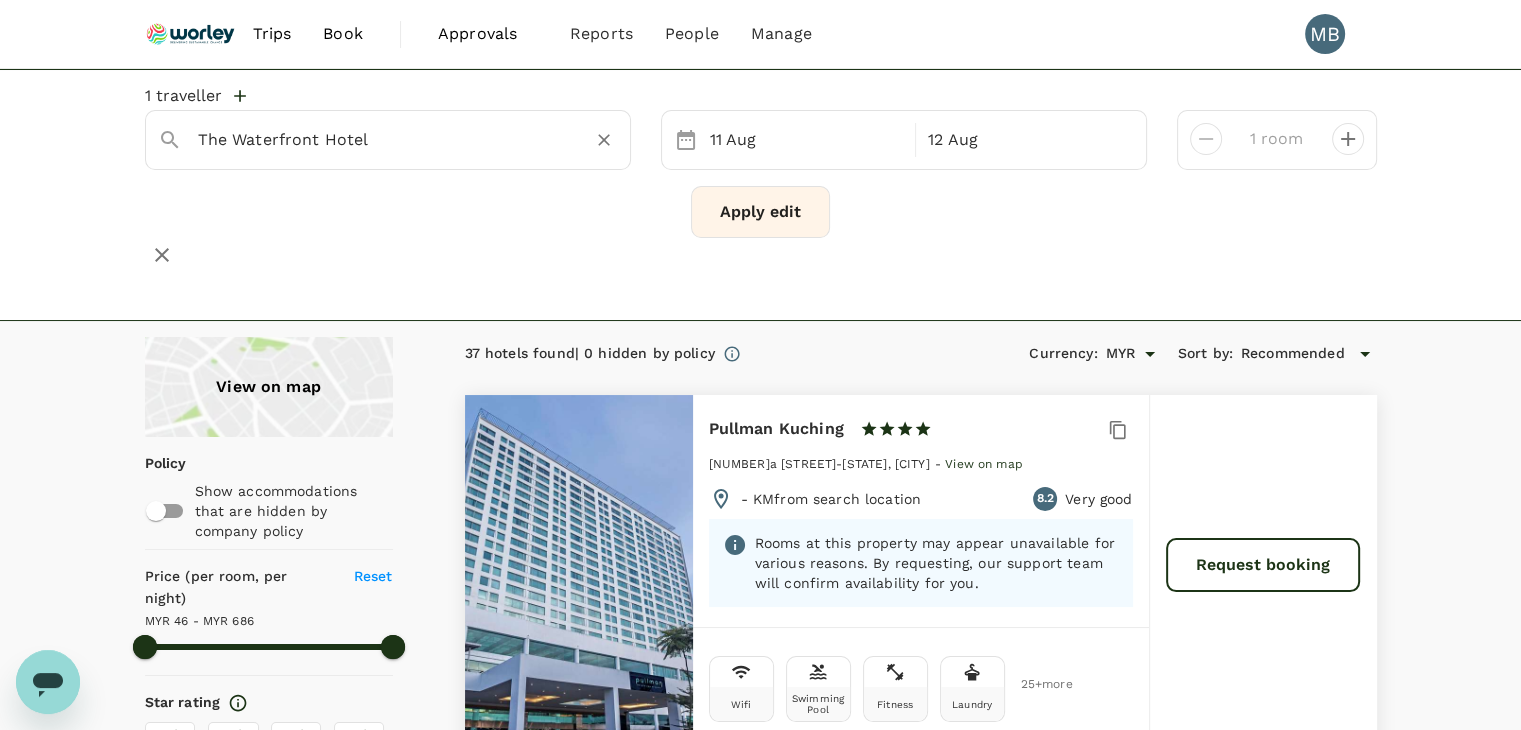 type on "The Waterfront Hotel" 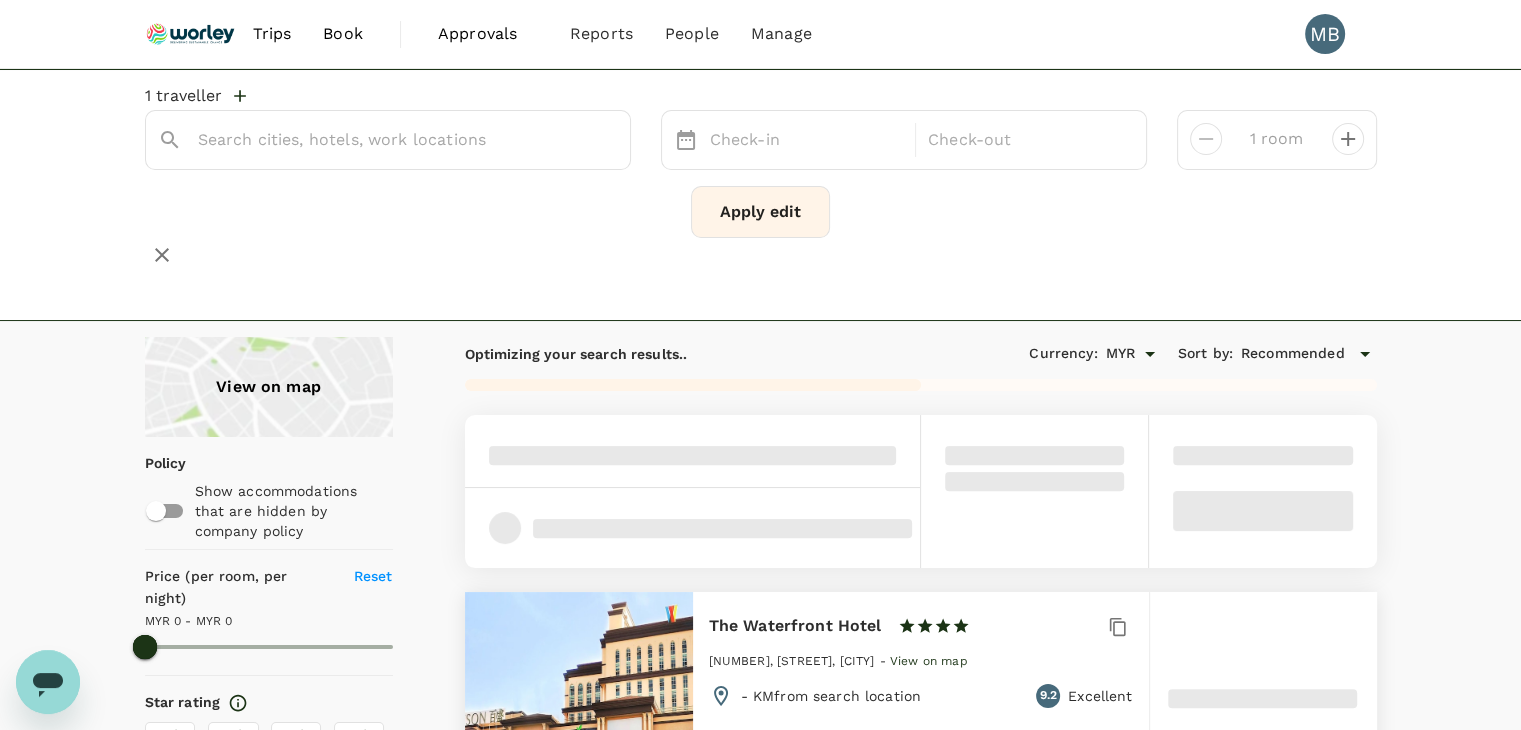 type on "The Waterfront Hotel" 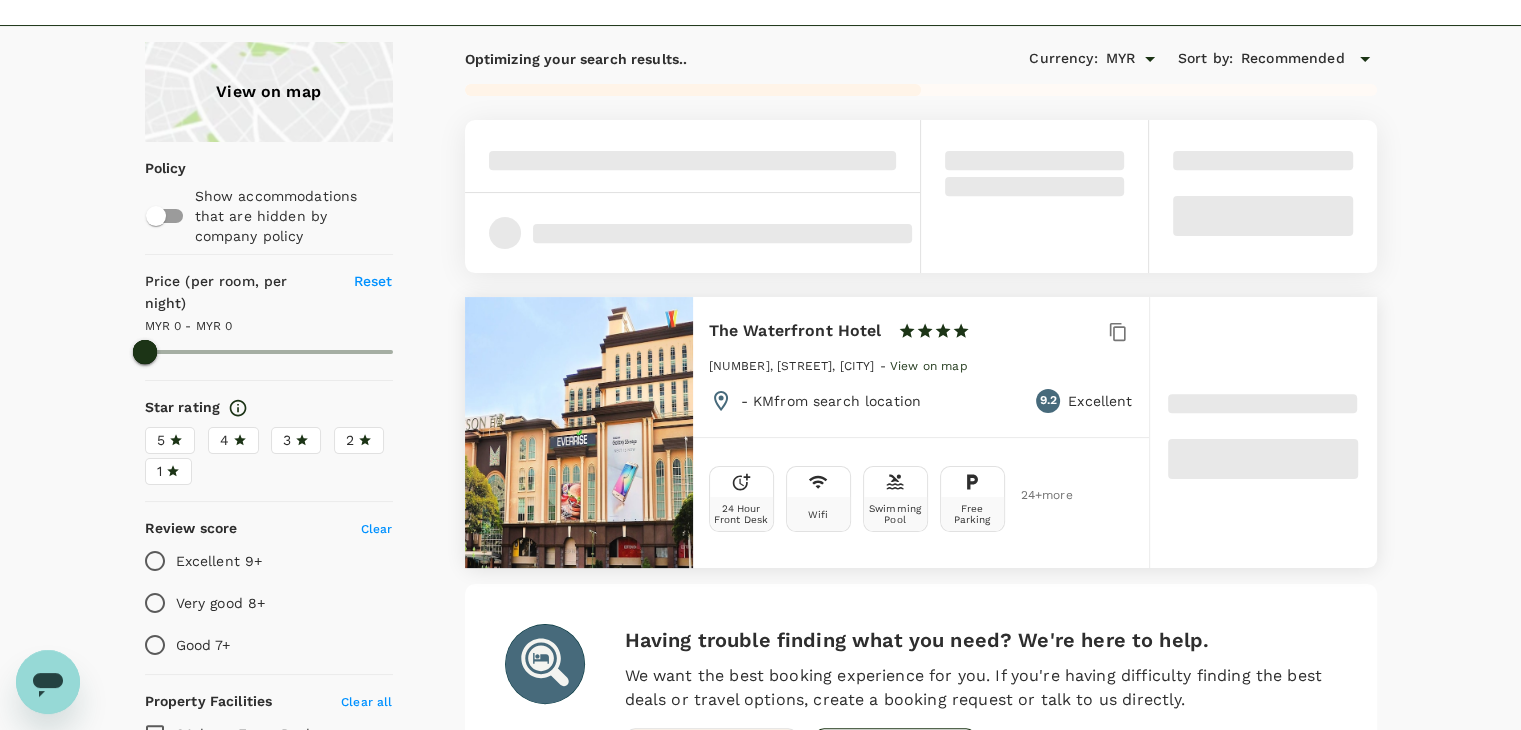 scroll, scrollTop: 300, scrollLeft: 0, axis: vertical 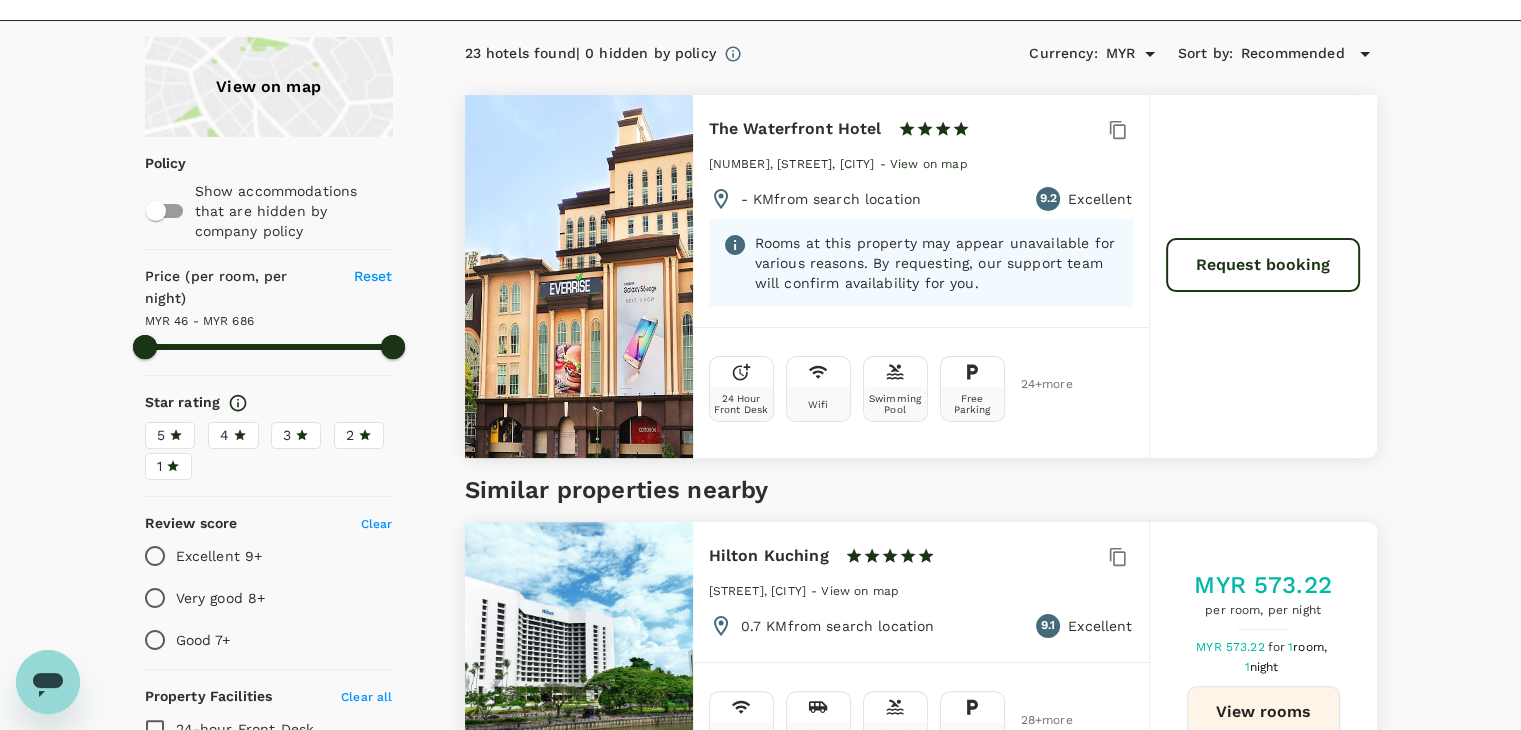 type on "685.57" 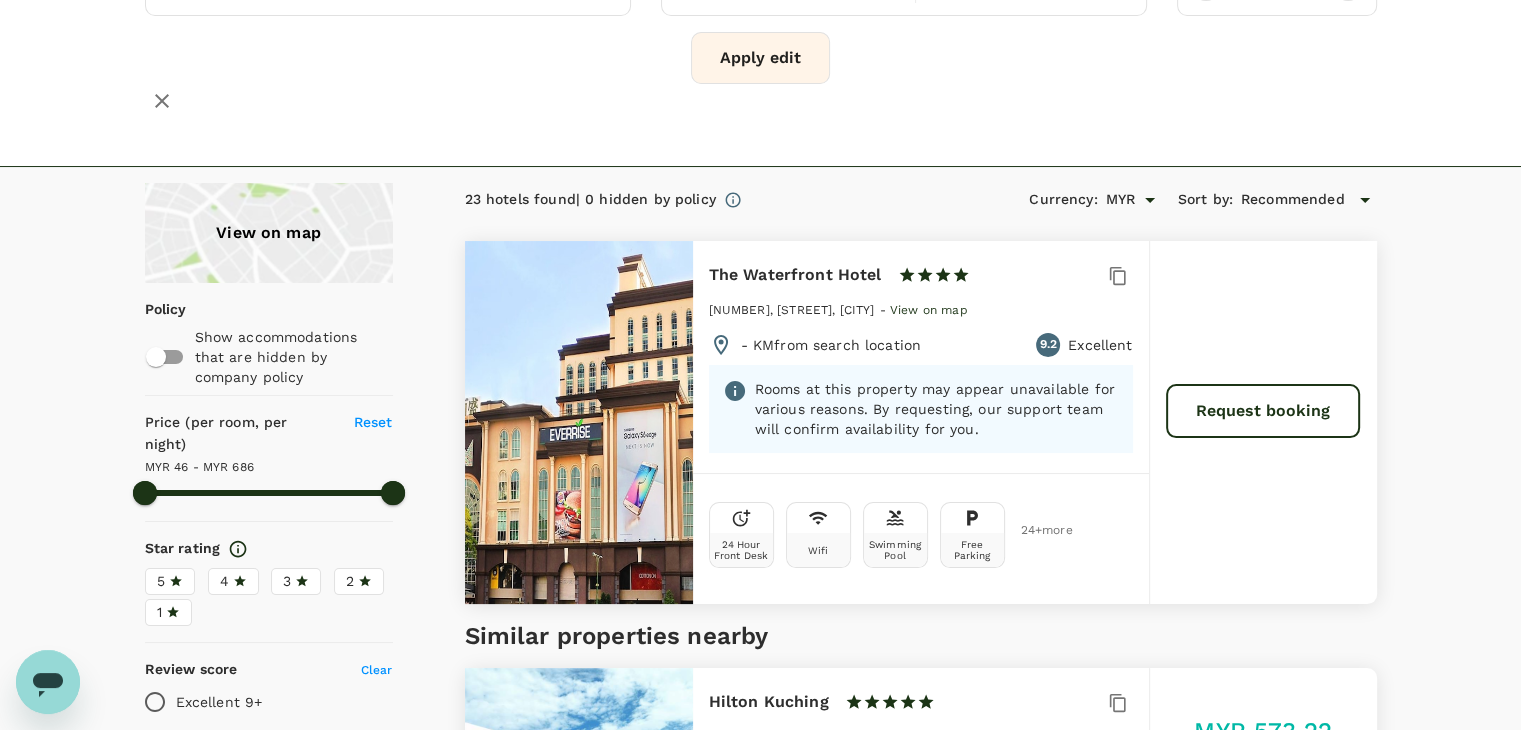 scroll, scrollTop: 0, scrollLeft: 0, axis: both 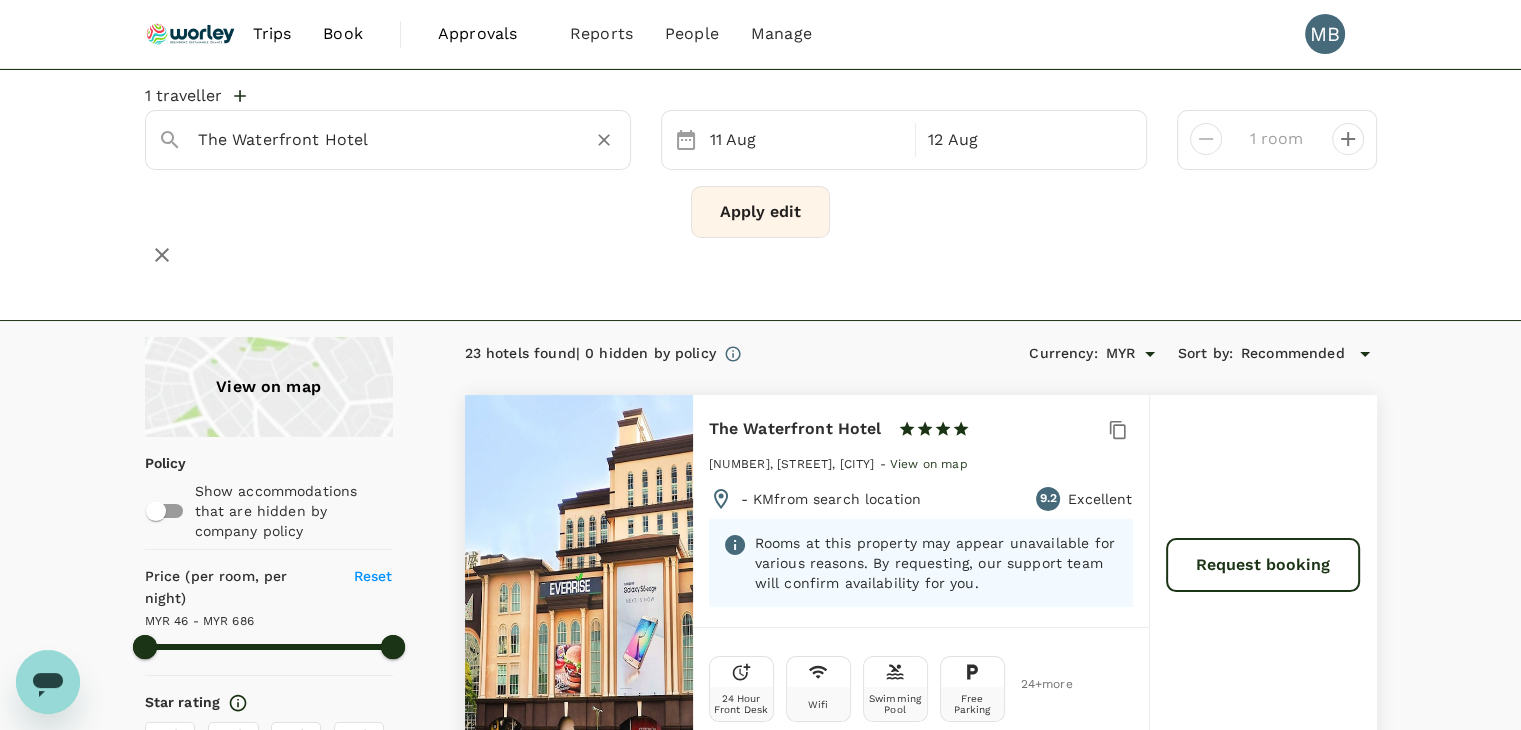 click on "The Waterfront Hotel" at bounding box center [380, 139] 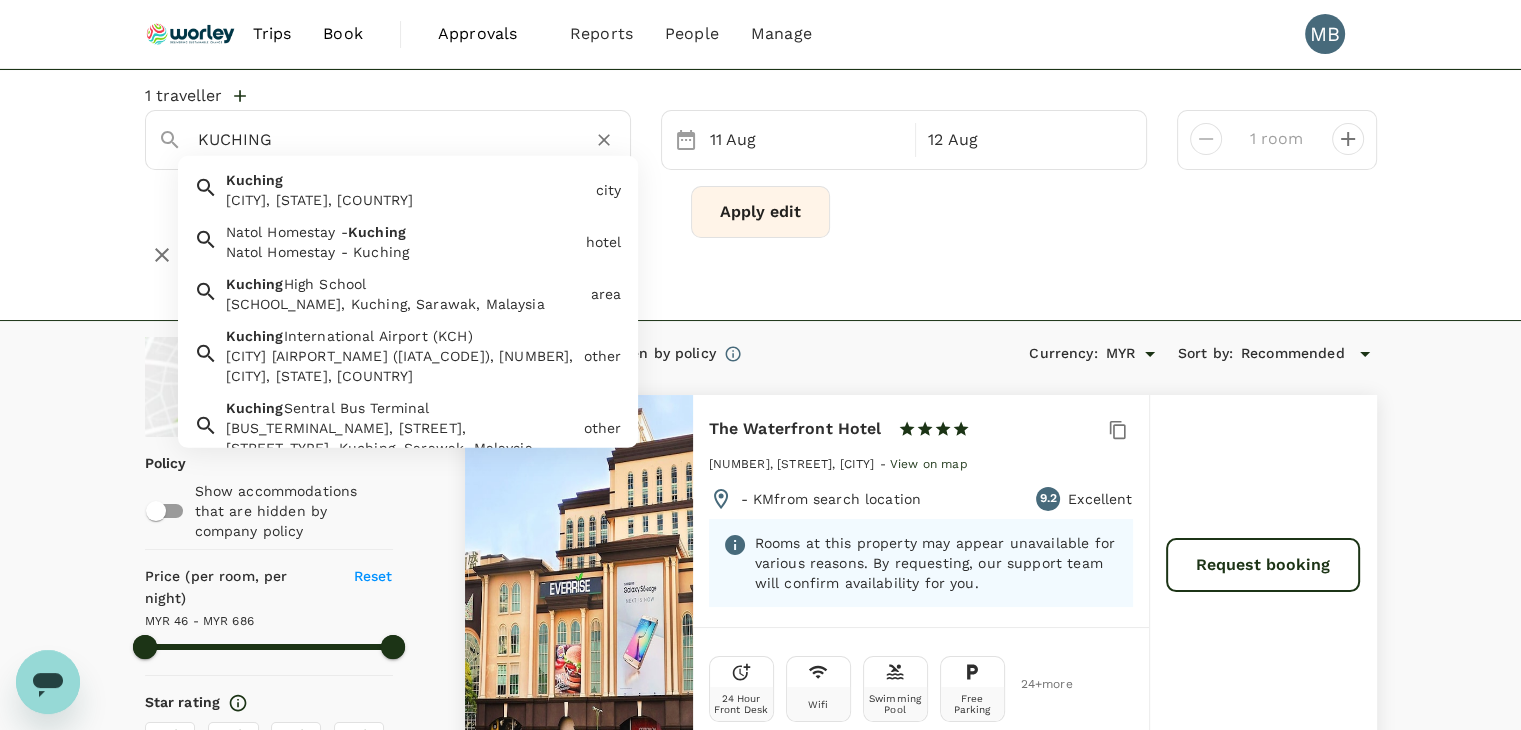 click on "Kuching Kuching, Sarawak, Malaysia" at bounding box center (403, 186) 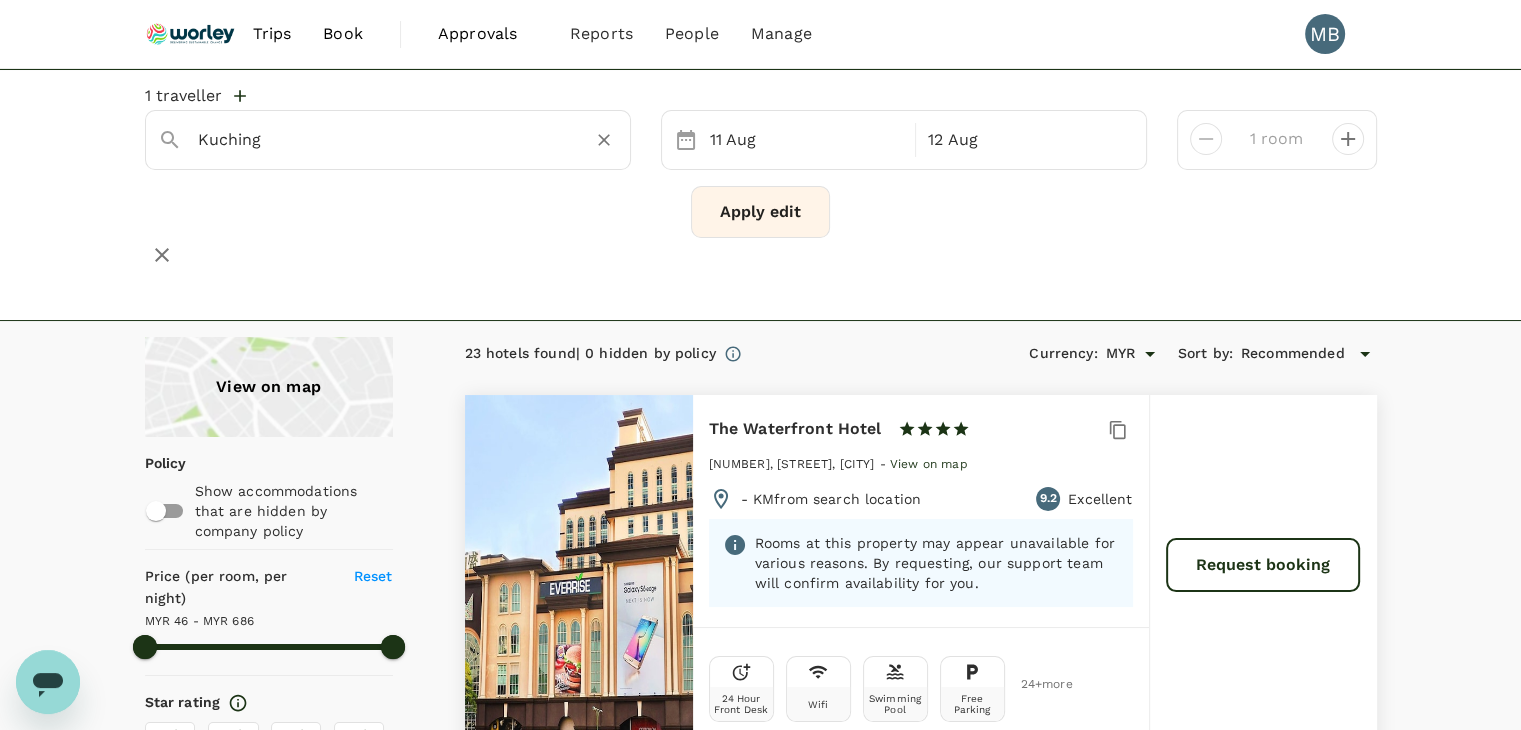 type on "Kuching" 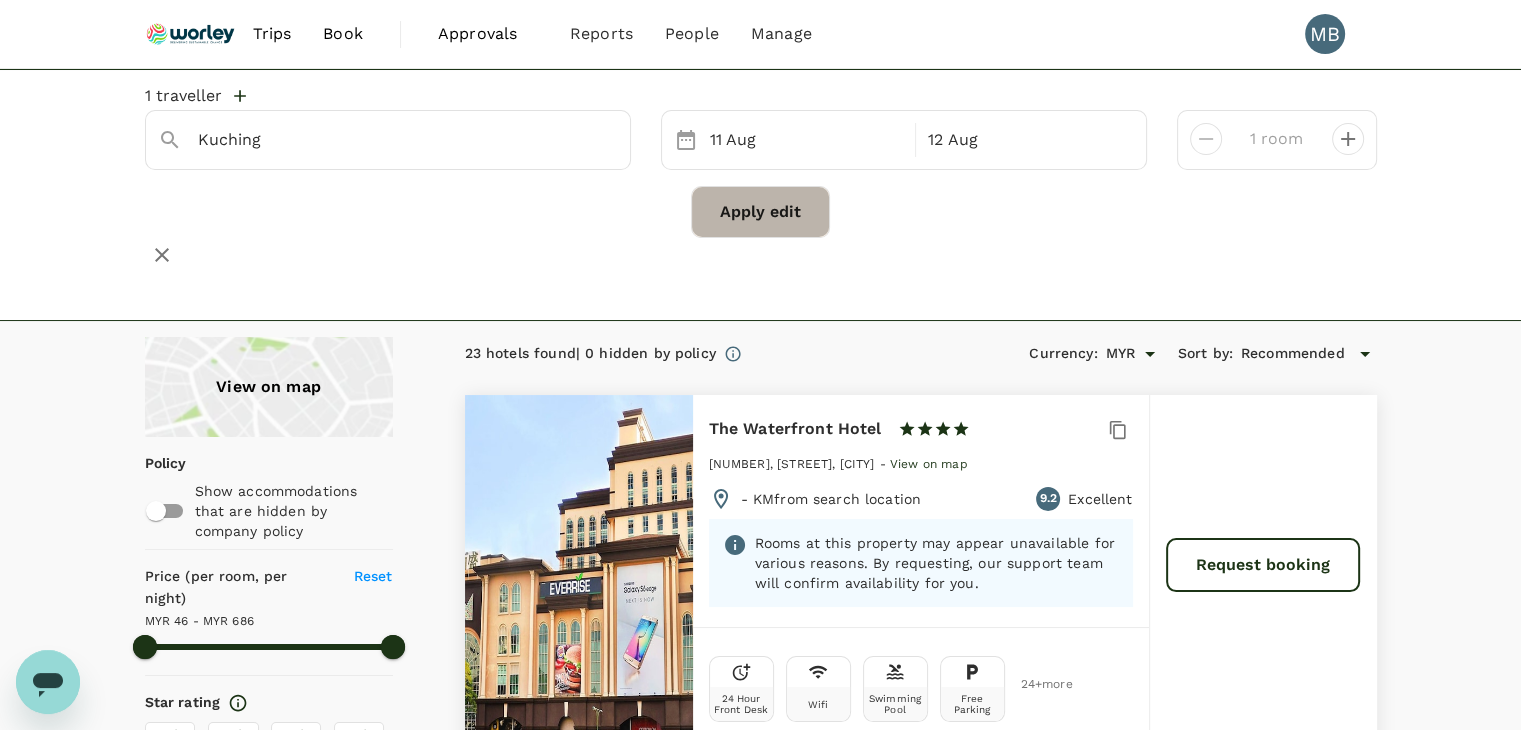 click on "Apply edit" at bounding box center (760, 212) 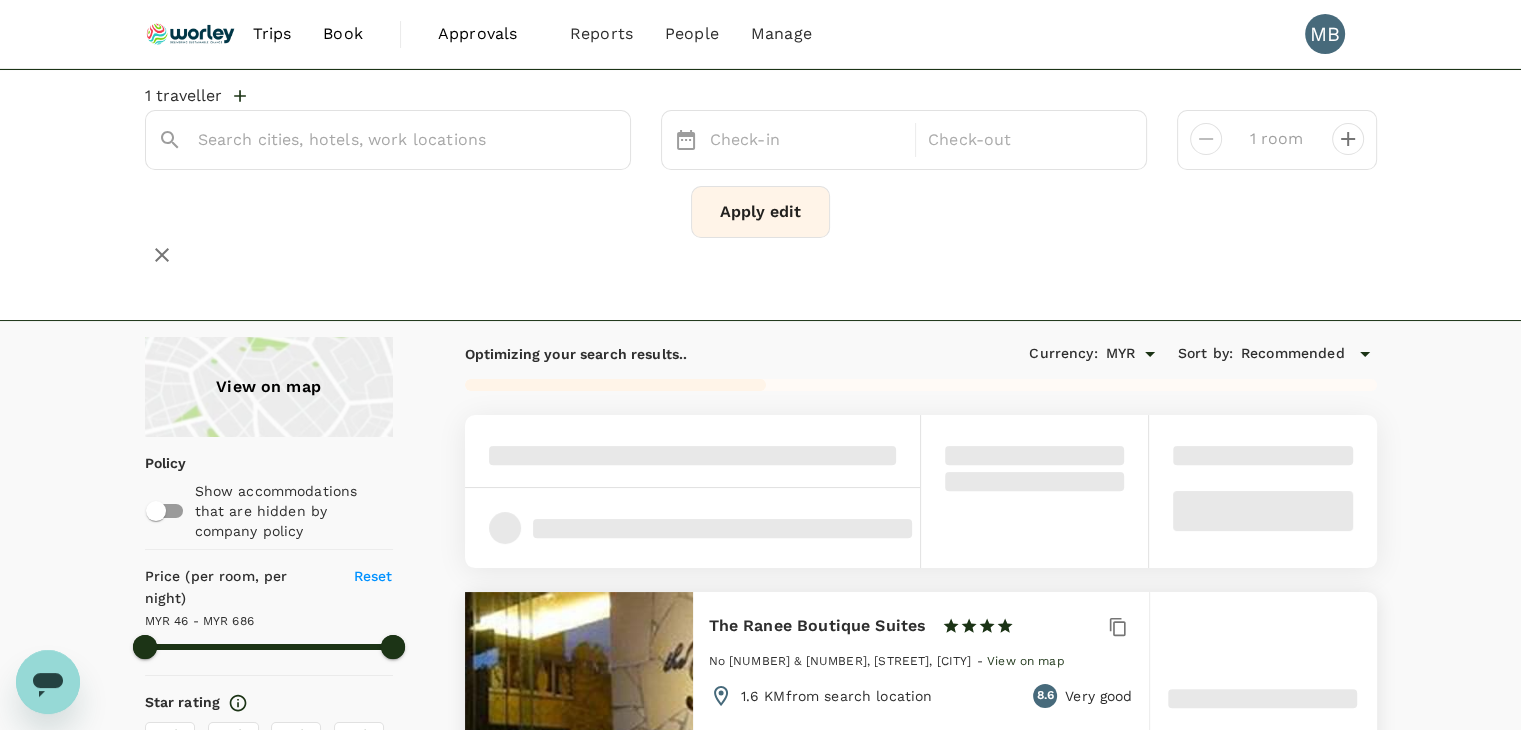 type on "Kuching" 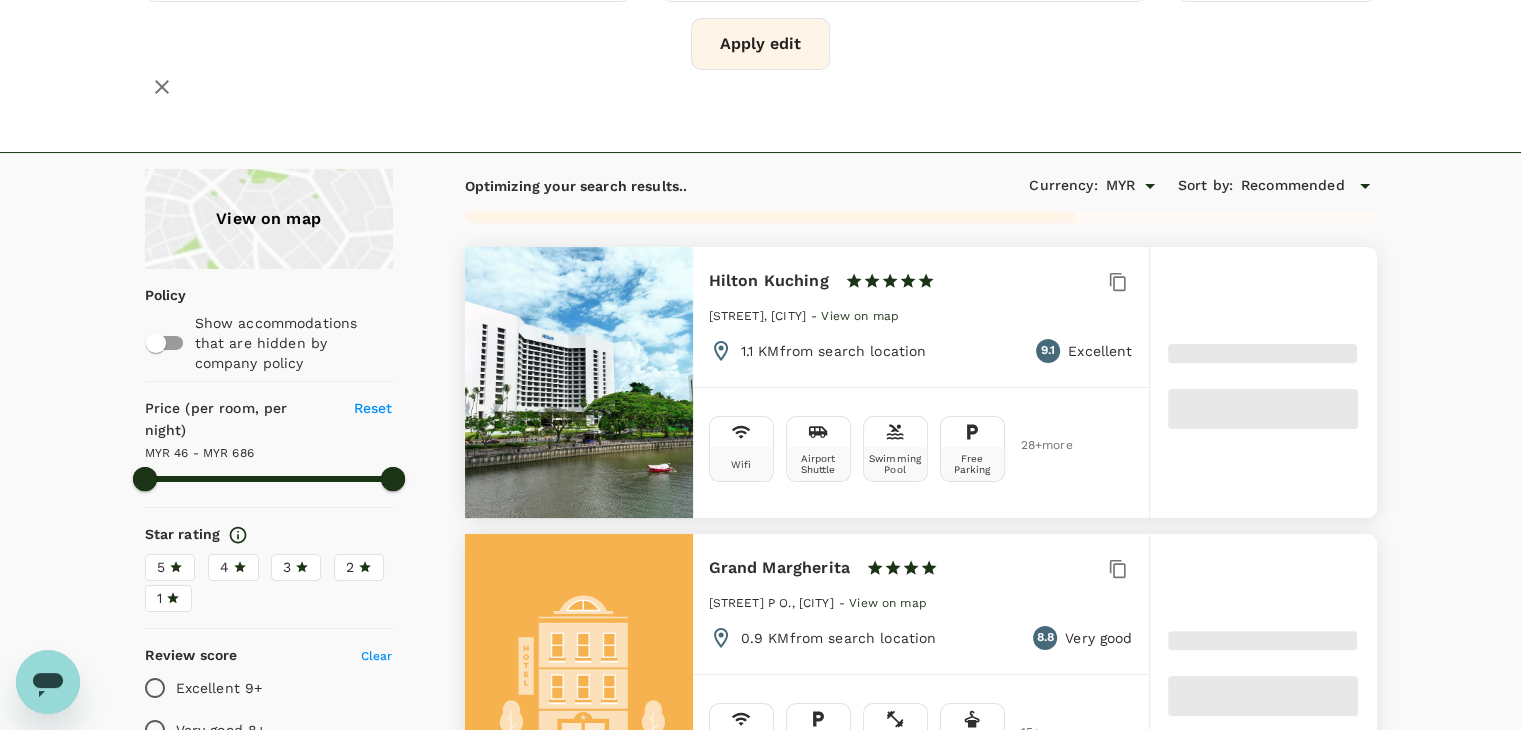 scroll, scrollTop: 0, scrollLeft: 0, axis: both 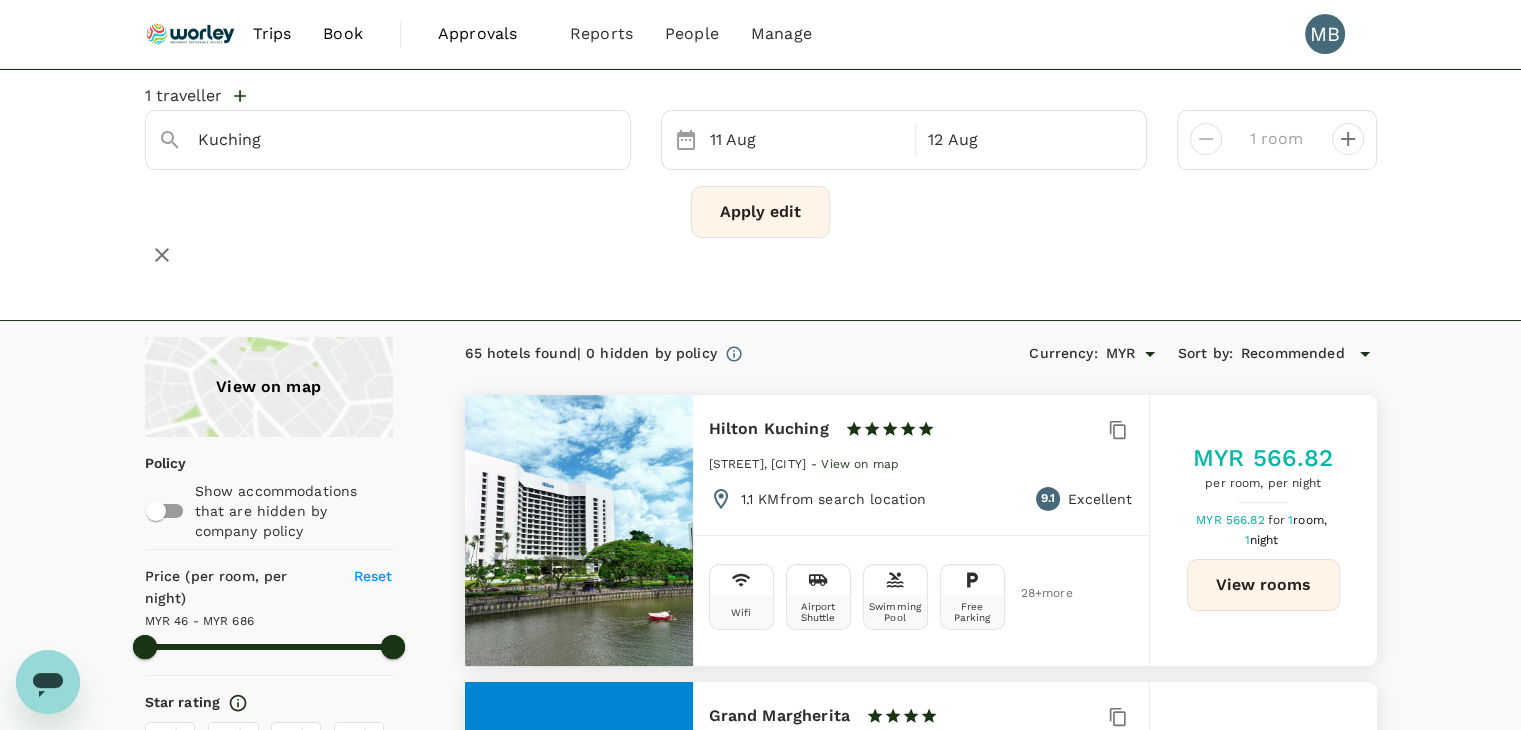 type on "685.57" 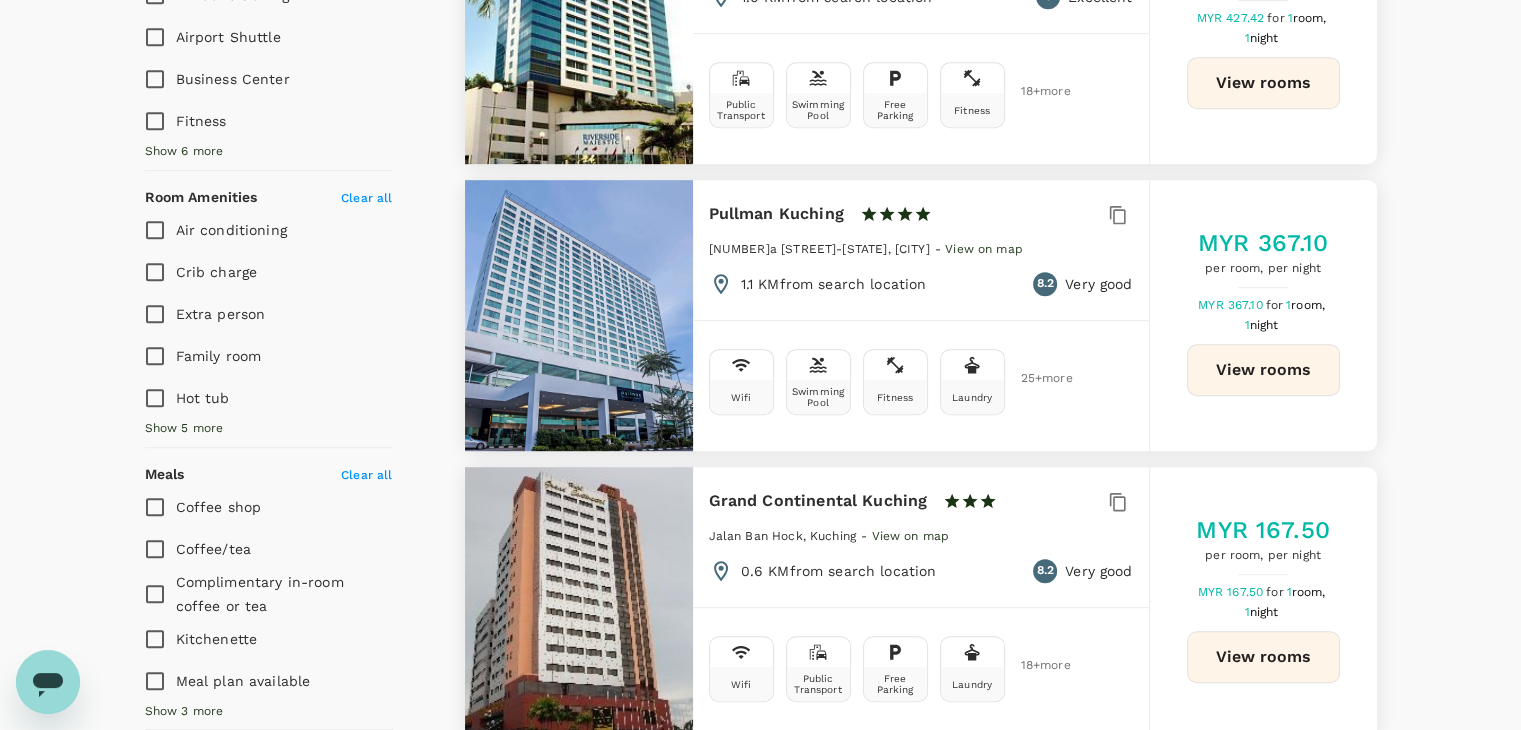 scroll, scrollTop: 1100, scrollLeft: 0, axis: vertical 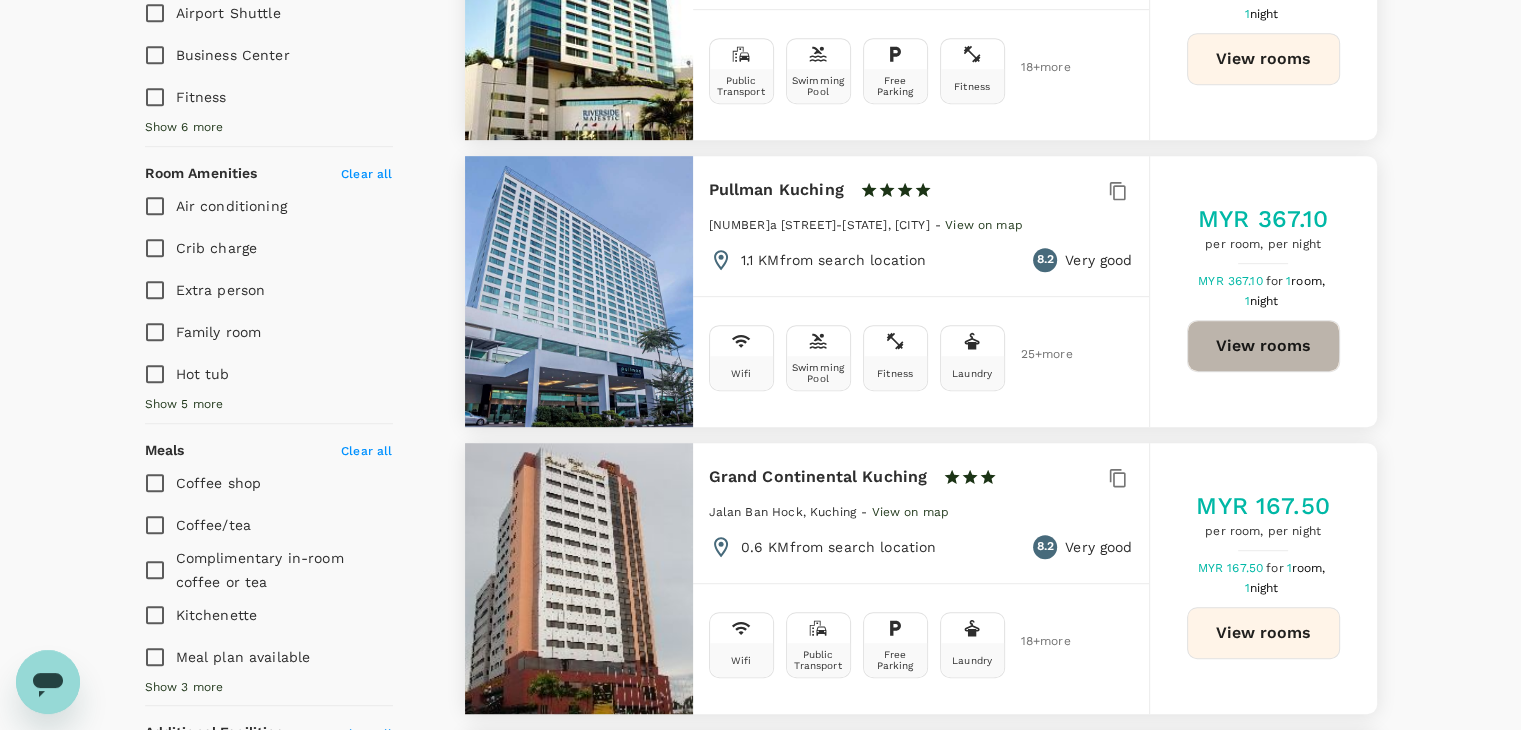 click on "View rooms" at bounding box center [1263, 346] 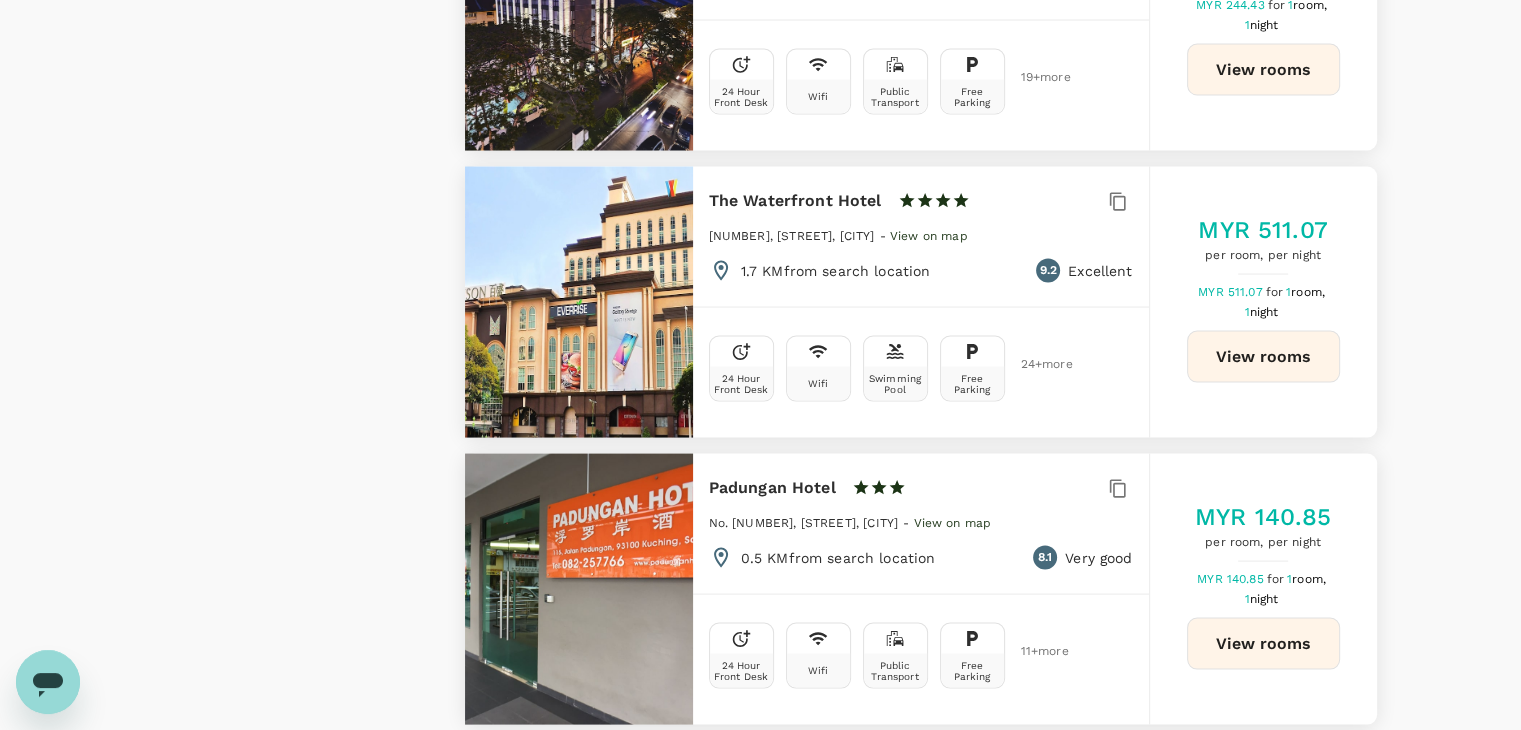 scroll, scrollTop: 4000, scrollLeft: 0, axis: vertical 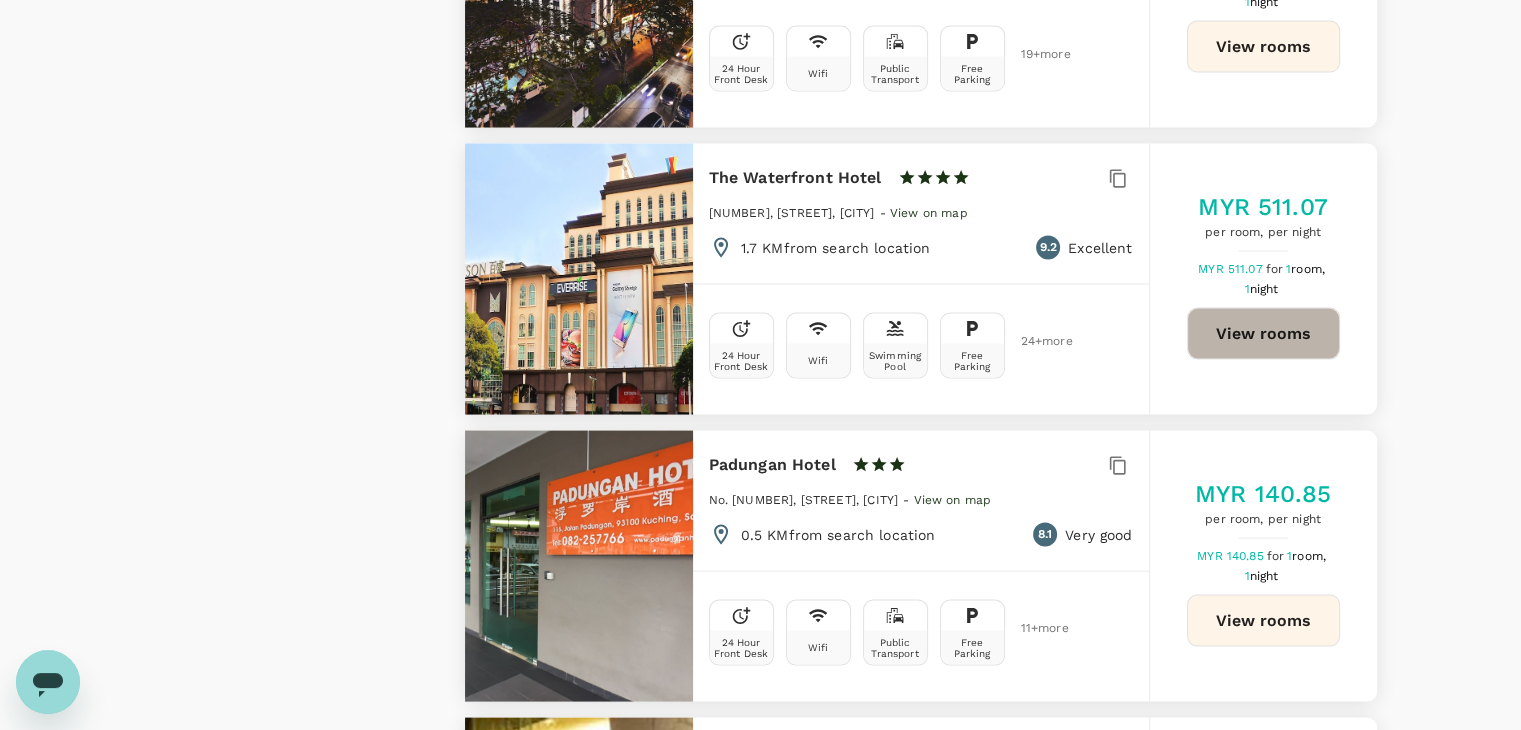 click on "View rooms" at bounding box center [1263, 334] 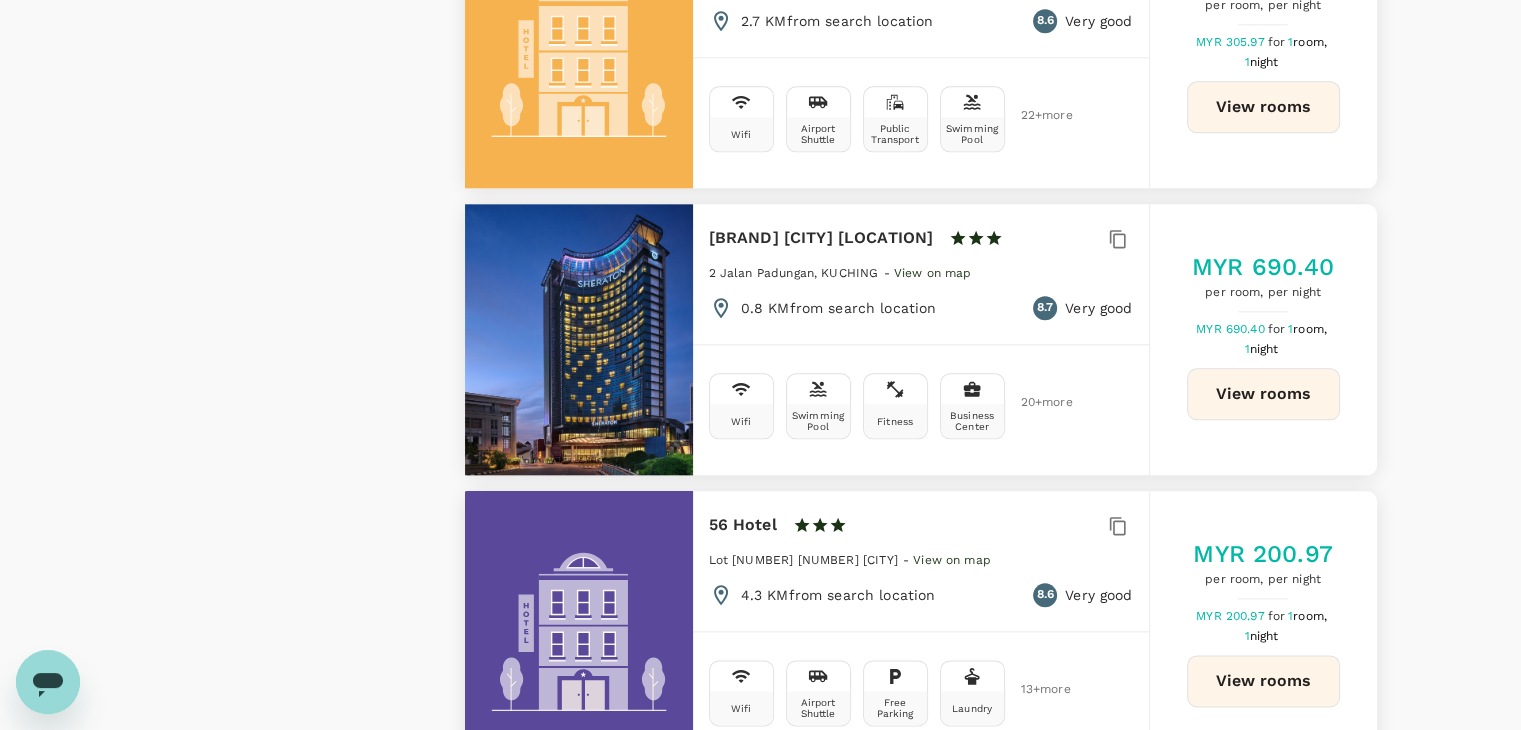 scroll, scrollTop: 2300, scrollLeft: 0, axis: vertical 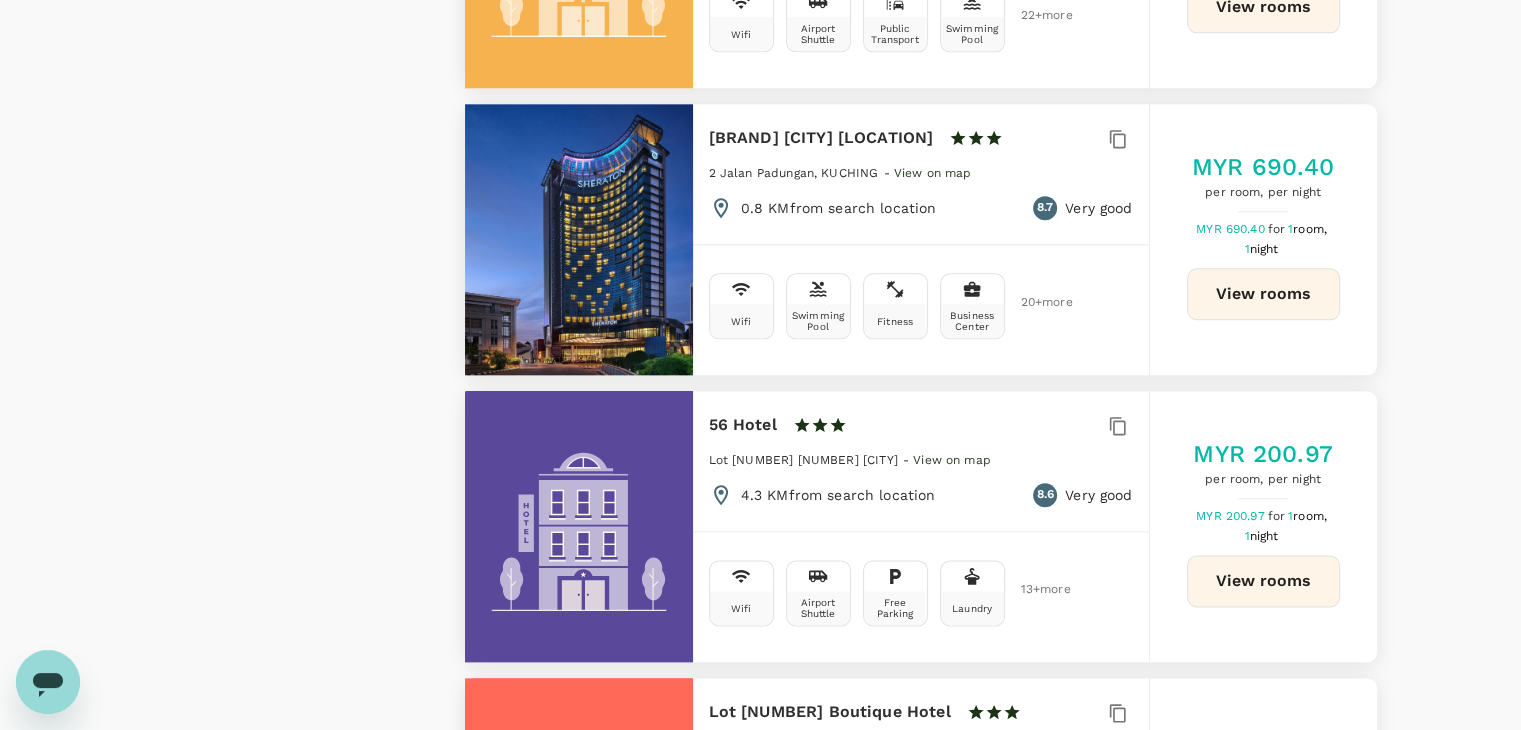 click on "View rooms" at bounding box center [1263, 294] 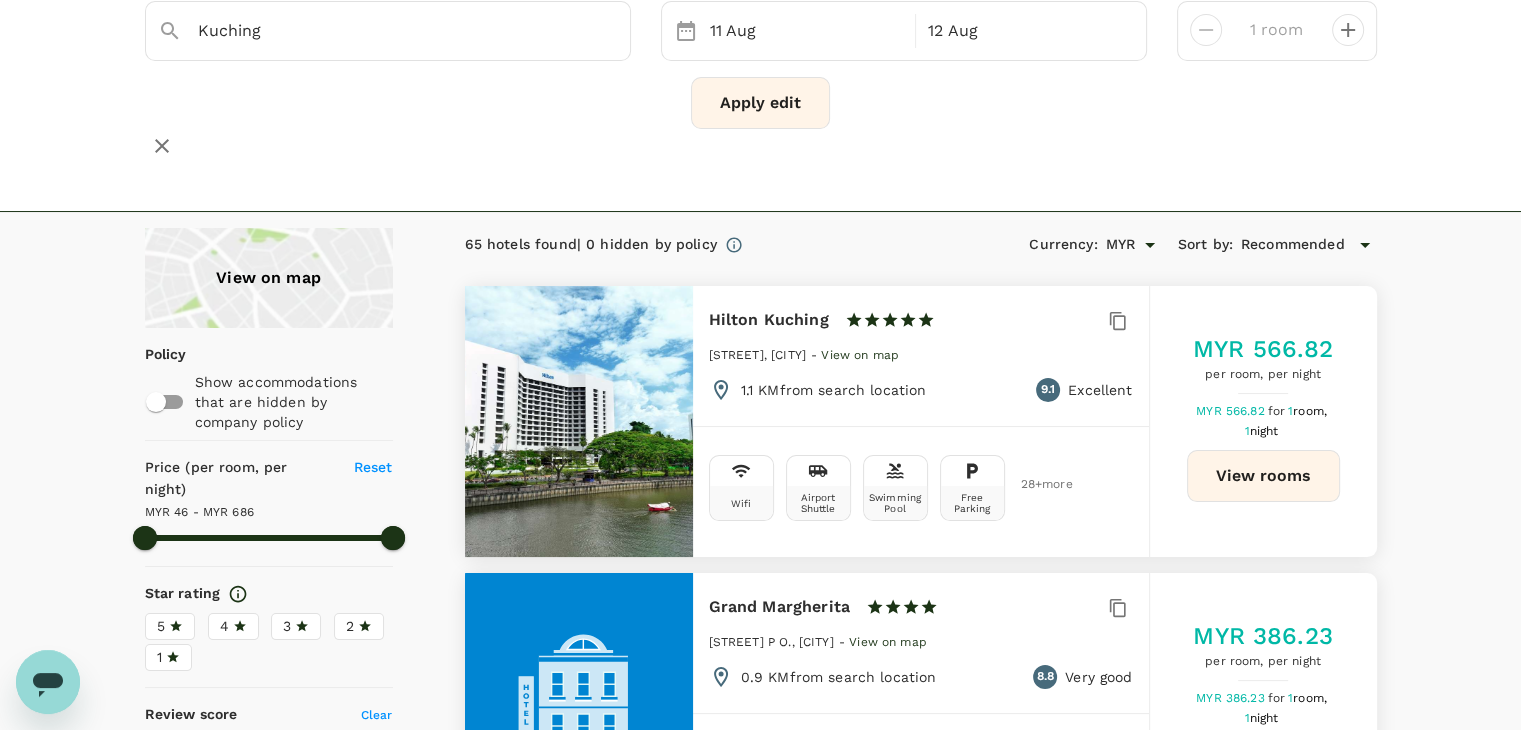 scroll, scrollTop: 0, scrollLeft: 0, axis: both 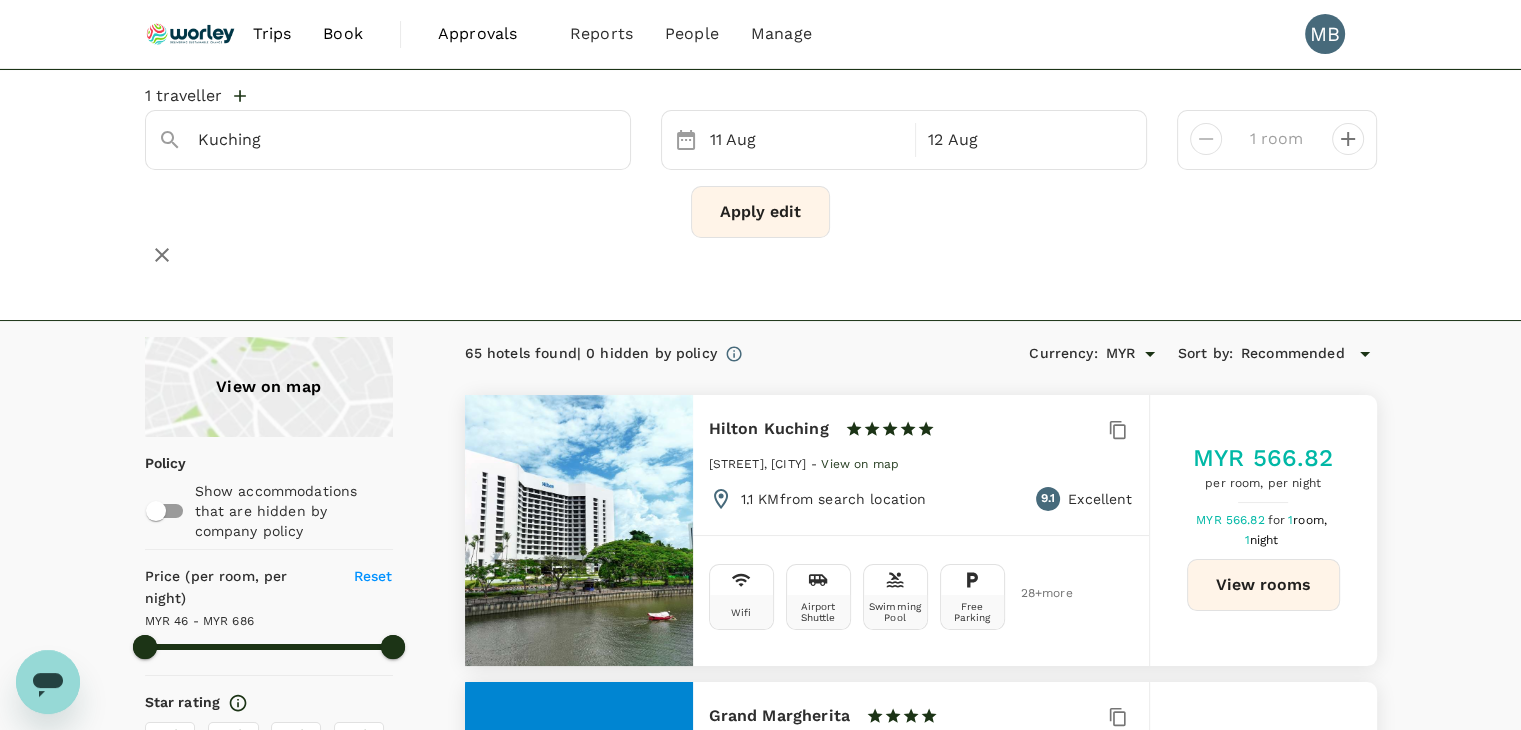 click on "Trips" at bounding box center [271, 34] 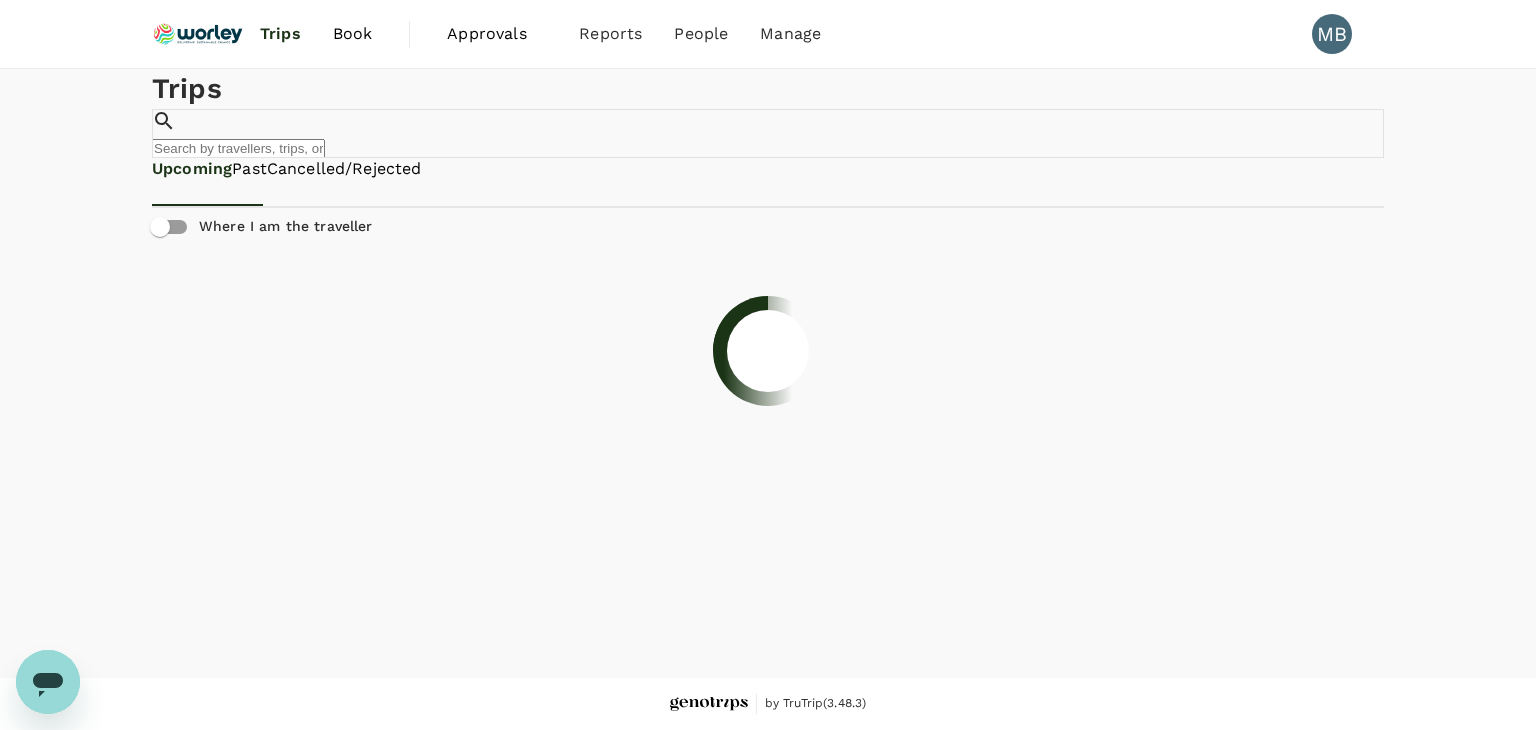 click at bounding box center (198, 34) 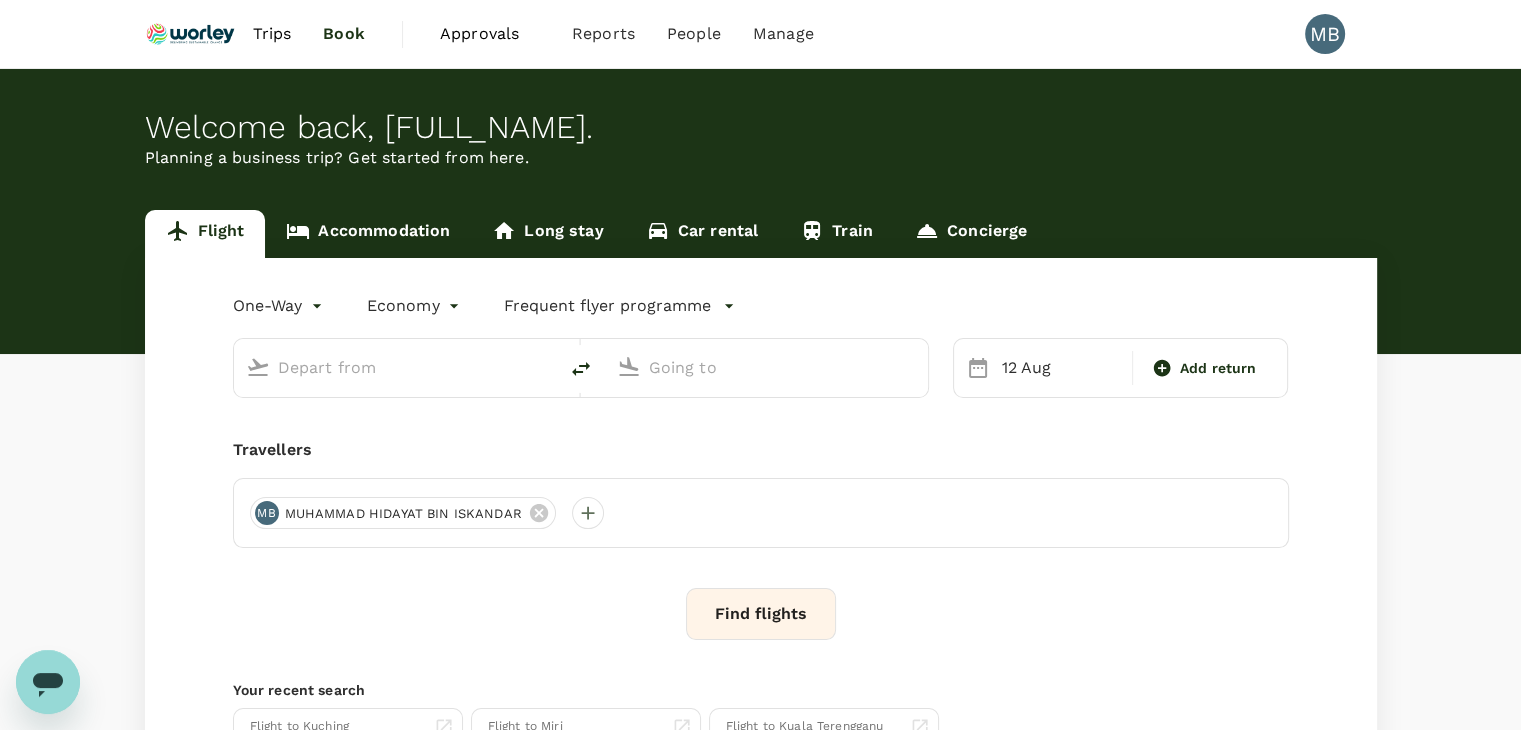 type on "Kuching Intl (KCH)" 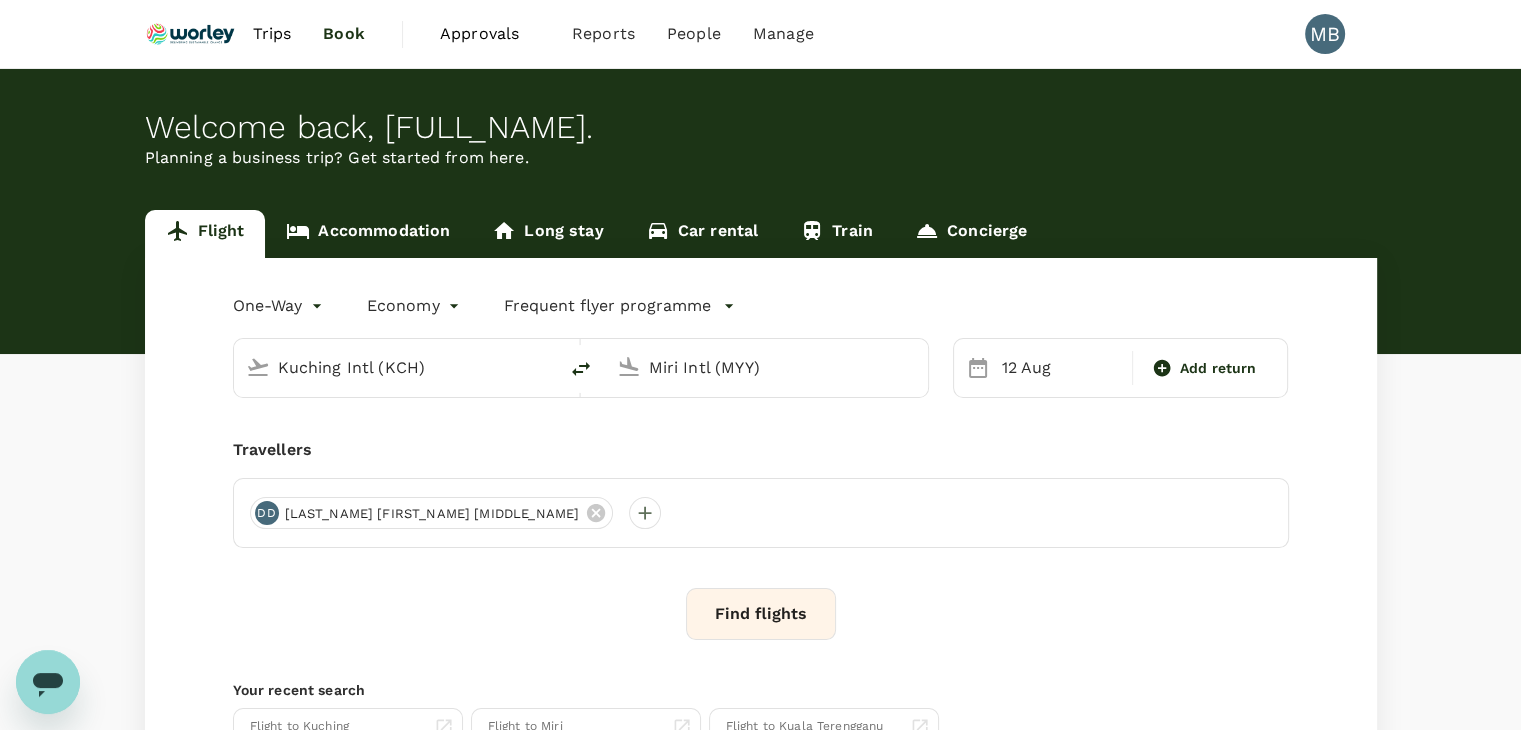 type 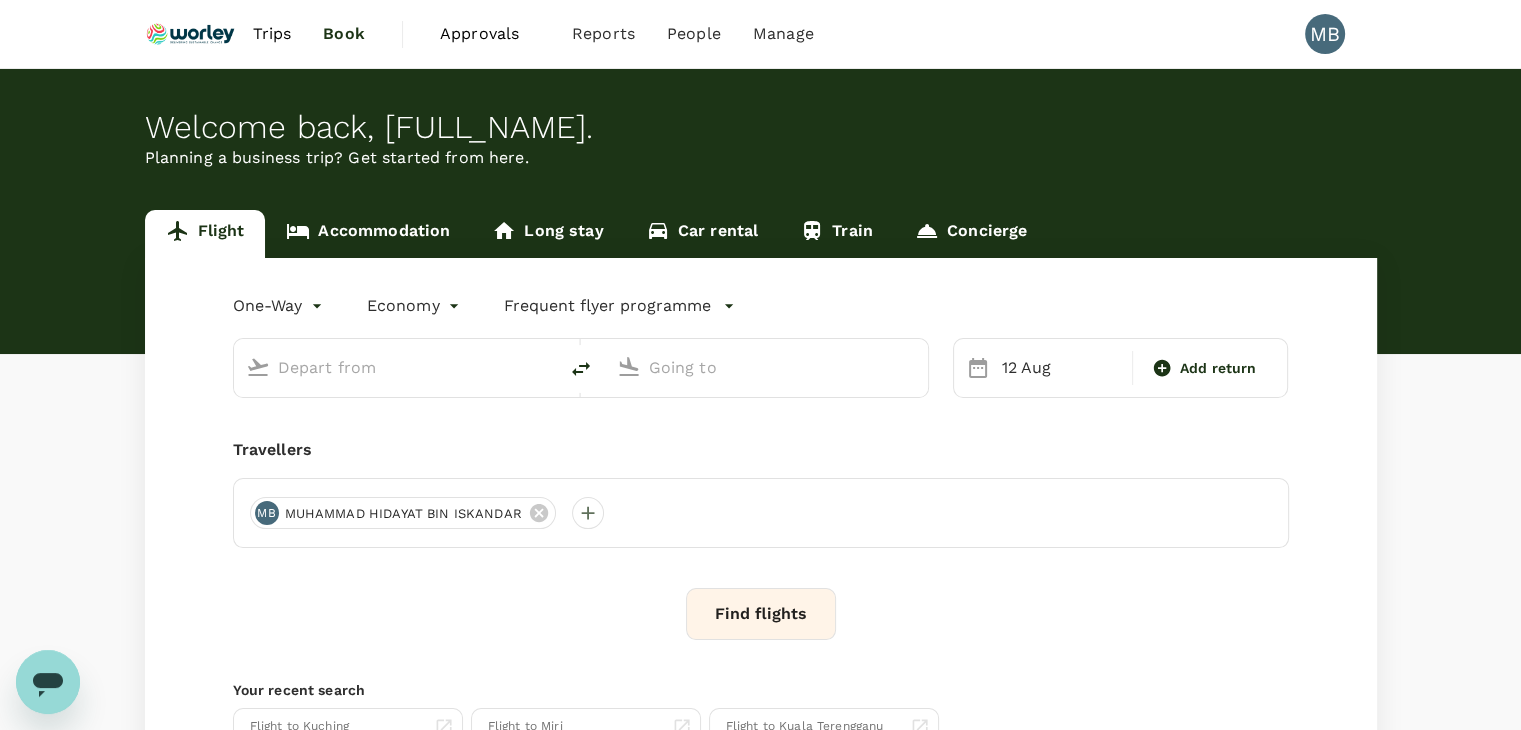 type on "Kuching Intl (KCH)" 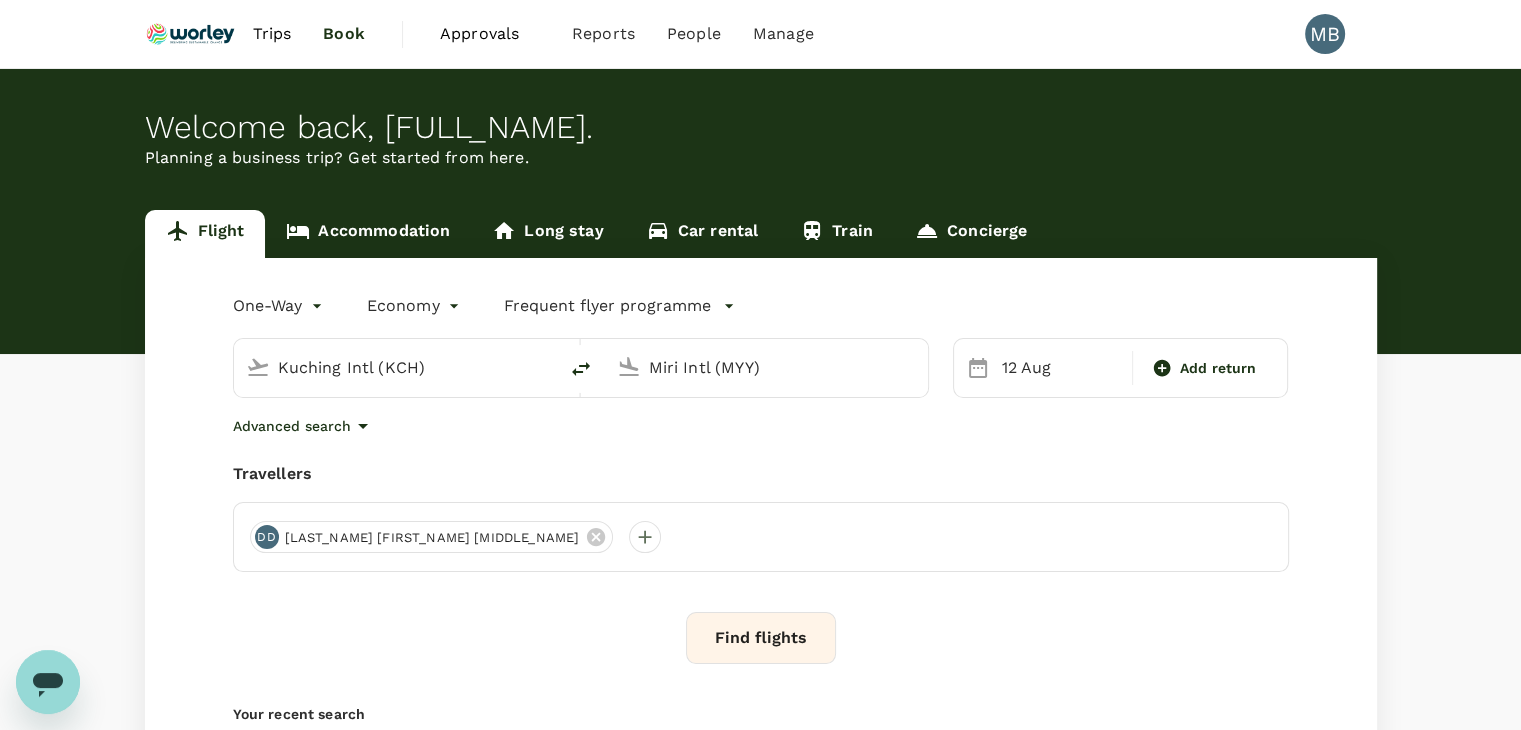 type 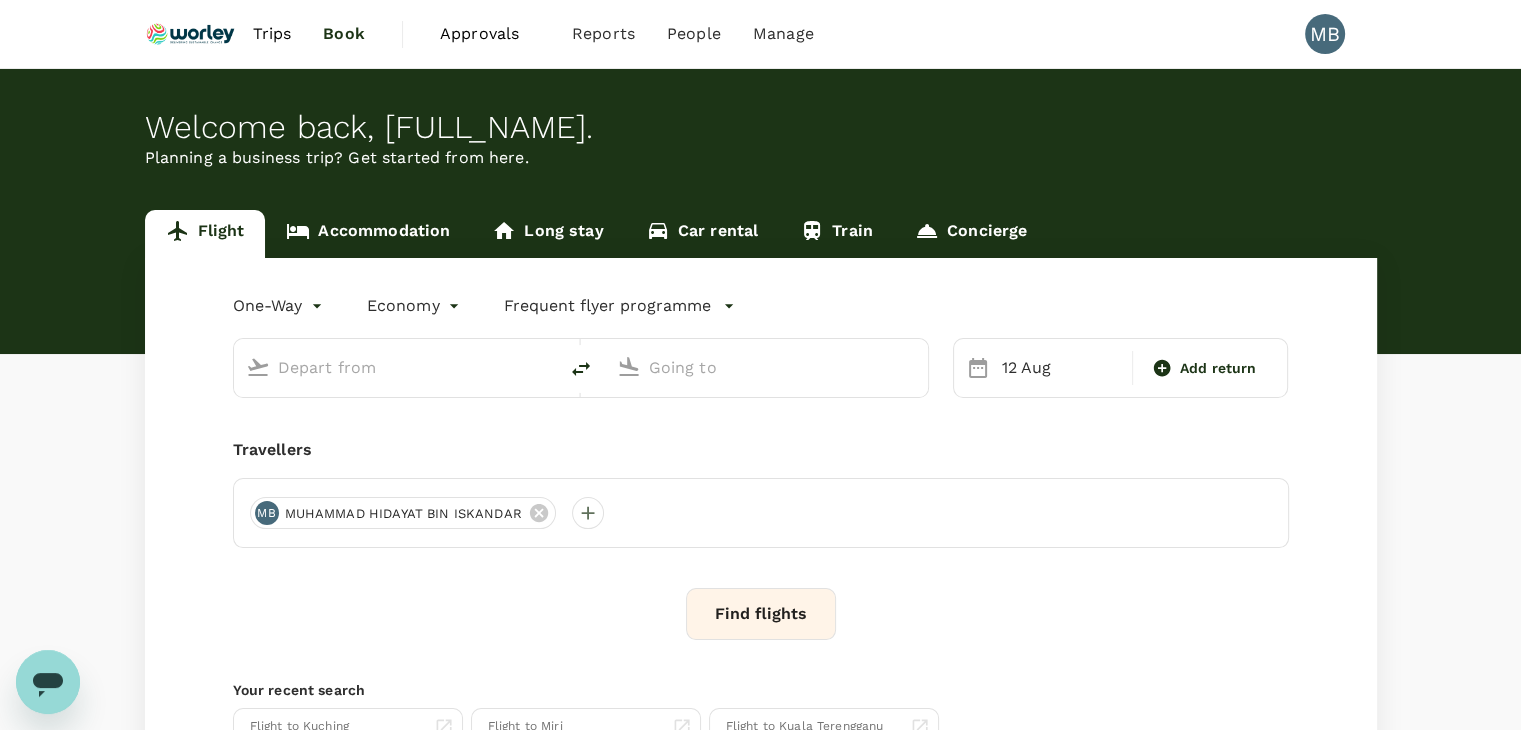 type on "Kuching Intl (KCH)" 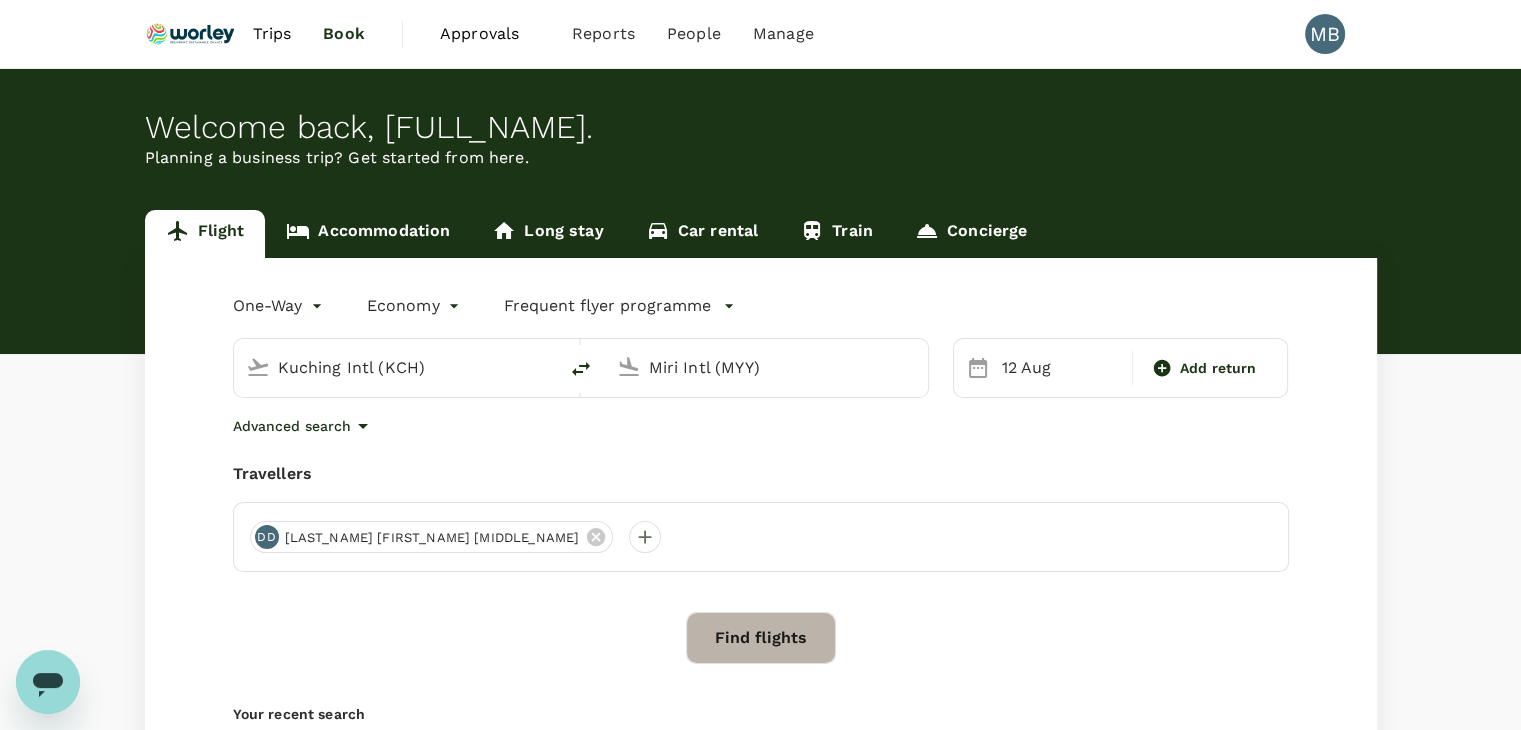 click on "Find flights" at bounding box center (761, 638) 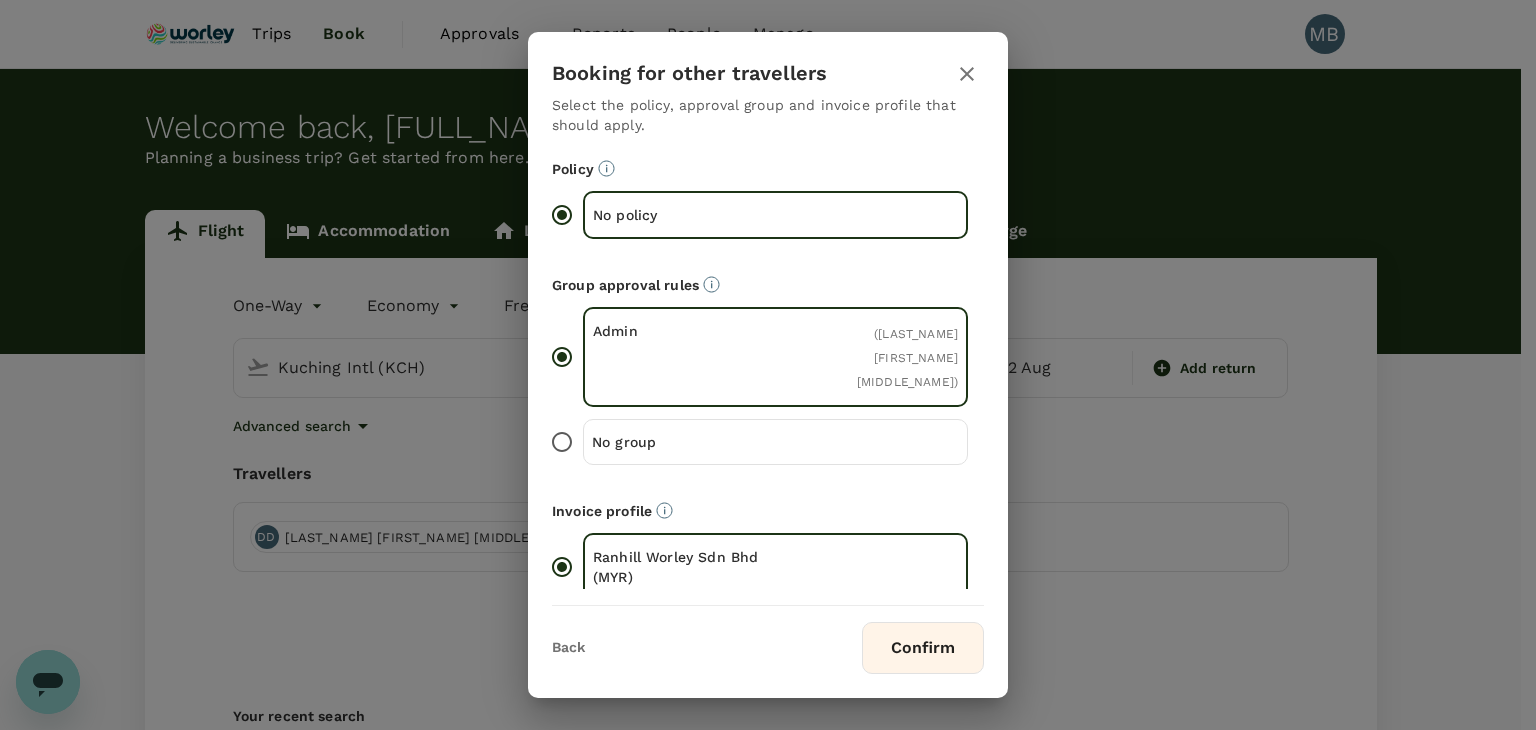 click on "Confirm" at bounding box center (923, 648) 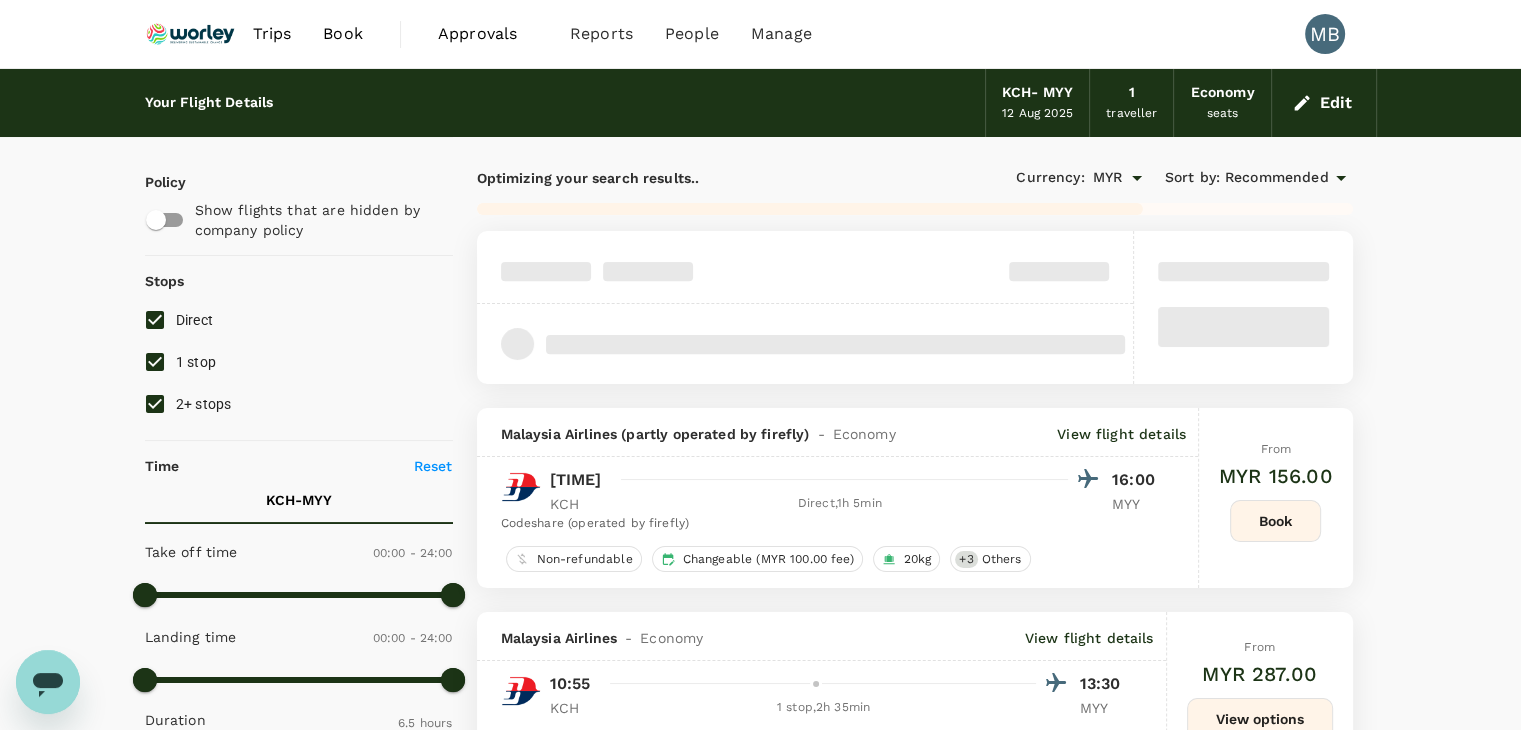 checkbox on "false" 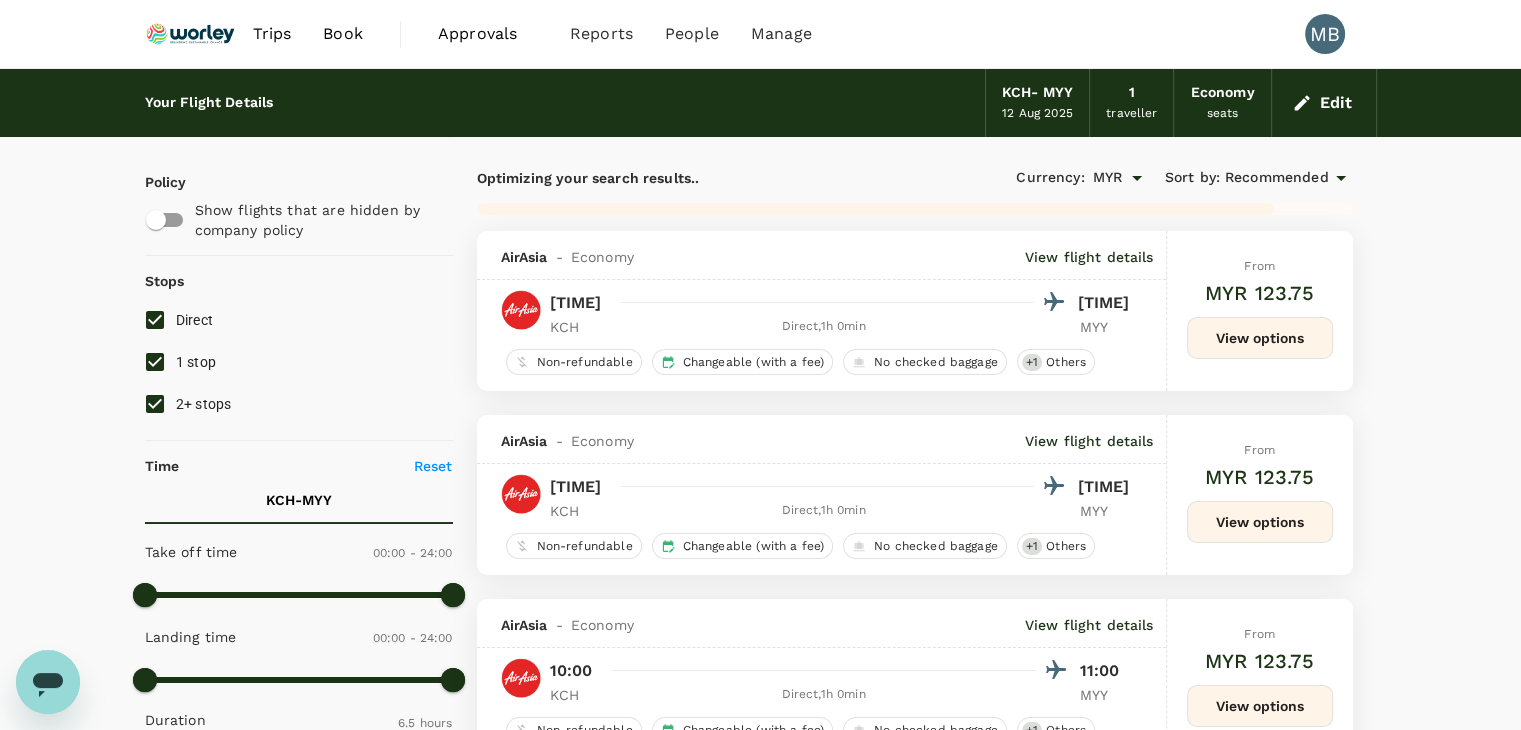 type on "2765" 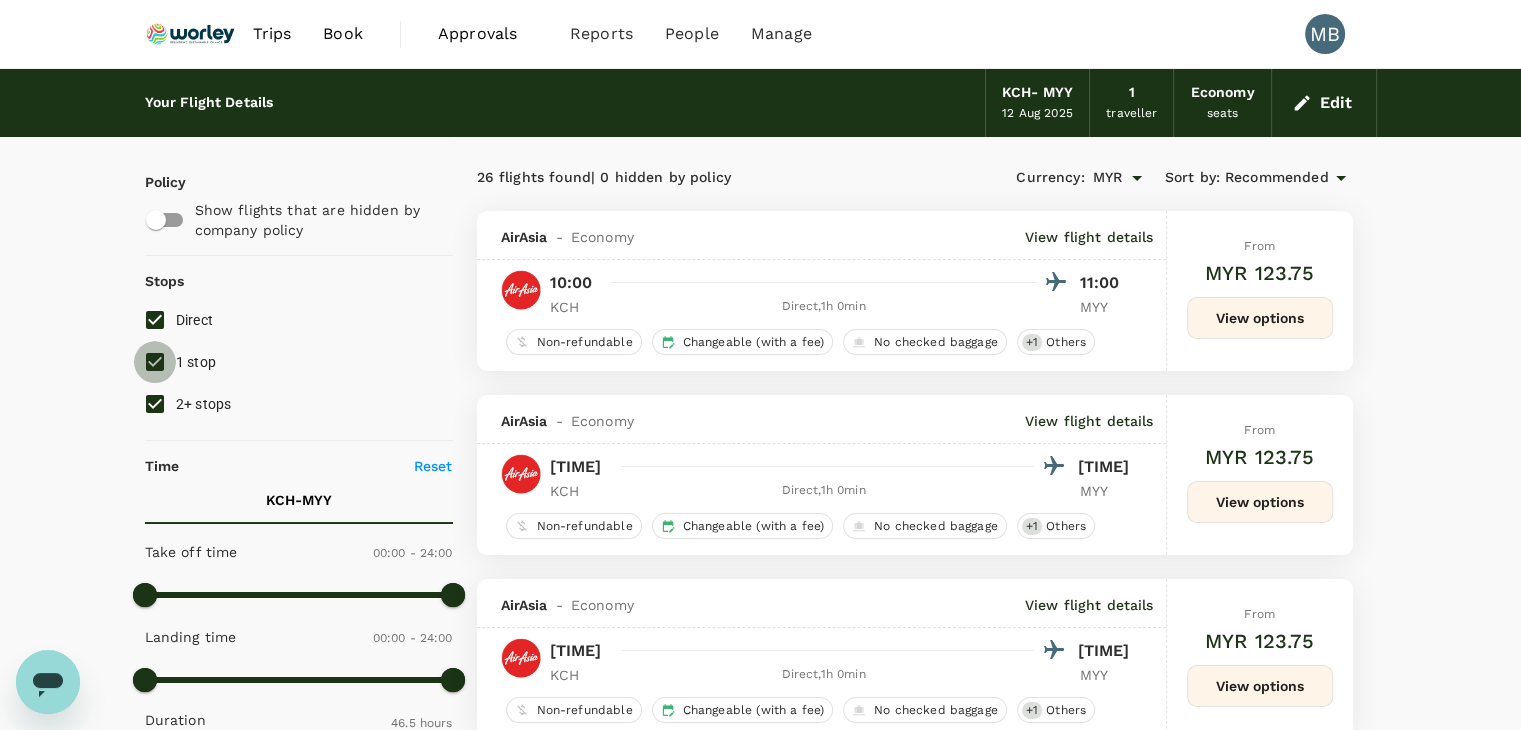 click on "1 stop" at bounding box center [155, 362] 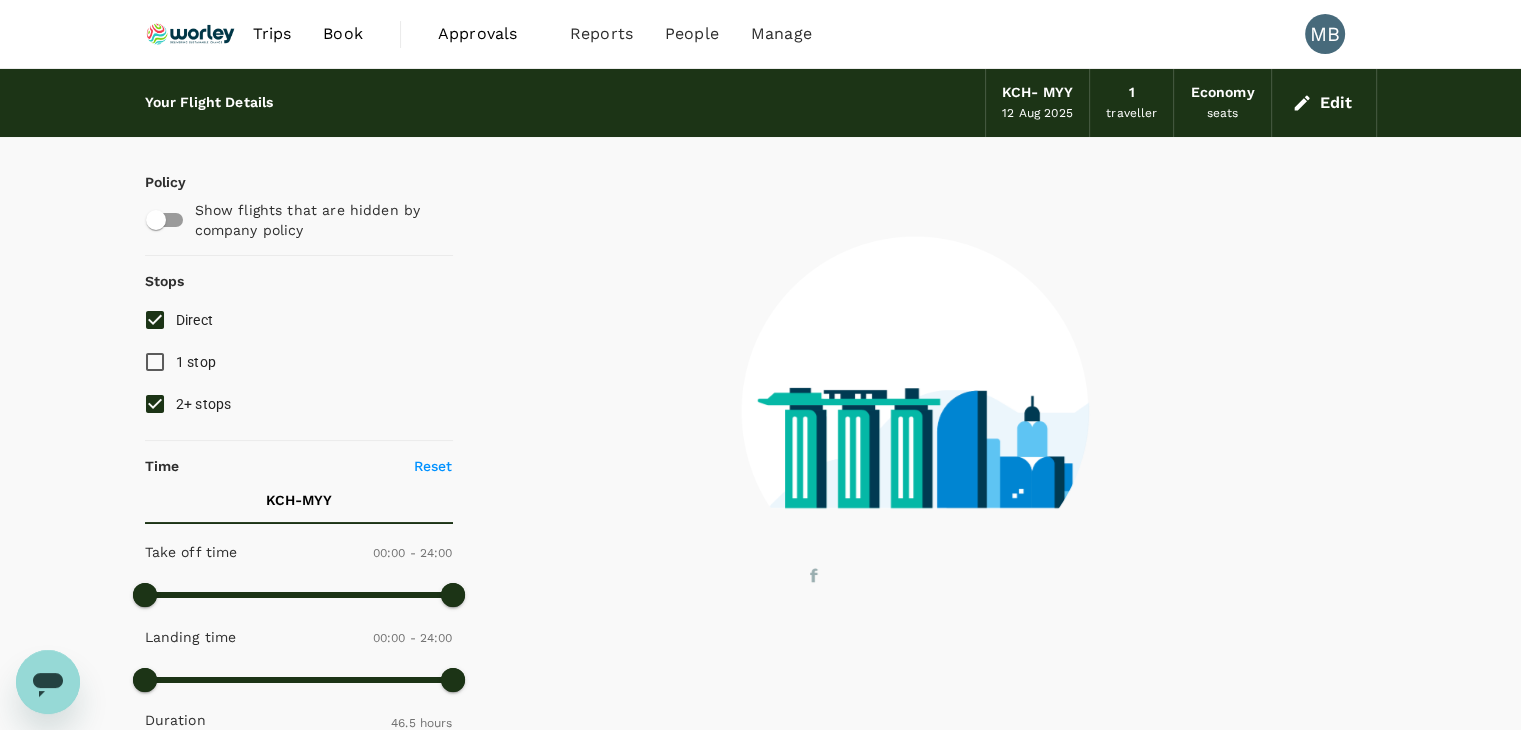 click on "2+ stops" at bounding box center (155, 404) 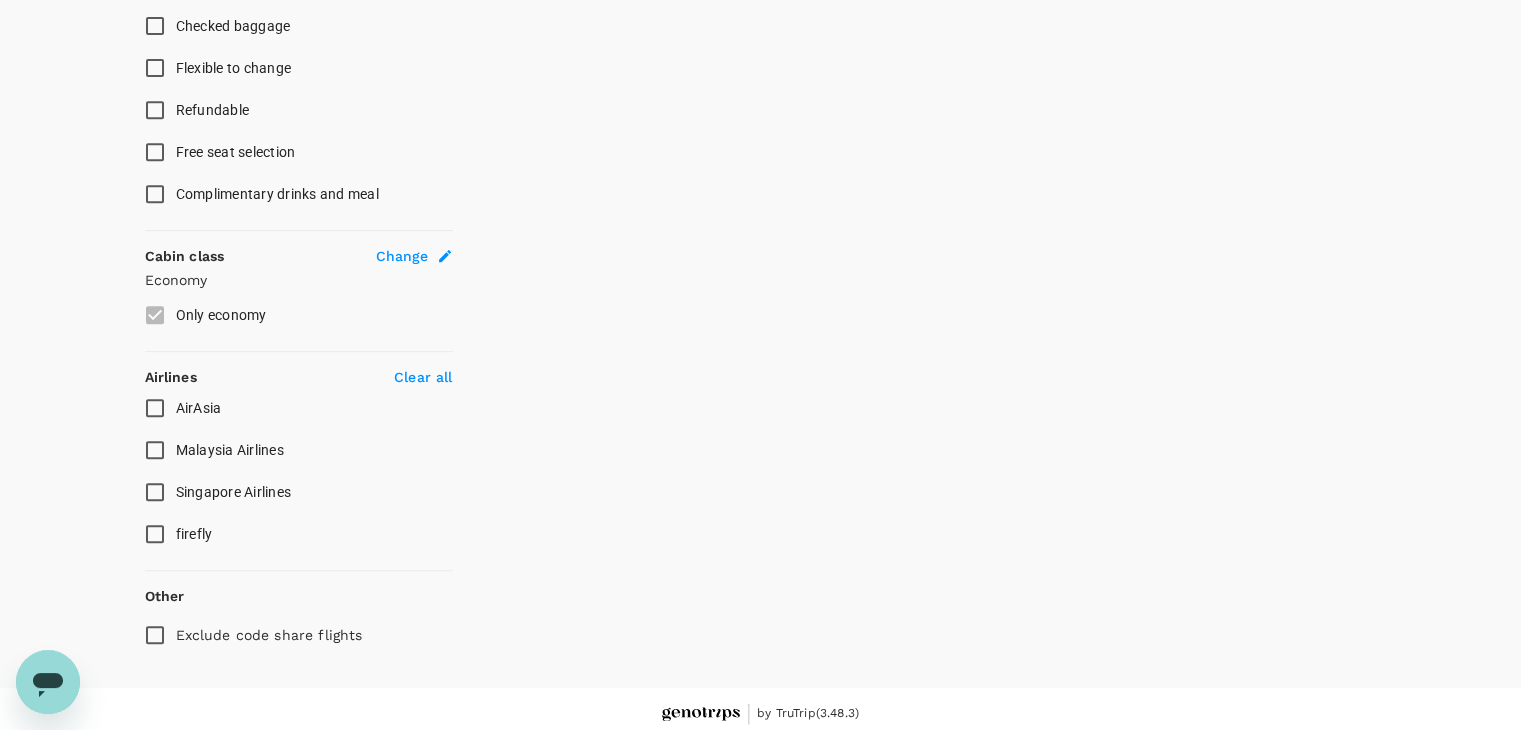 scroll, scrollTop: 874, scrollLeft: 0, axis: vertical 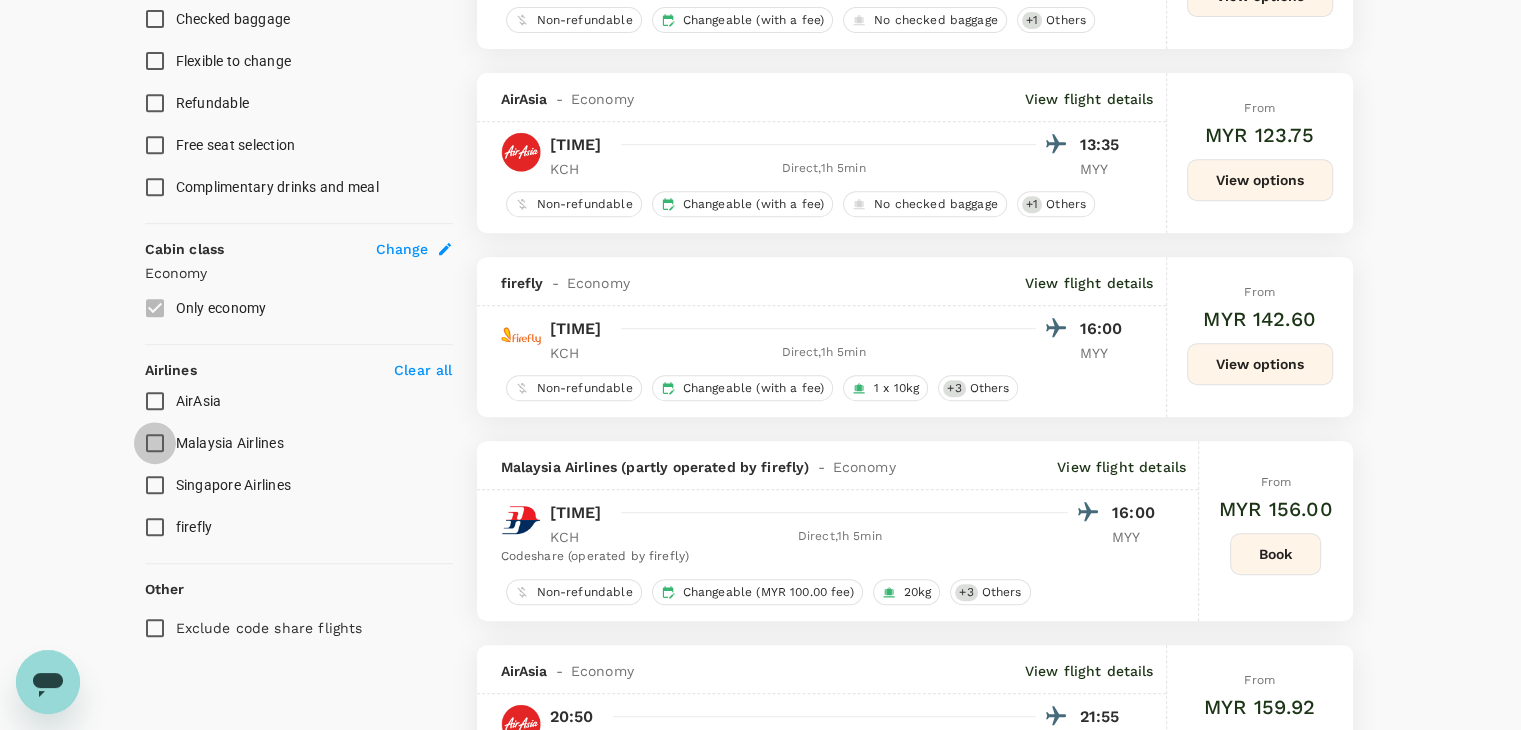 click on "Malaysia Airlines" at bounding box center (155, 443) 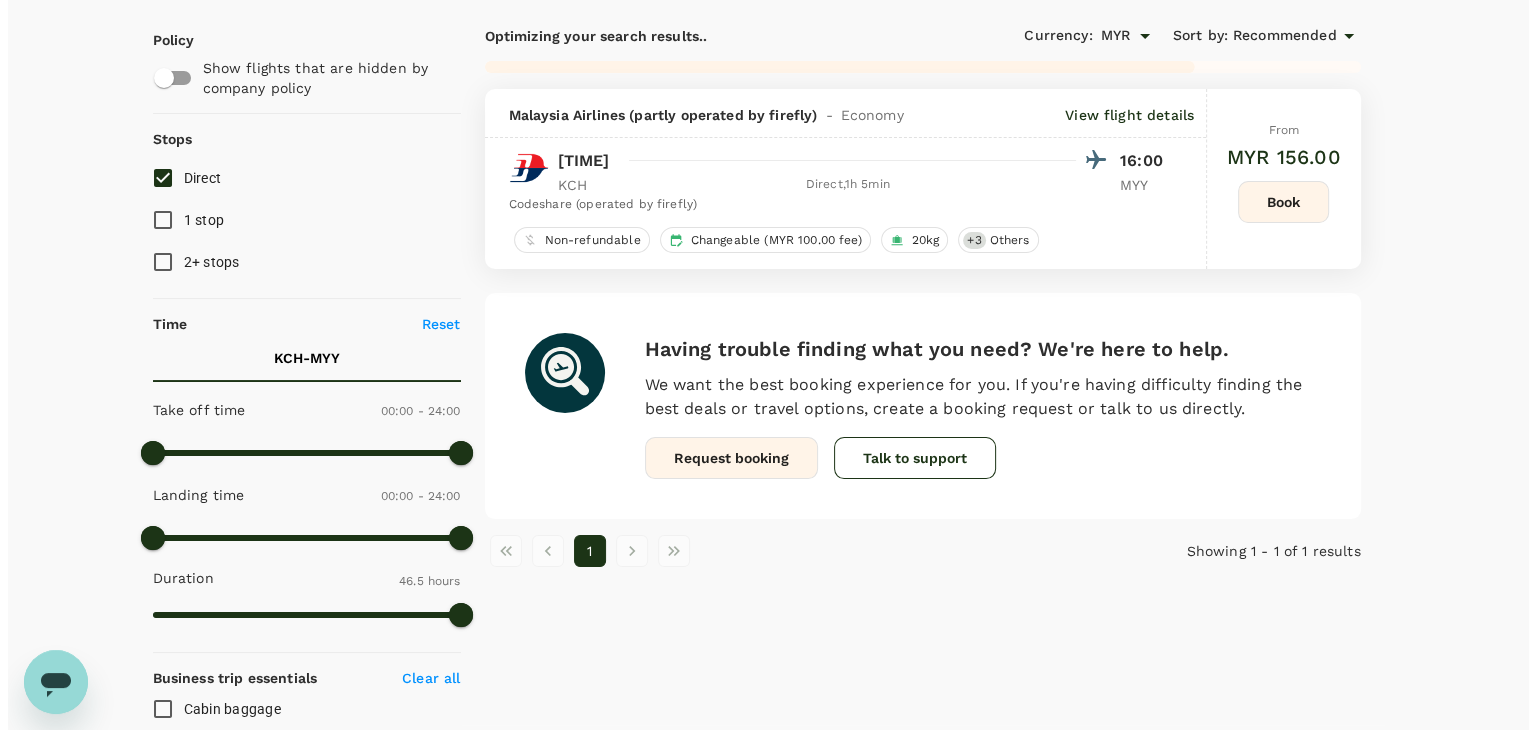scroll, scrollTop: 0, scrollLeft: 0, axis: both 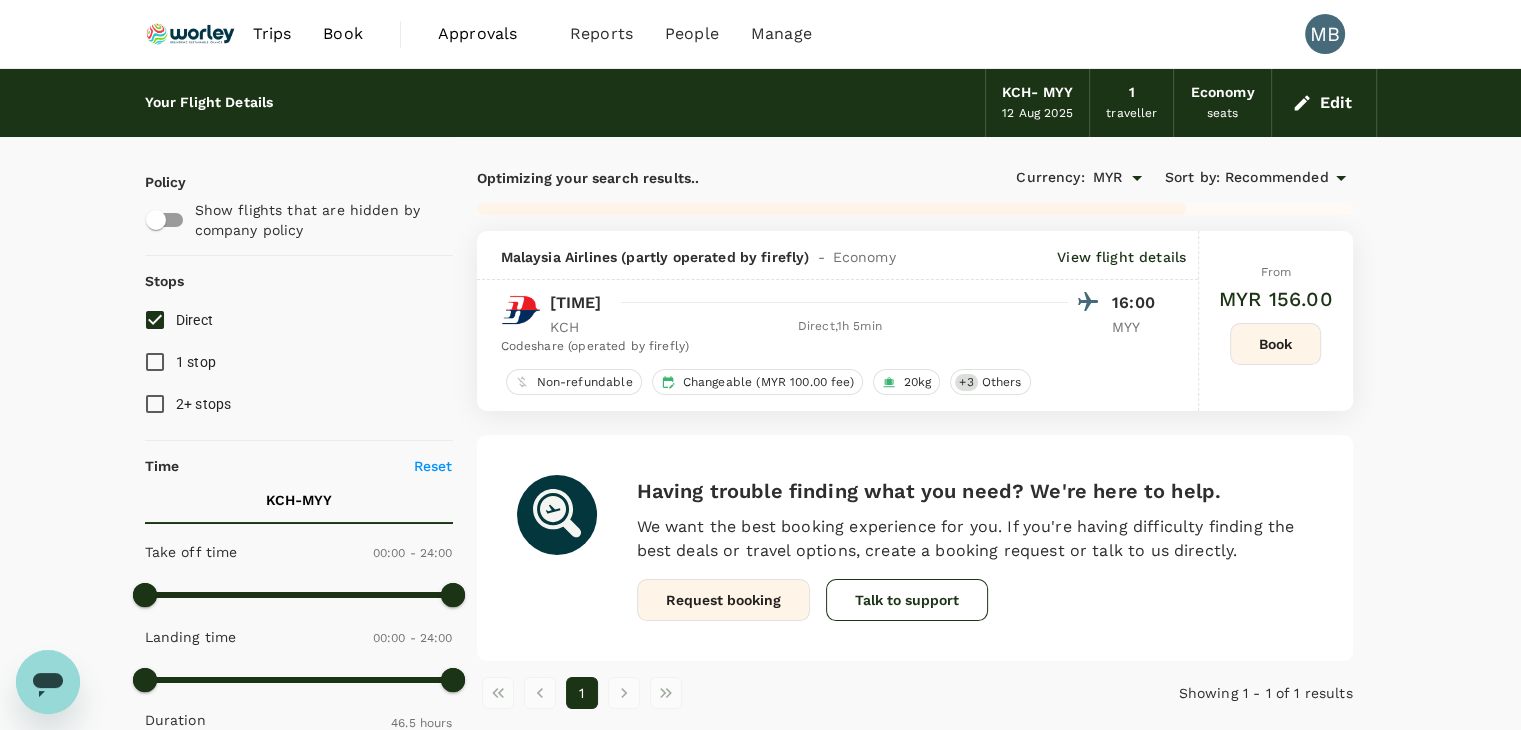 click on "Book" at bounding box center [1275, 344] 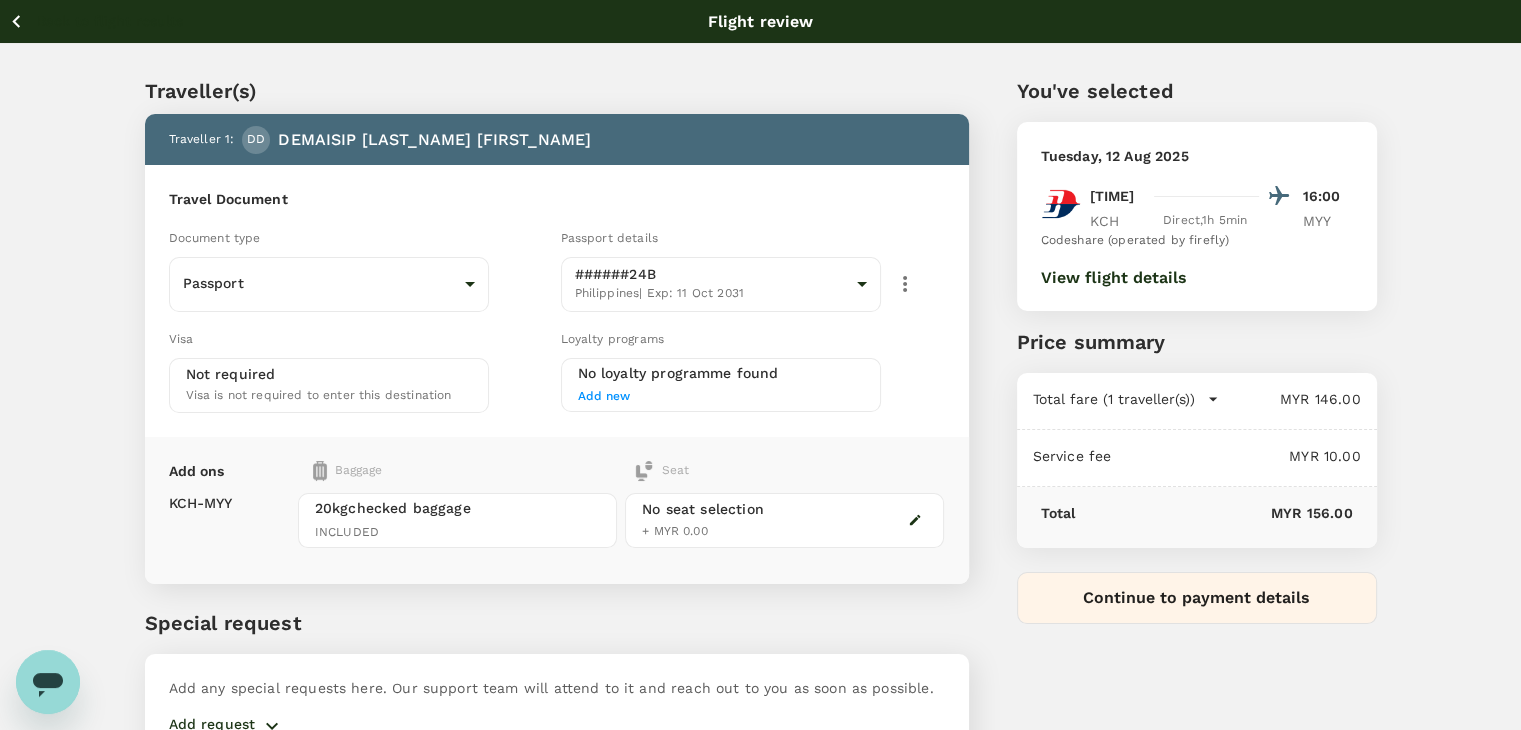 click on "View flight details" at bounding box center (1114, 278) 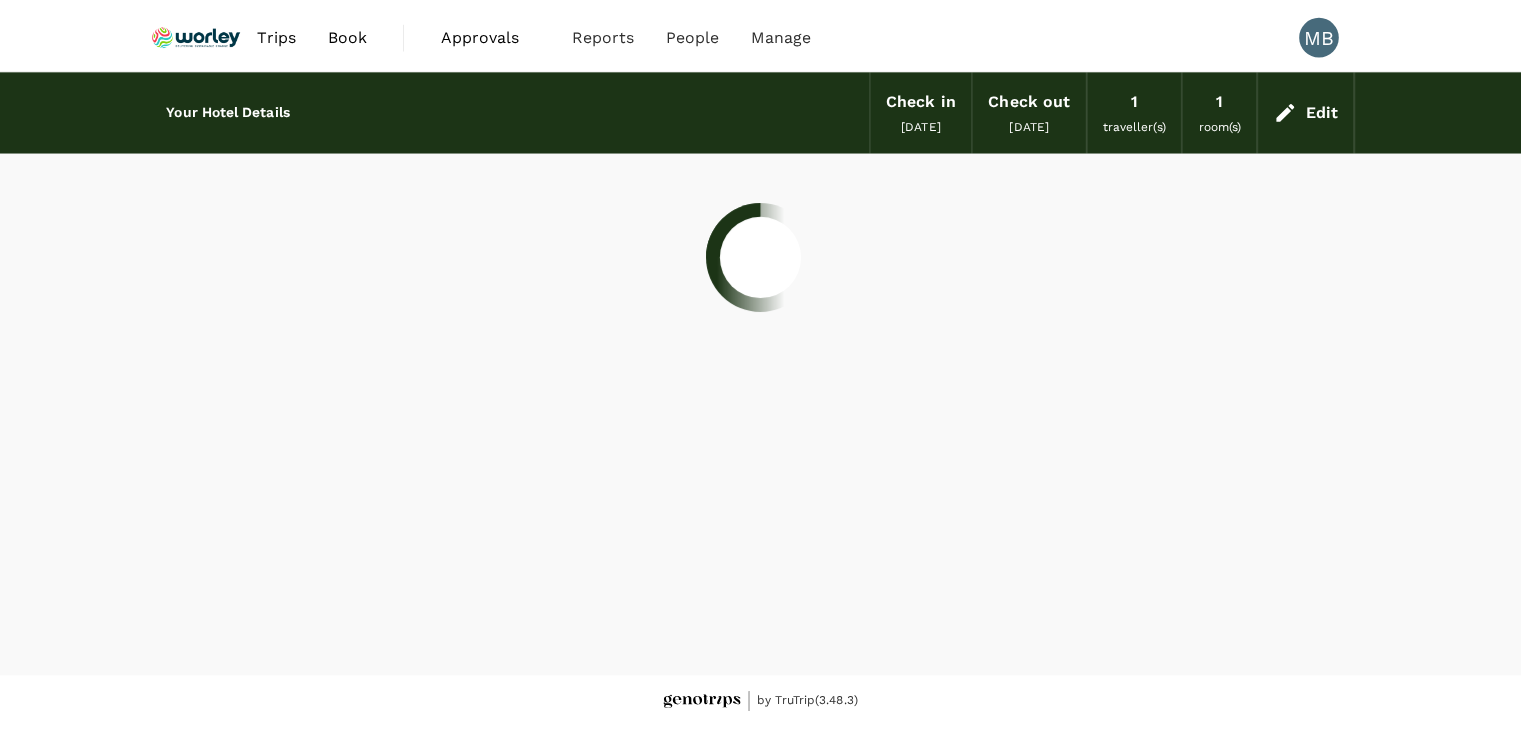 scroll, scrollTop: 0, scrollLeft: 0, axis: both 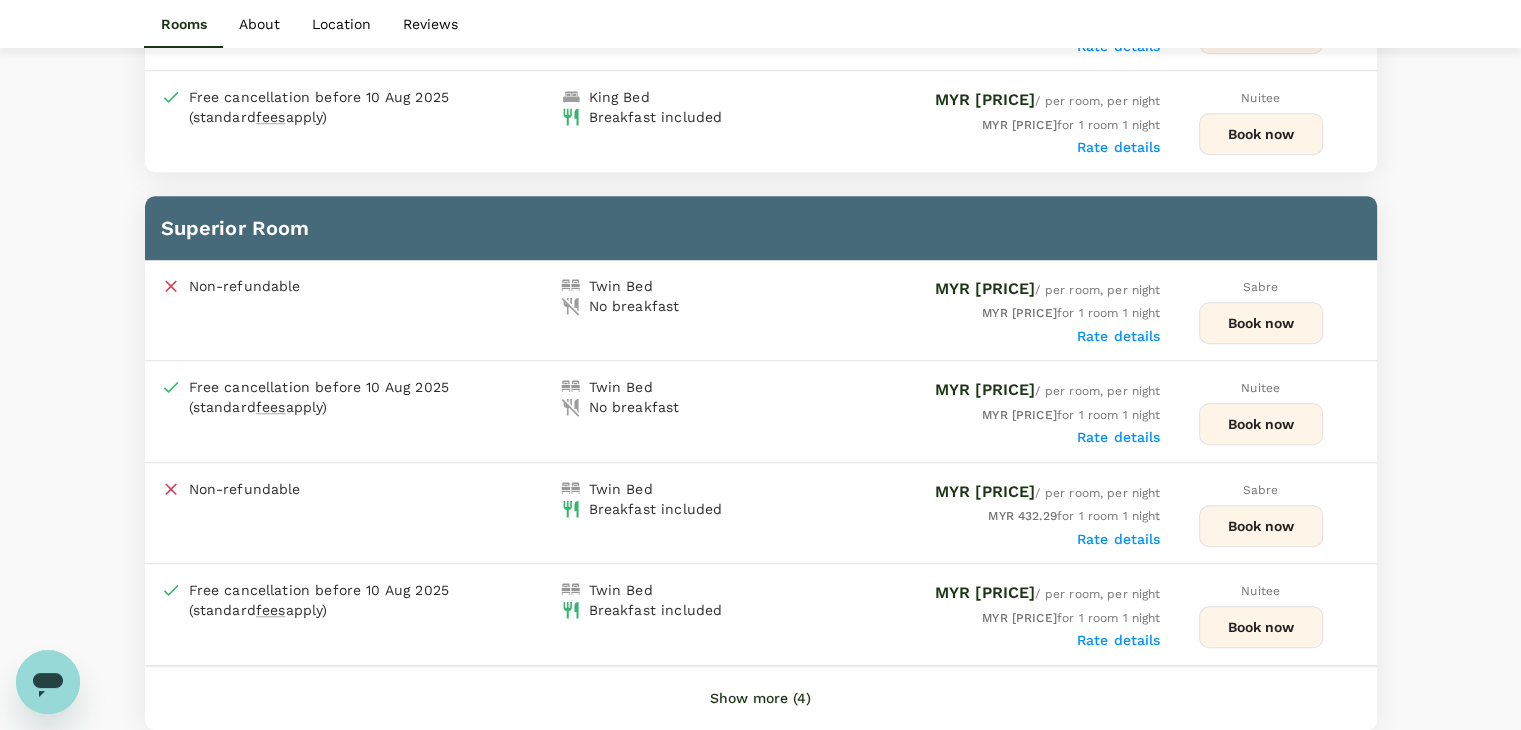 click on "[ACTION]" at bounding box center (1261, 526) 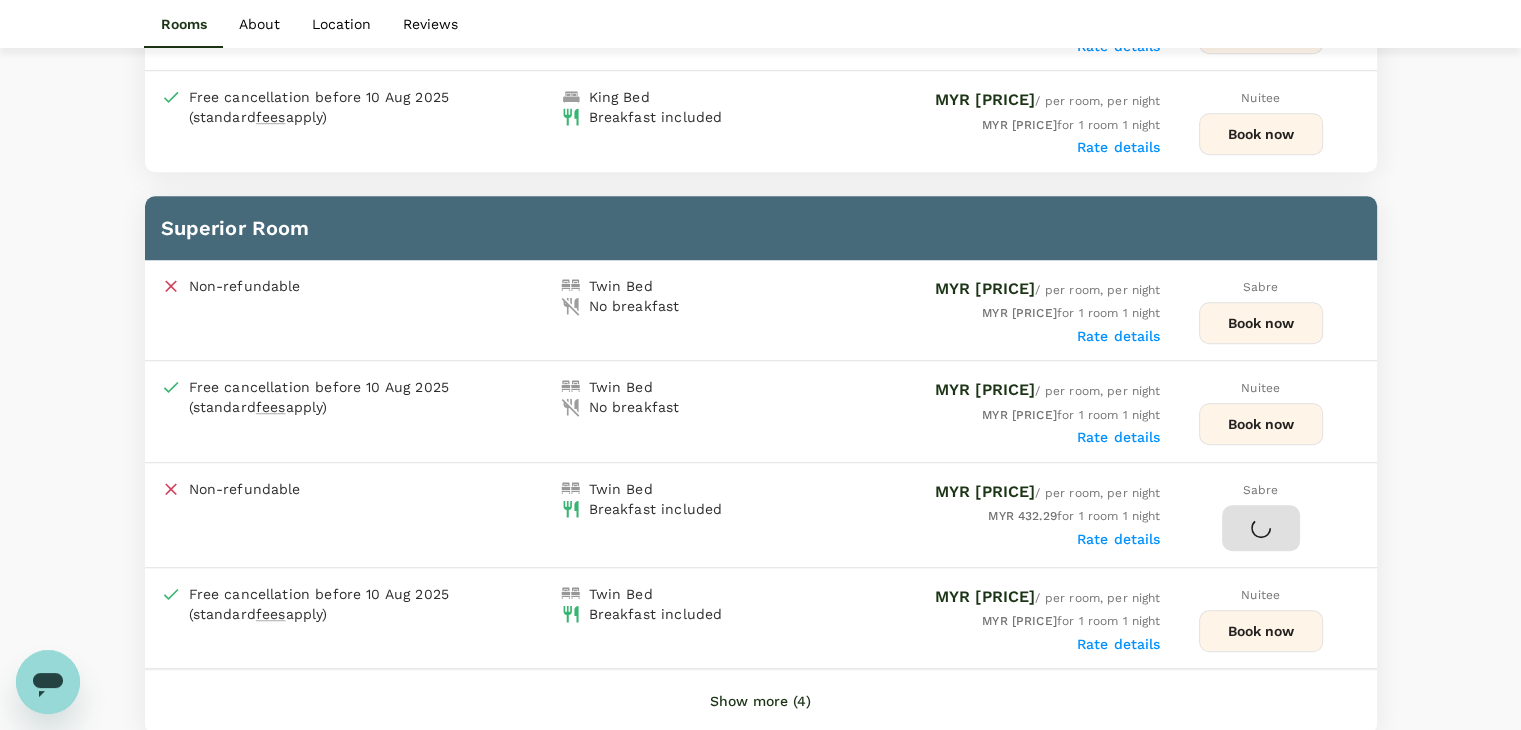 scroll, scrollTop: 0, scrollLeft: 0, axis: both 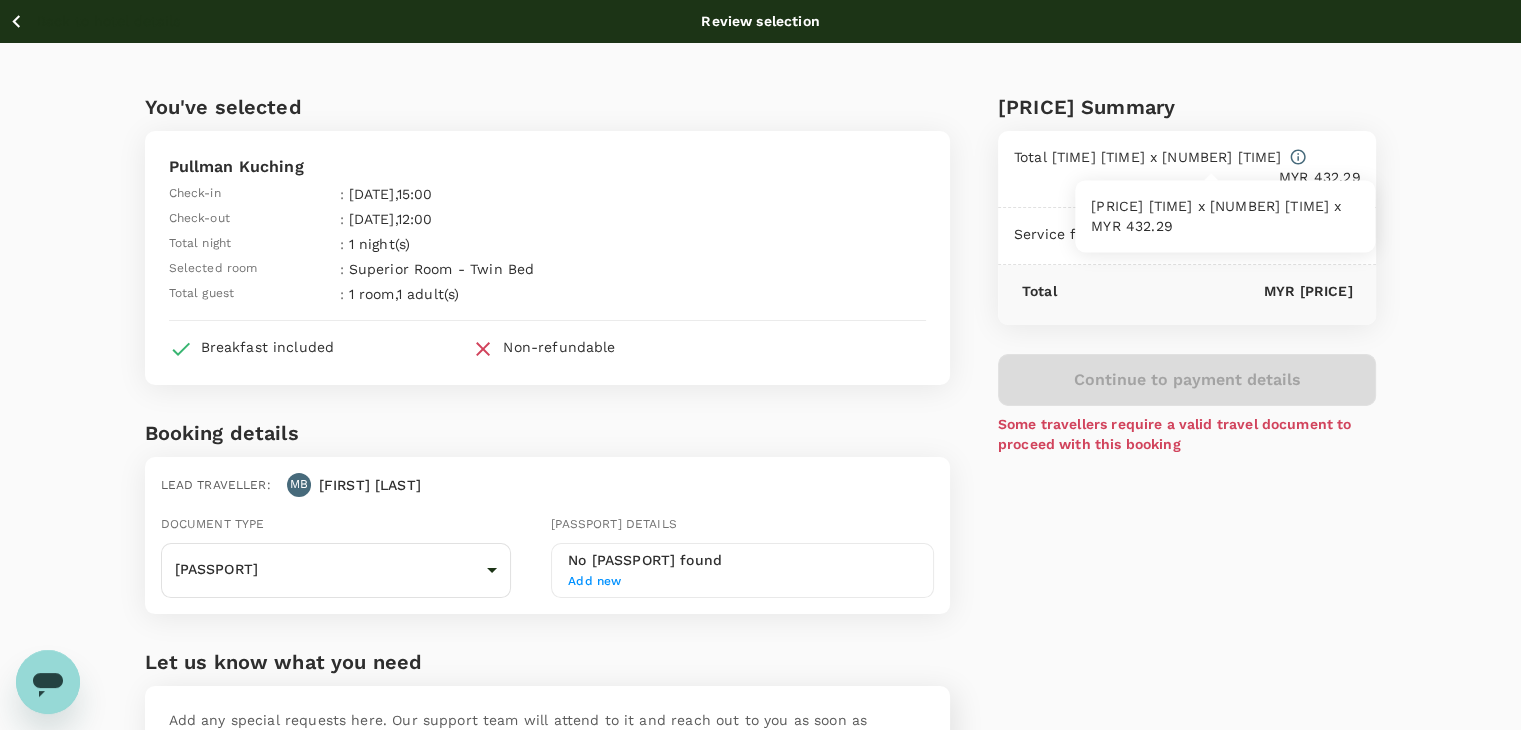 click 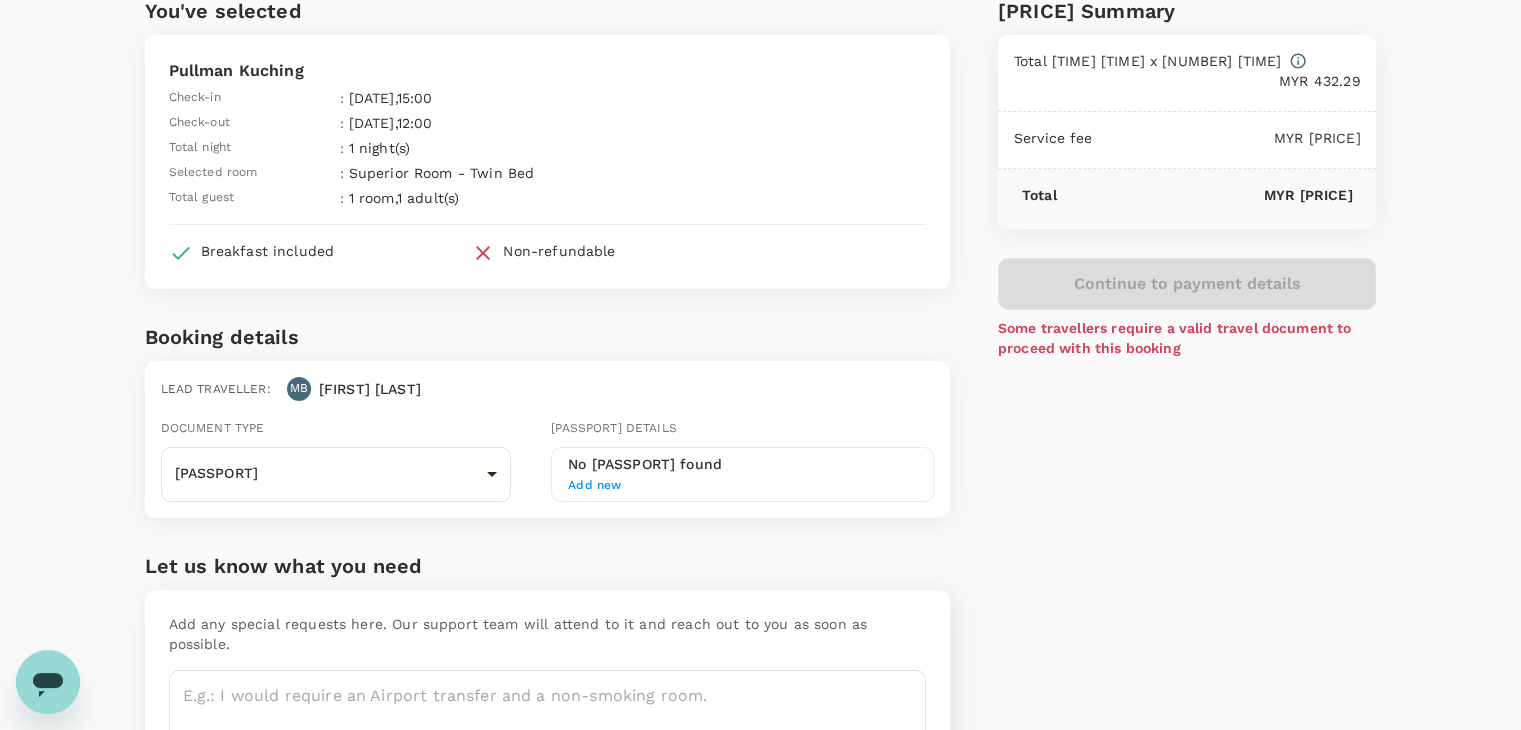 scroll, scrollTop: 0, scrollLeft: 0, axis: both 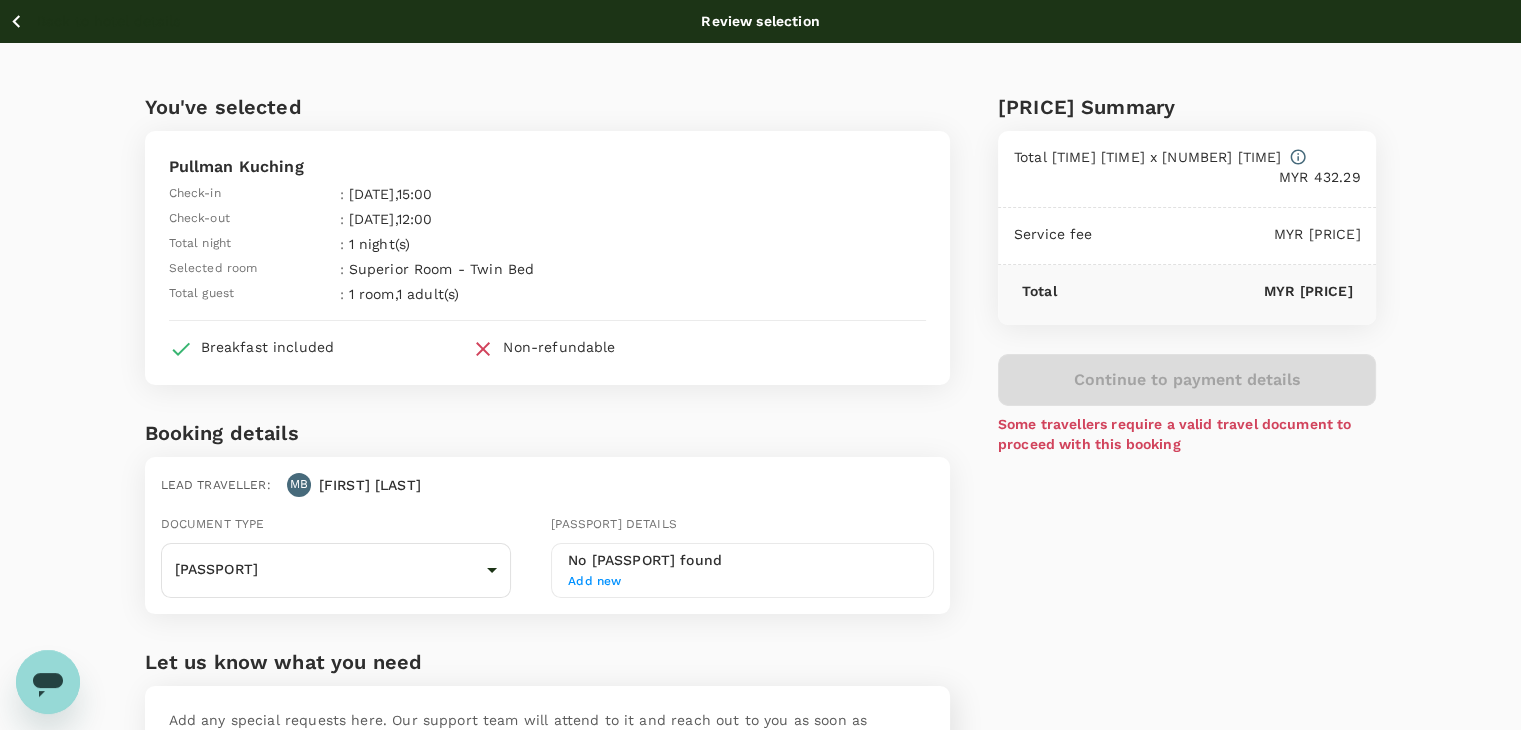 click 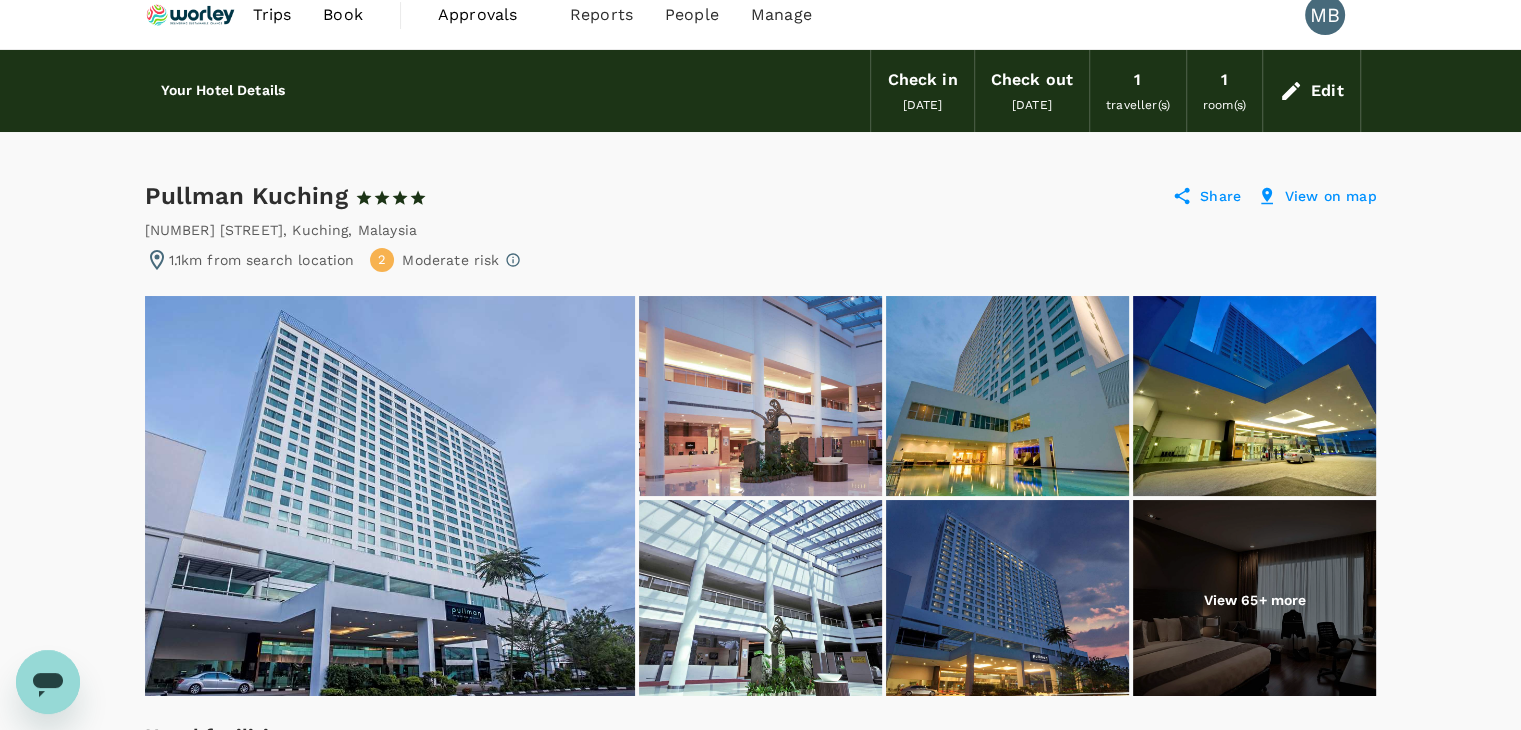 scroll, scrollTop: 0, scrollLeft: 0, axis: both 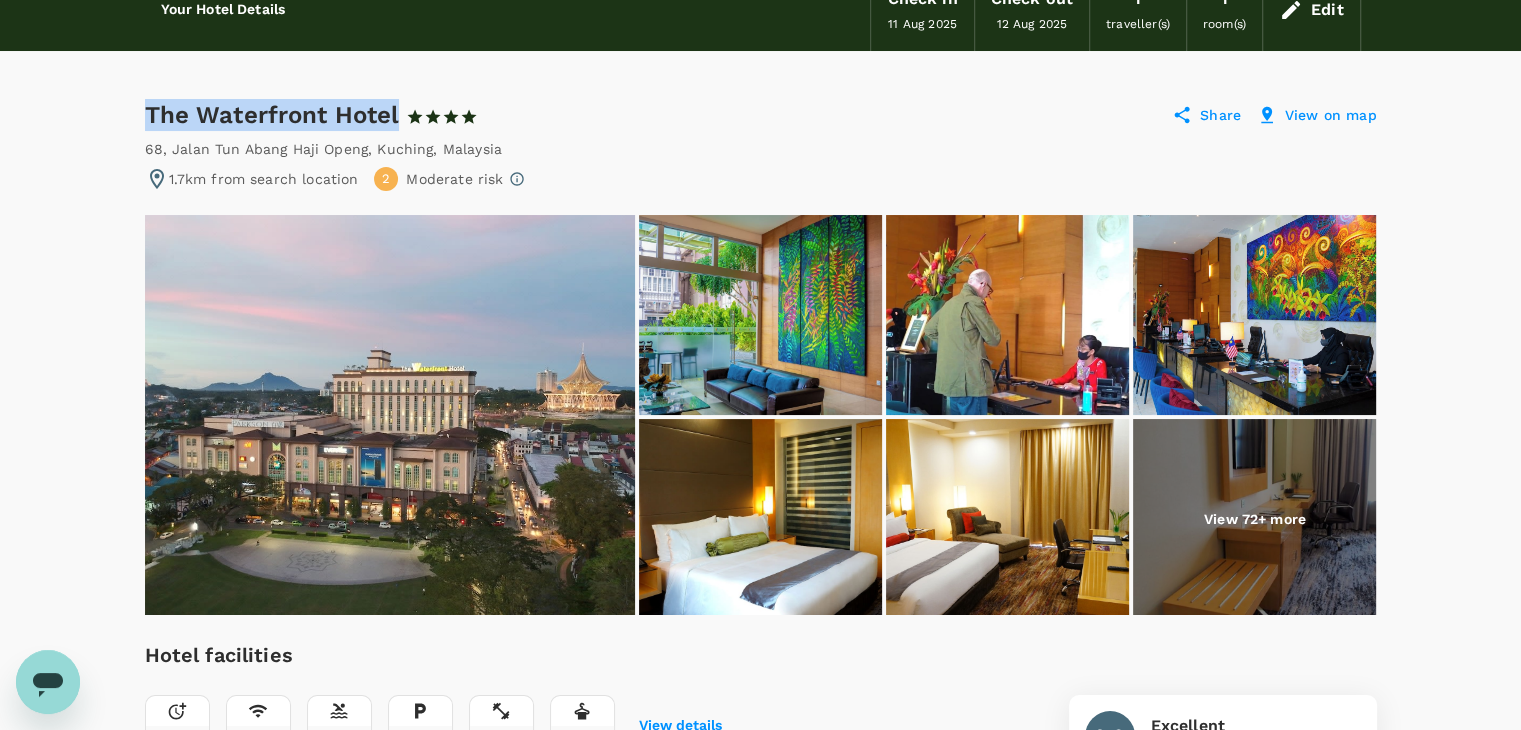 drag, startPoint x: 147, startPoint y: 109, endPoint x: 400, endPoint y: 98, distance: 253.23901 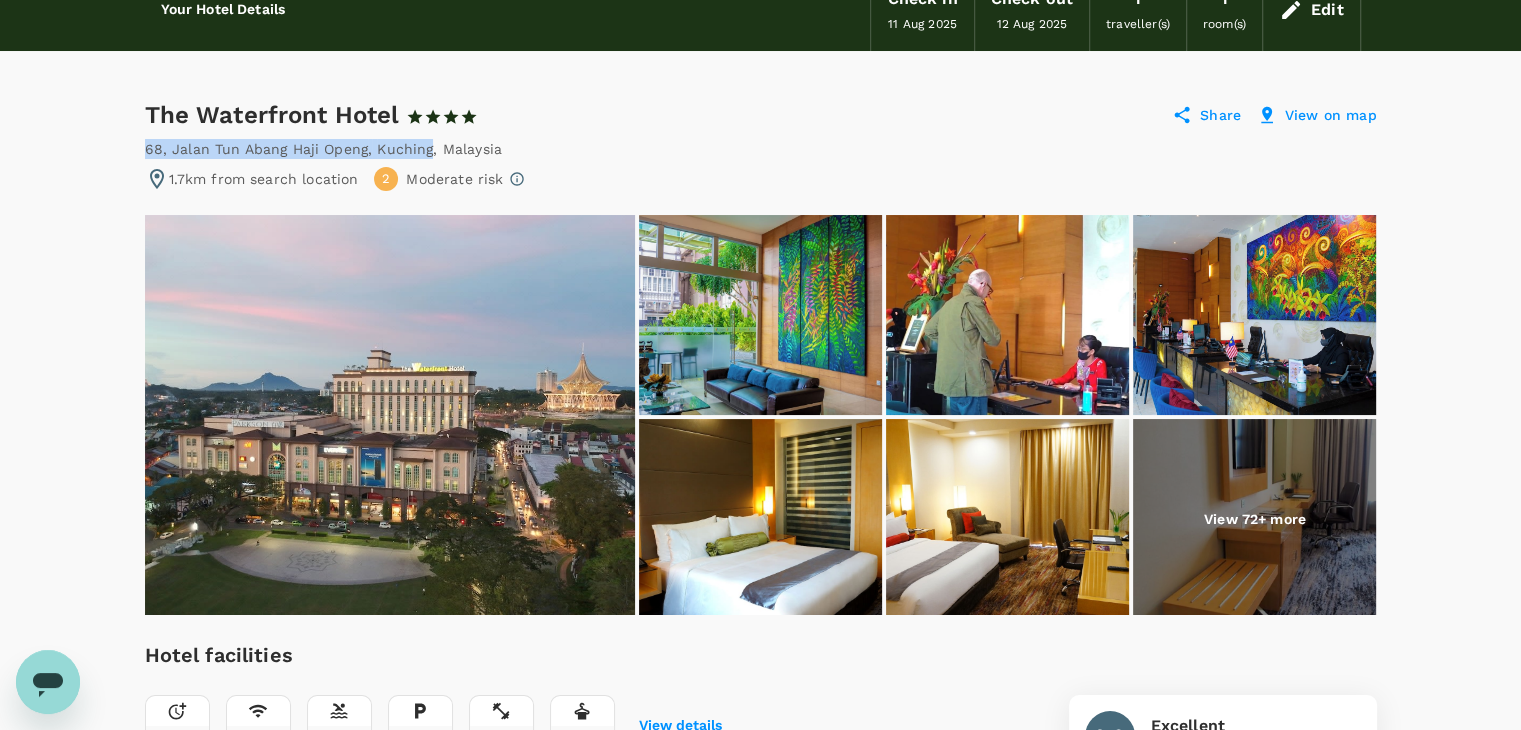 drag, startPoint x: 144, startPoint y: 149, endPoint x: 428, endPoint y: 141, distance: 284.11264 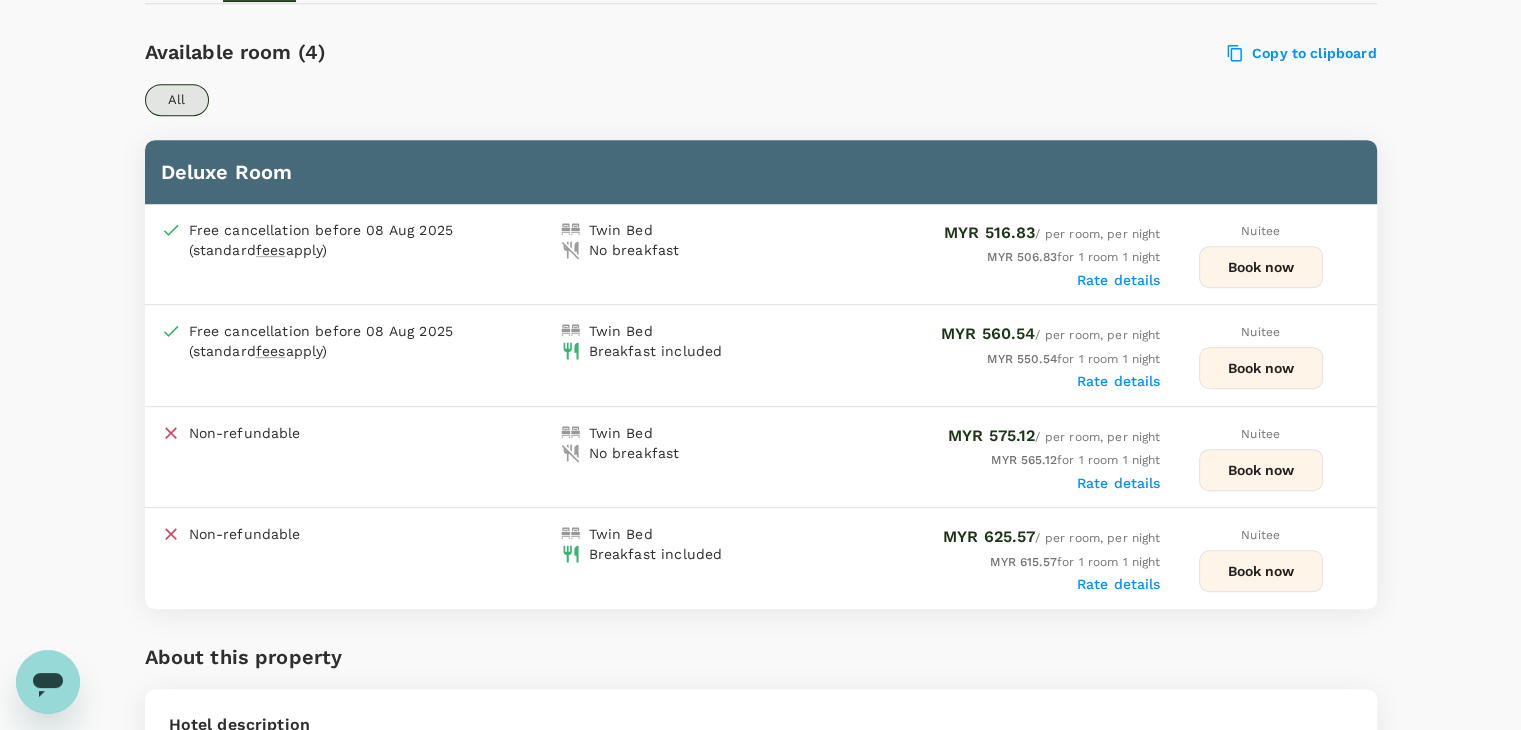 scroll, scrollTop: 900, scrollLeft: 0, axis: vertical 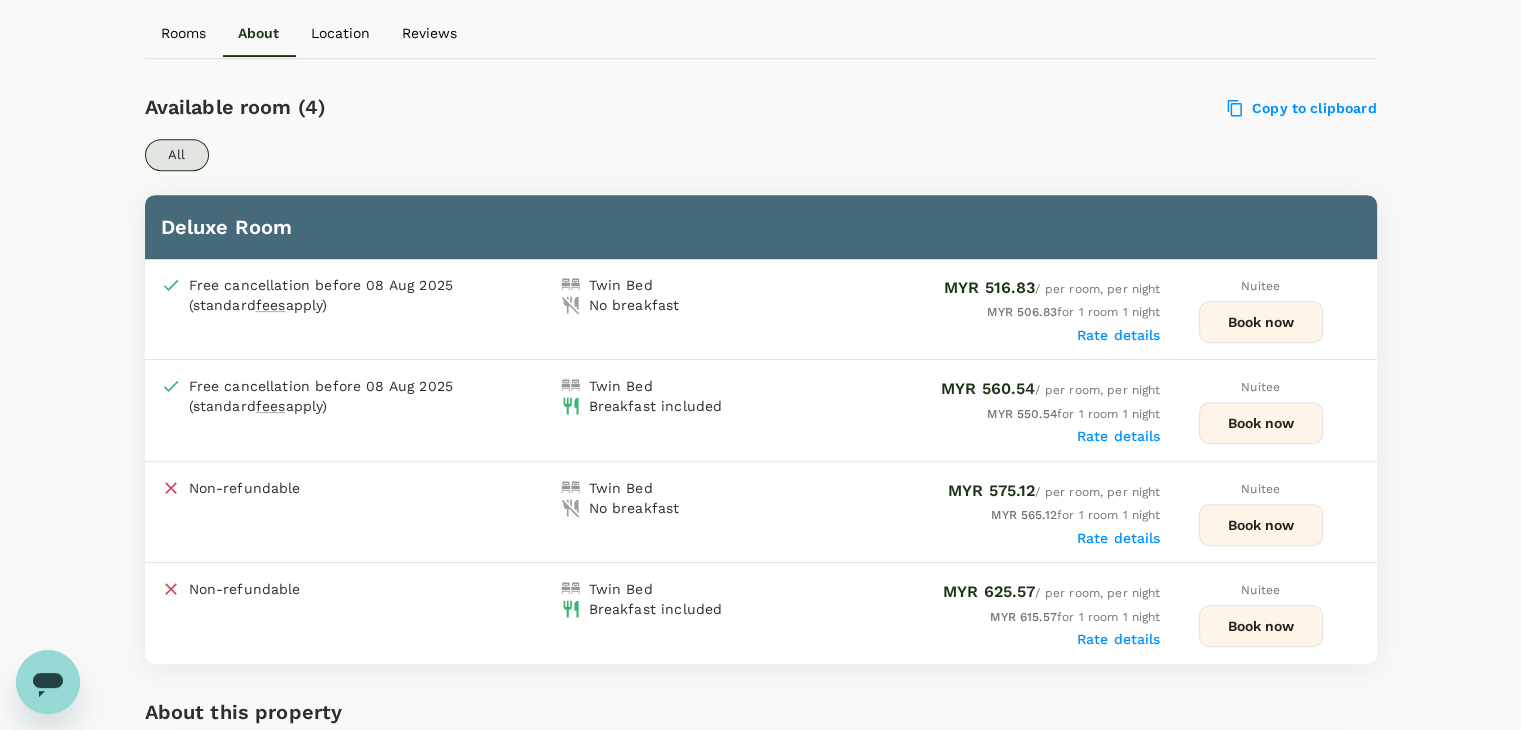 click on "[ACTION]" at bounding box center (1261, 423) 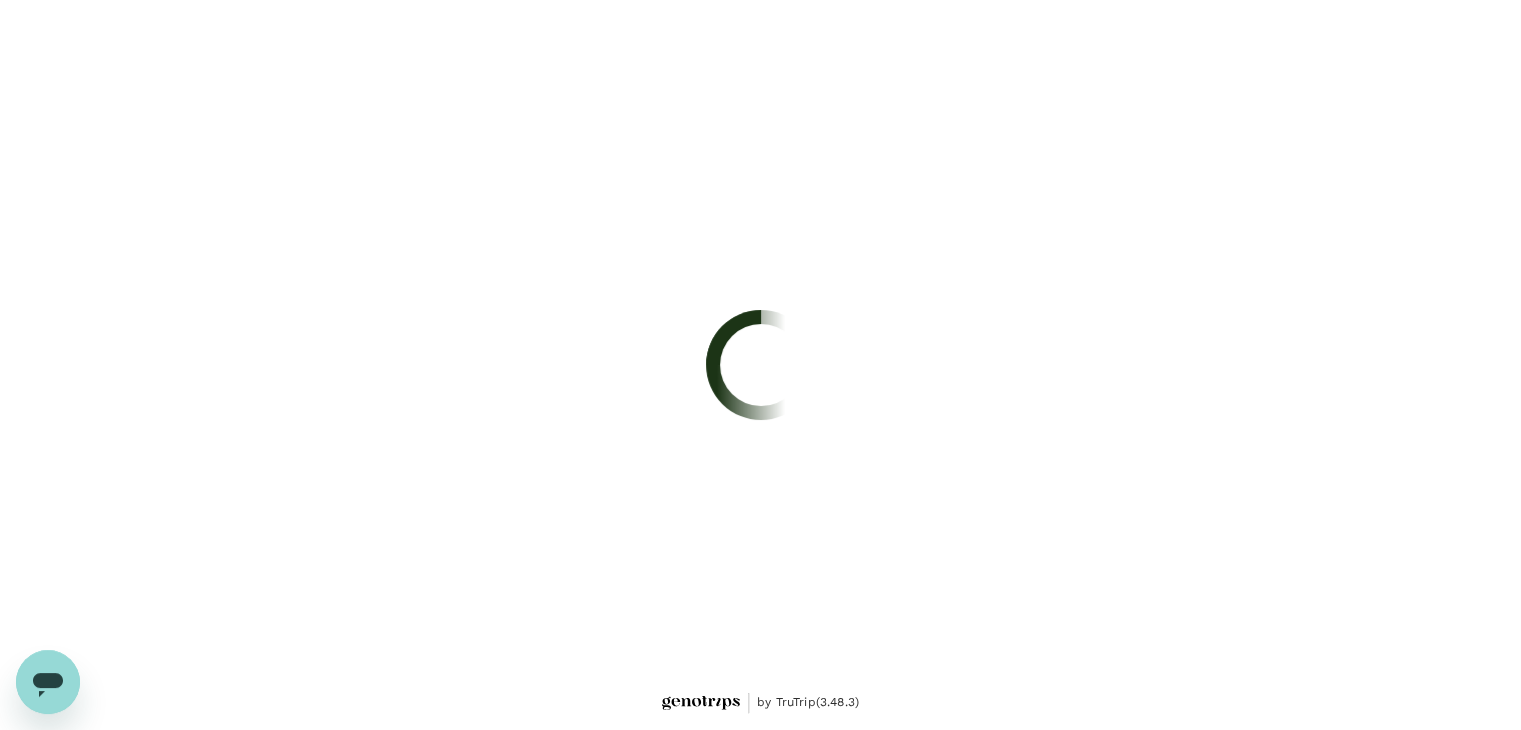 scroll, scrollTop: 0, scrollLeft: 0, axis: both 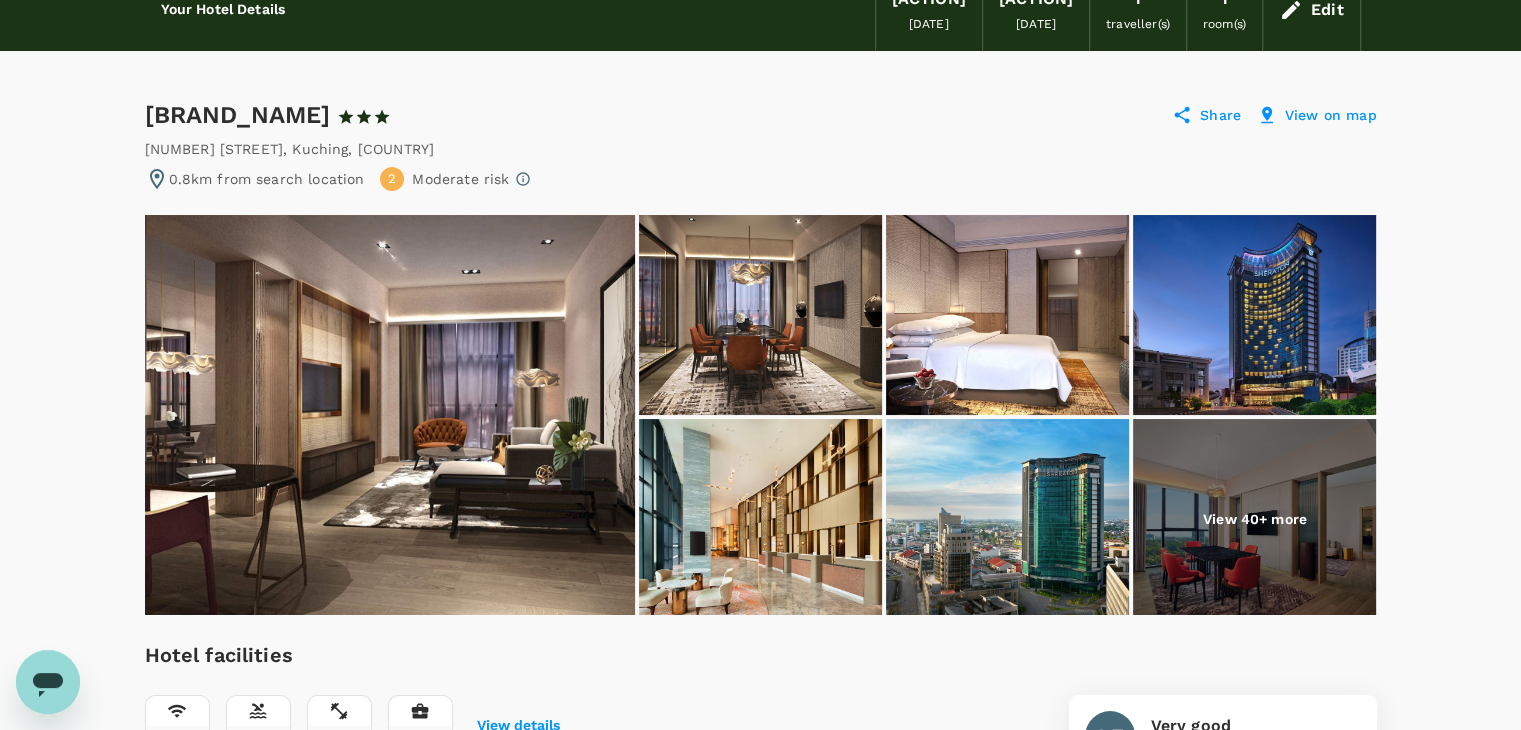 drag, startPoint x: 144, startPoint y: 111, endPoint x: 427, endPoint y: 116, distance: 283.04416 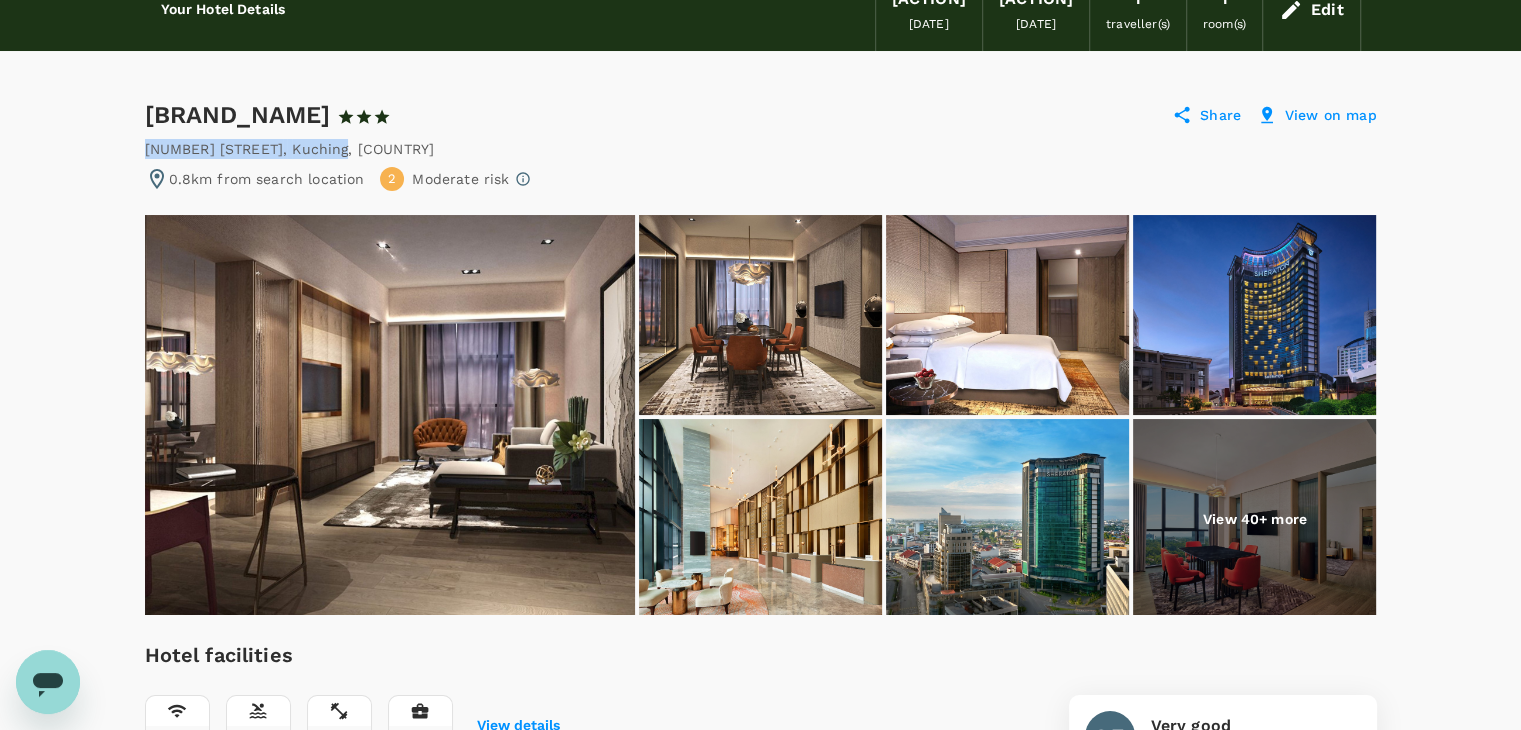 drag, startPoint x: 145, startPoint y: 142, endPoint x: 329, endPoint y: 150, distance: 184.17383 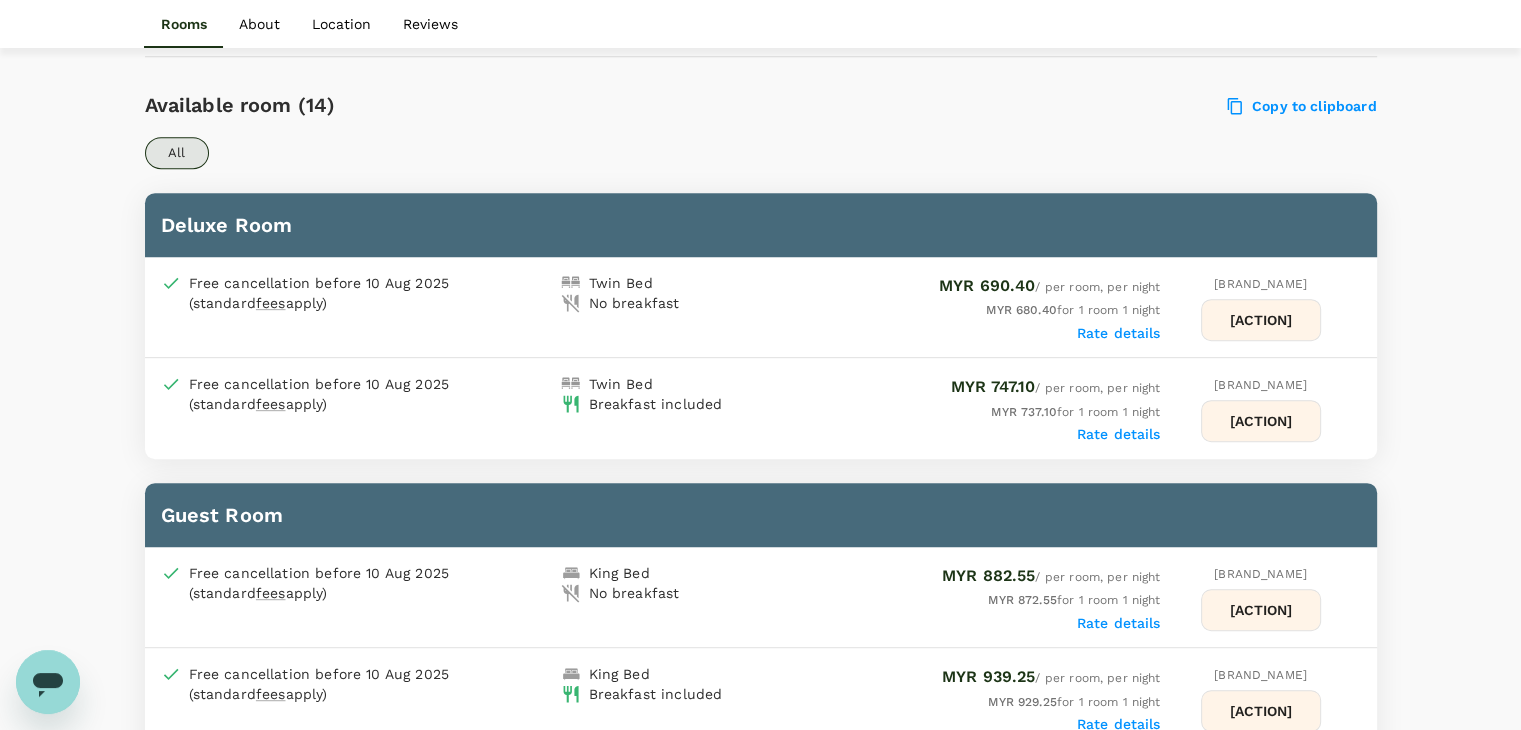 scroll, scrollTop: 900, scrollLeft: 0, axis: vertical 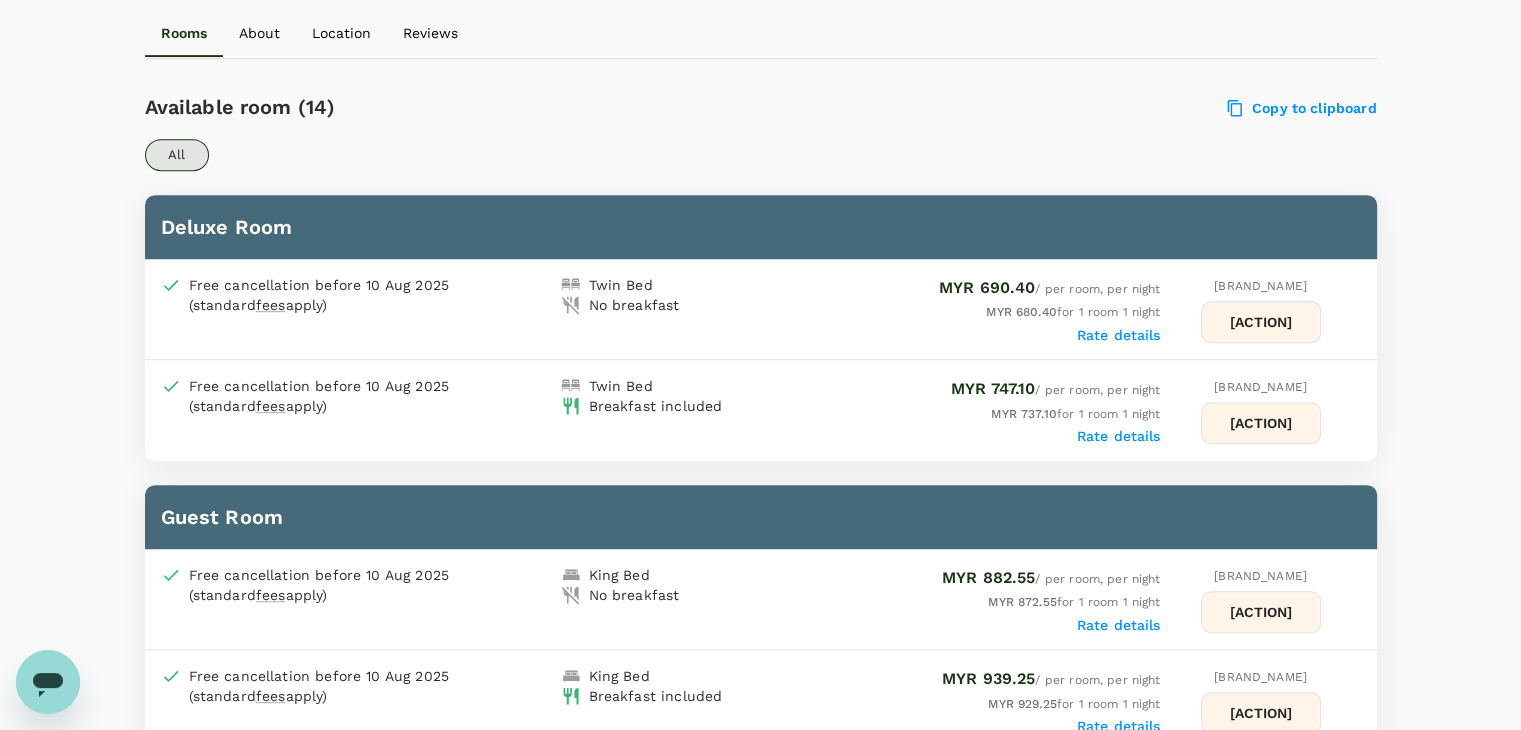 click on "Book now" at bounding box center (1261, 423) 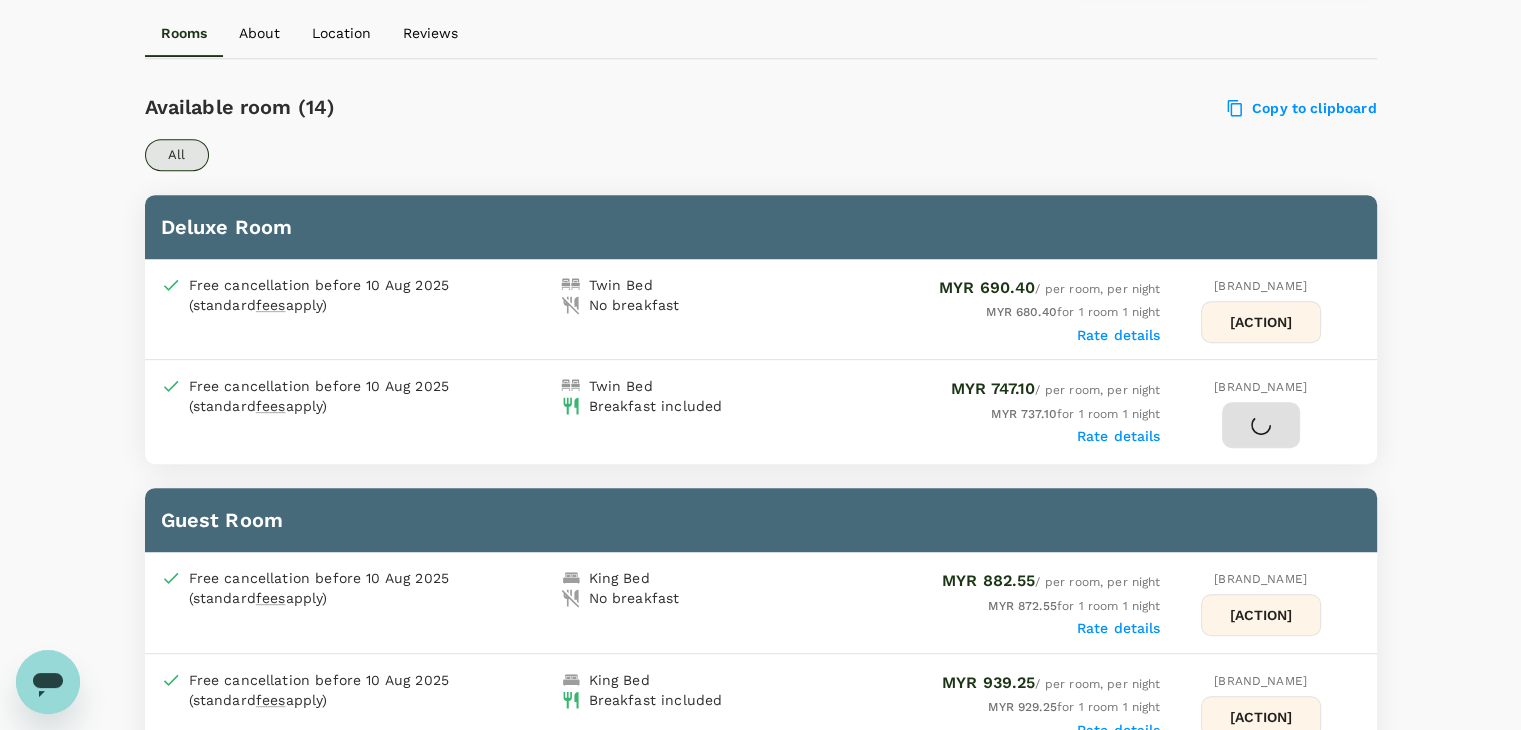 scroll, scrollTop: 0, scrollLeft: 0, axis: both 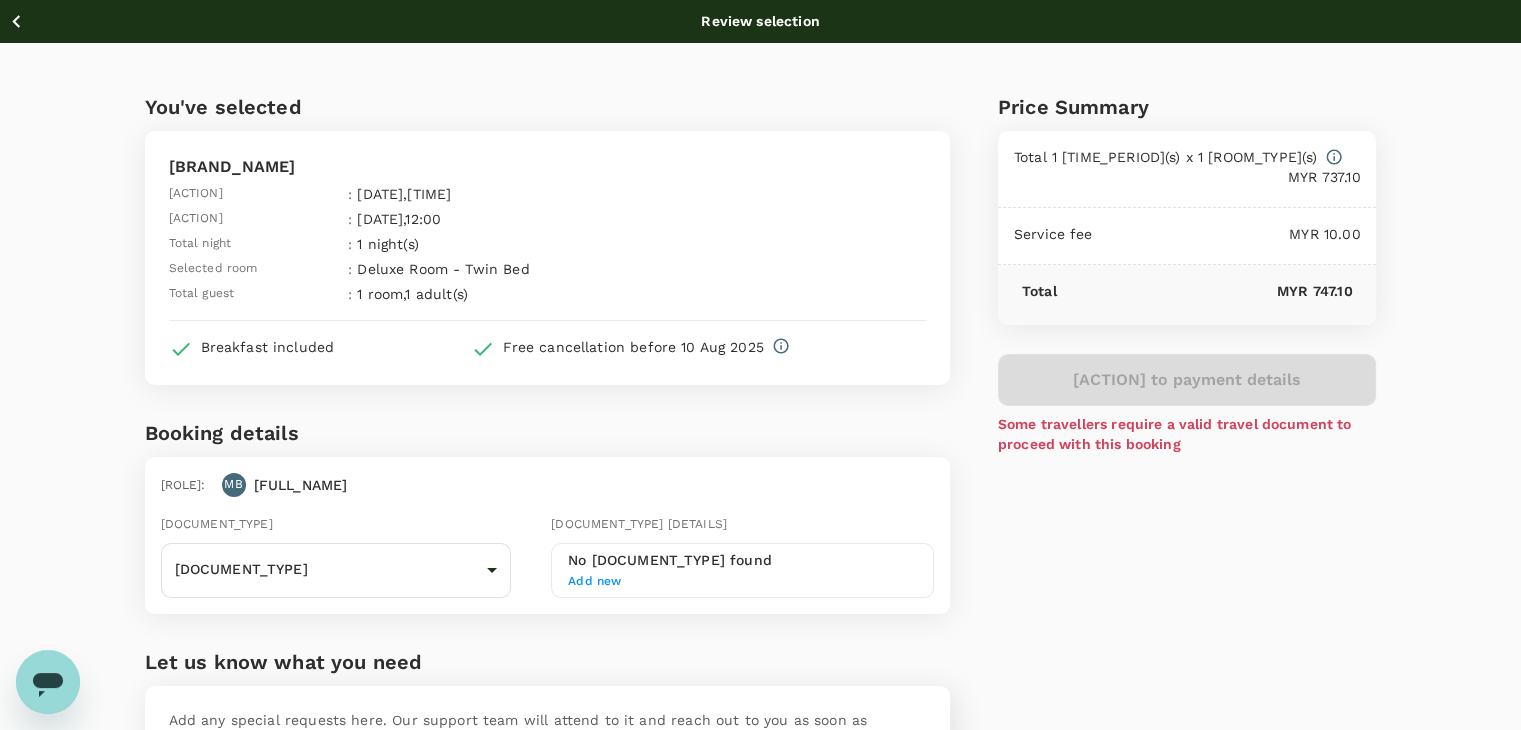 click 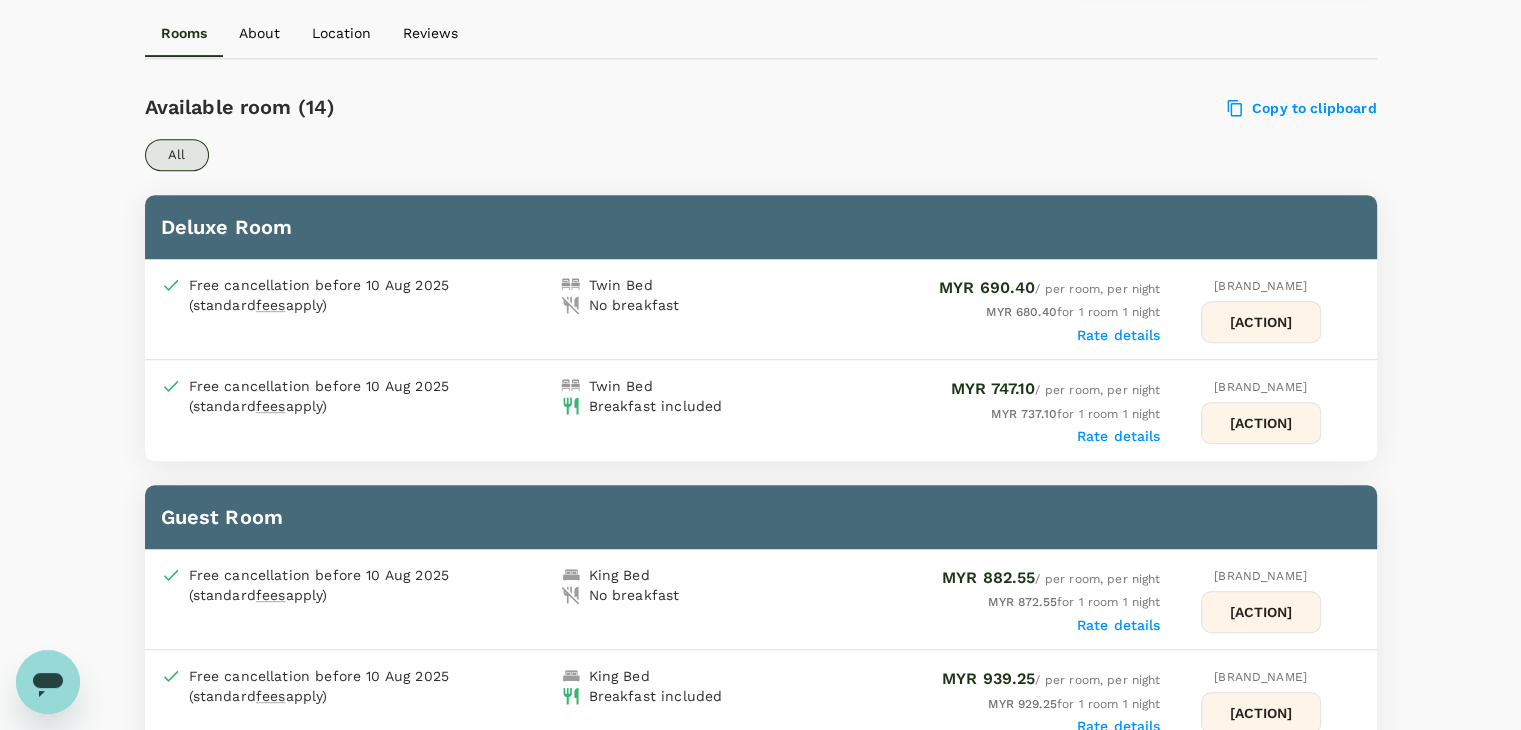 scroll, scrollTop: 892, scrollLeft: 0, axis: vertical 